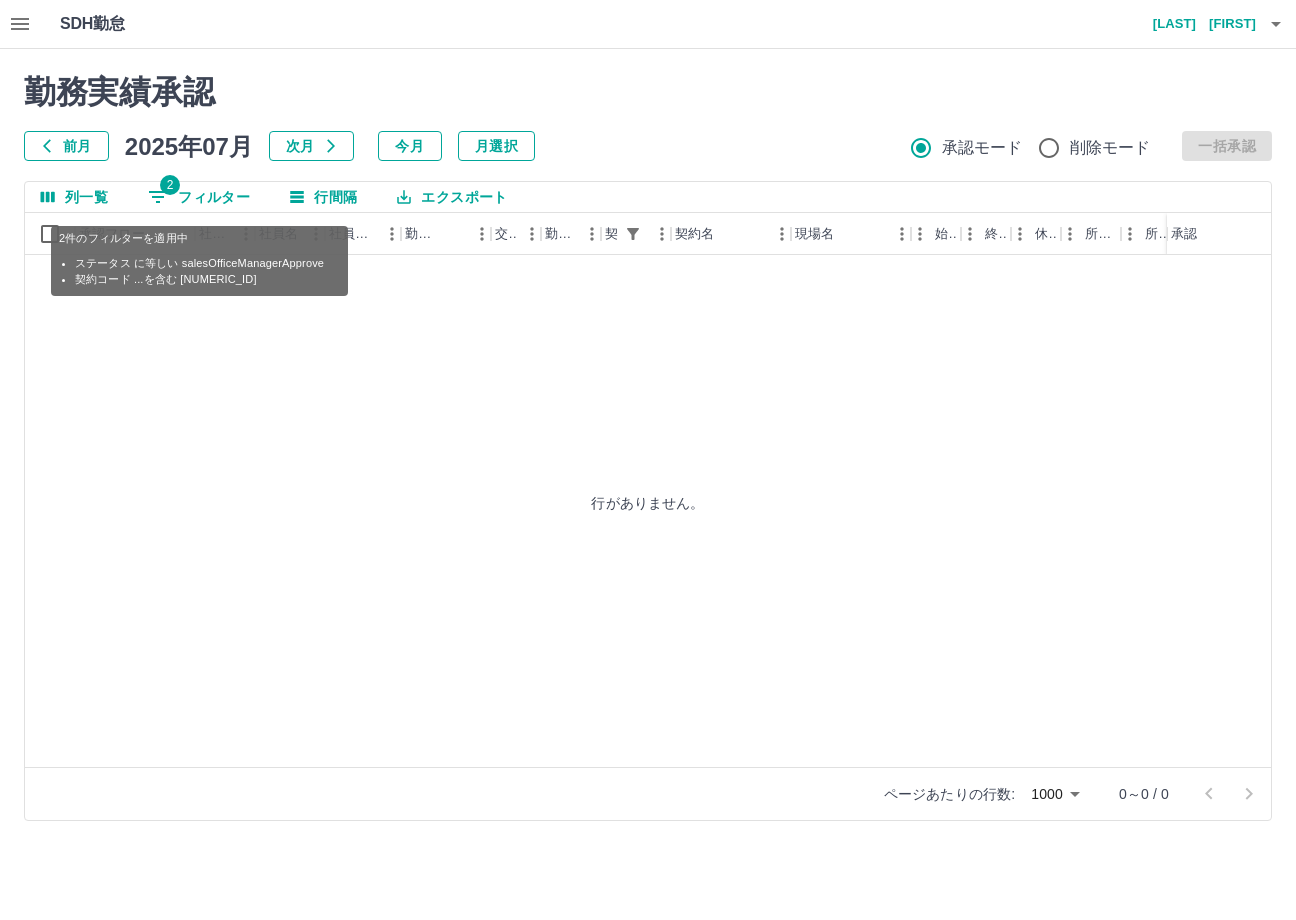 scroll, scrollTop: 0, scrollLeft: 0, axis: both 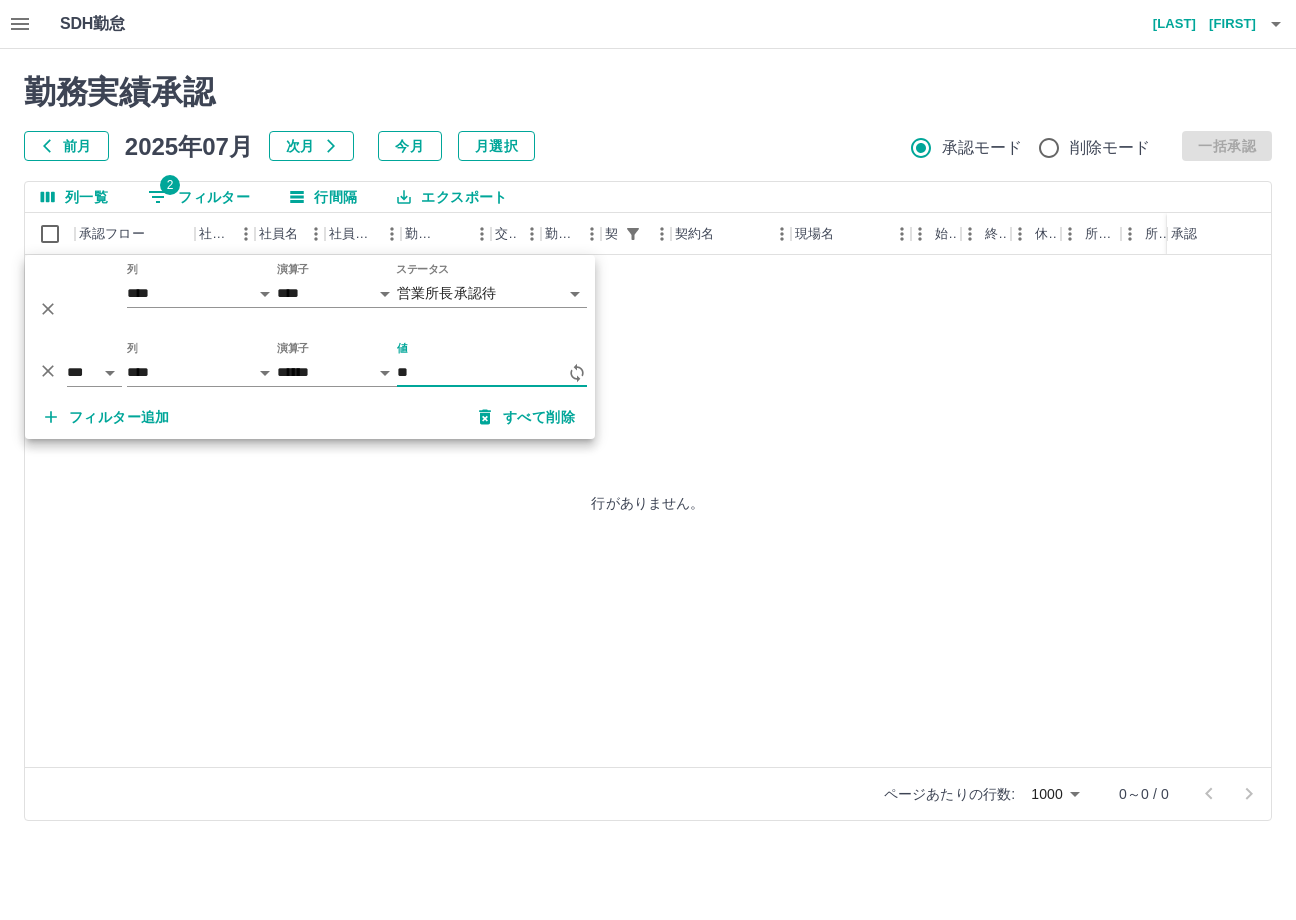 type on "*" 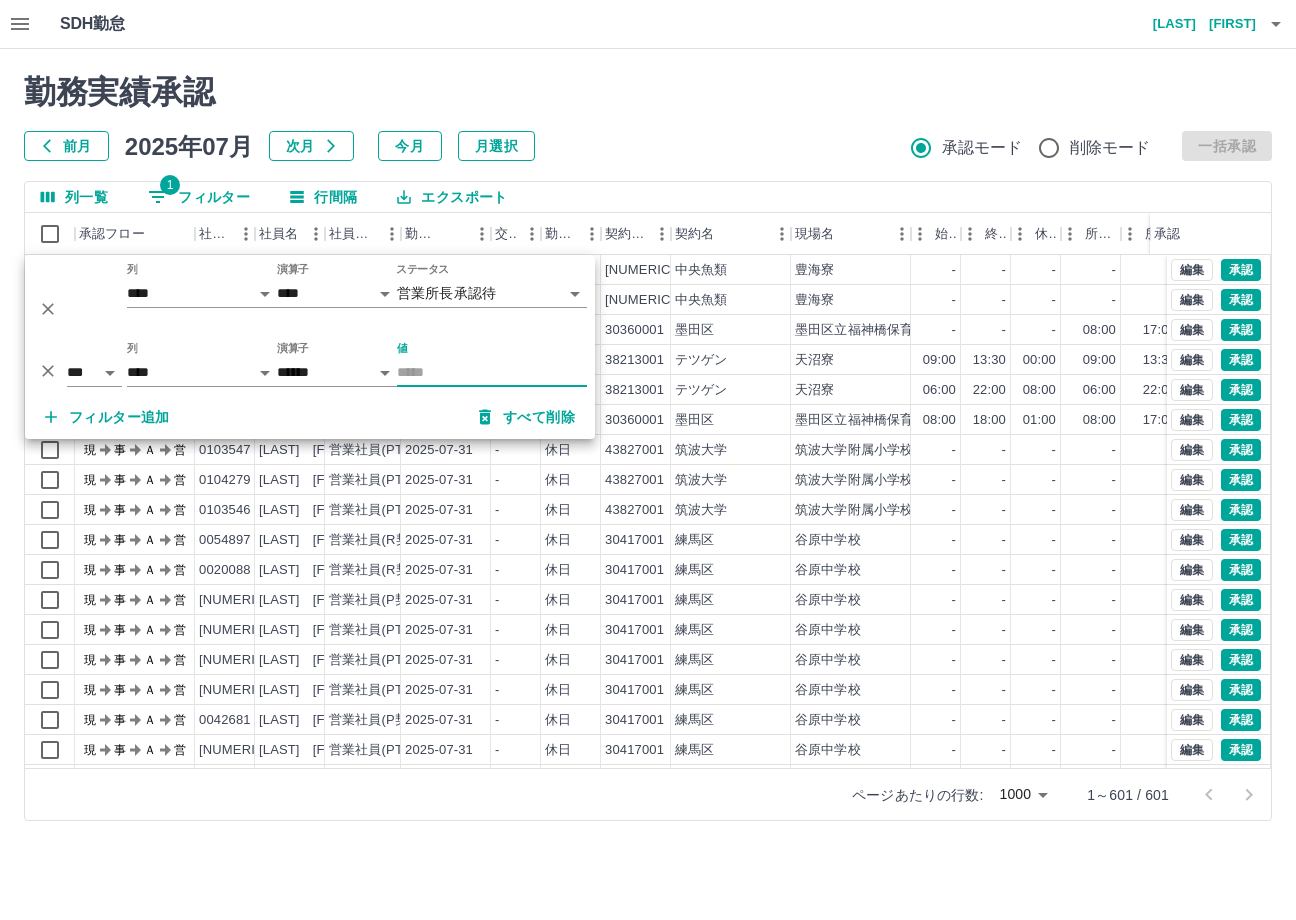 type 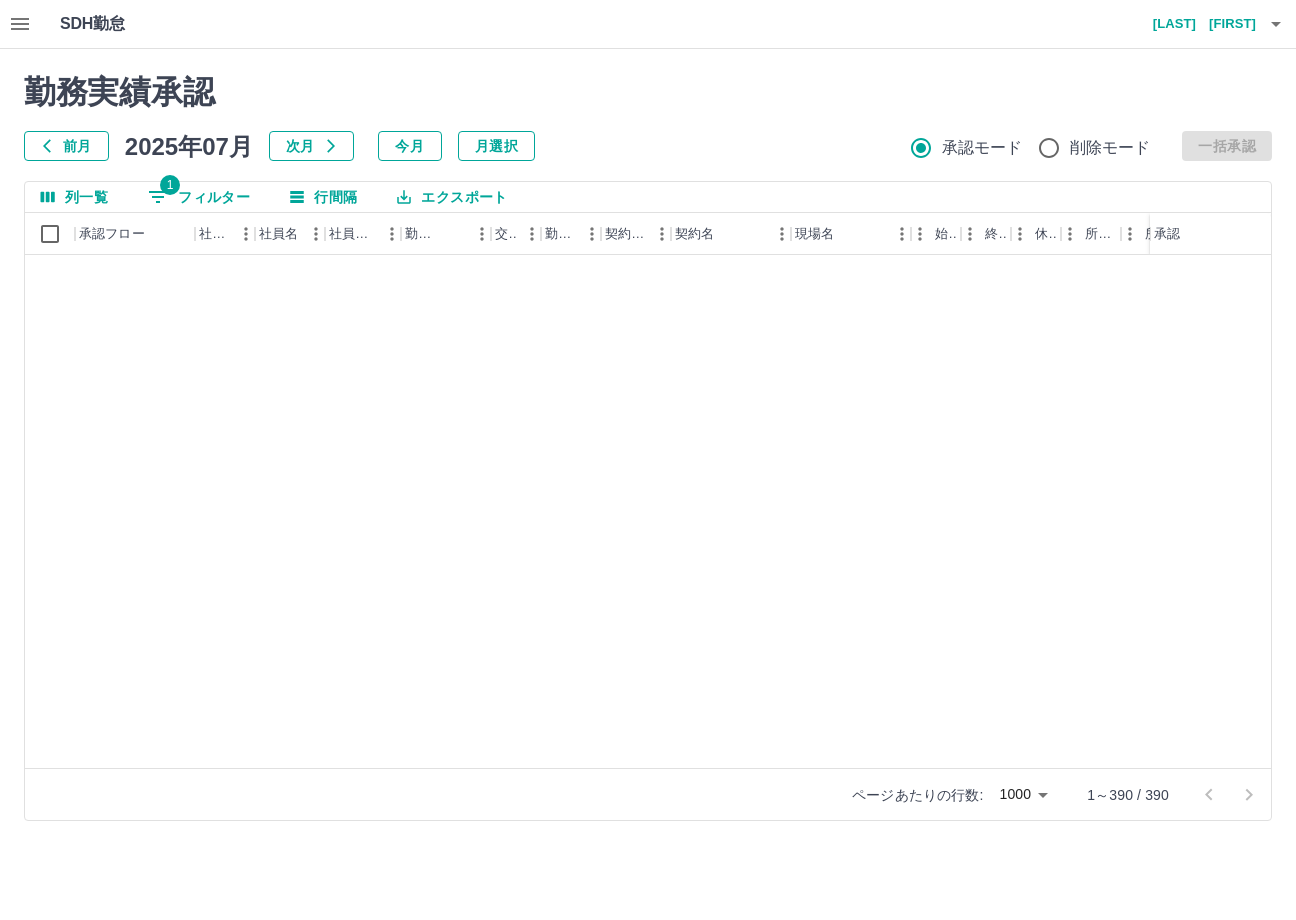 scroll, scrollTop: 2700, scrollLeft: 0, axis: vertical 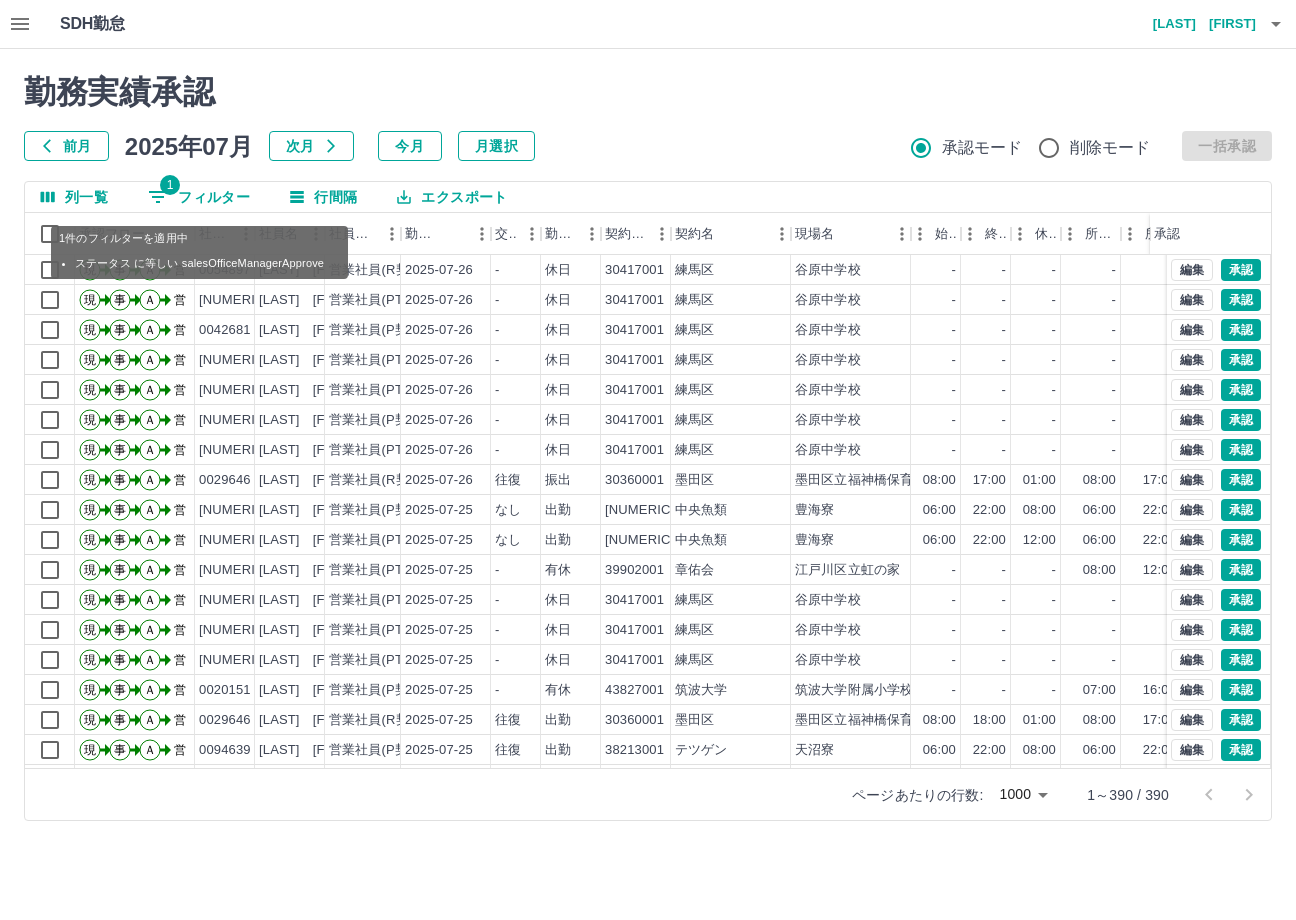 click on "1 フィルター" at bounding box center (199, 197) 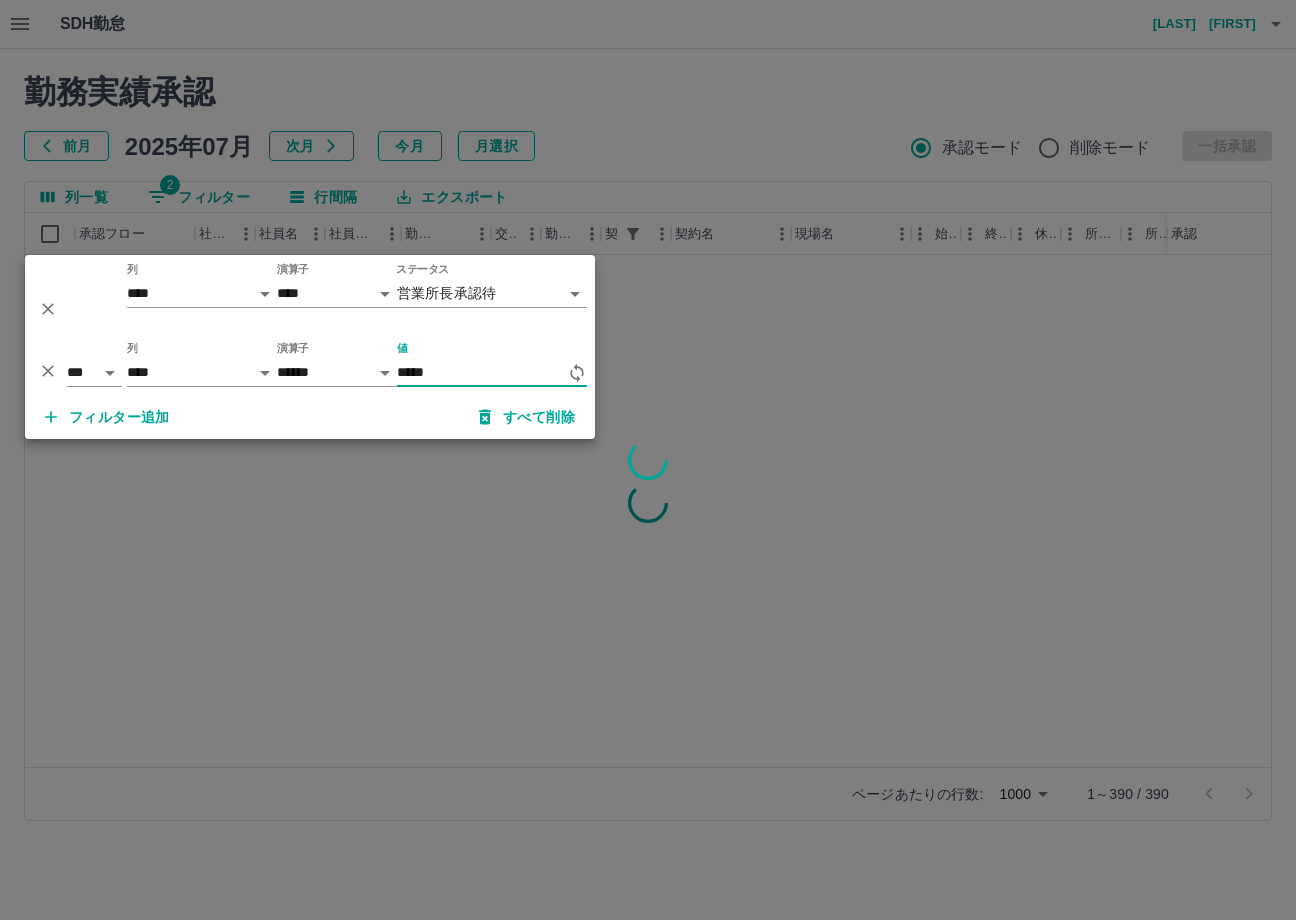 scroll, scrollTop: 0, scrollLeft: 0, axis: both 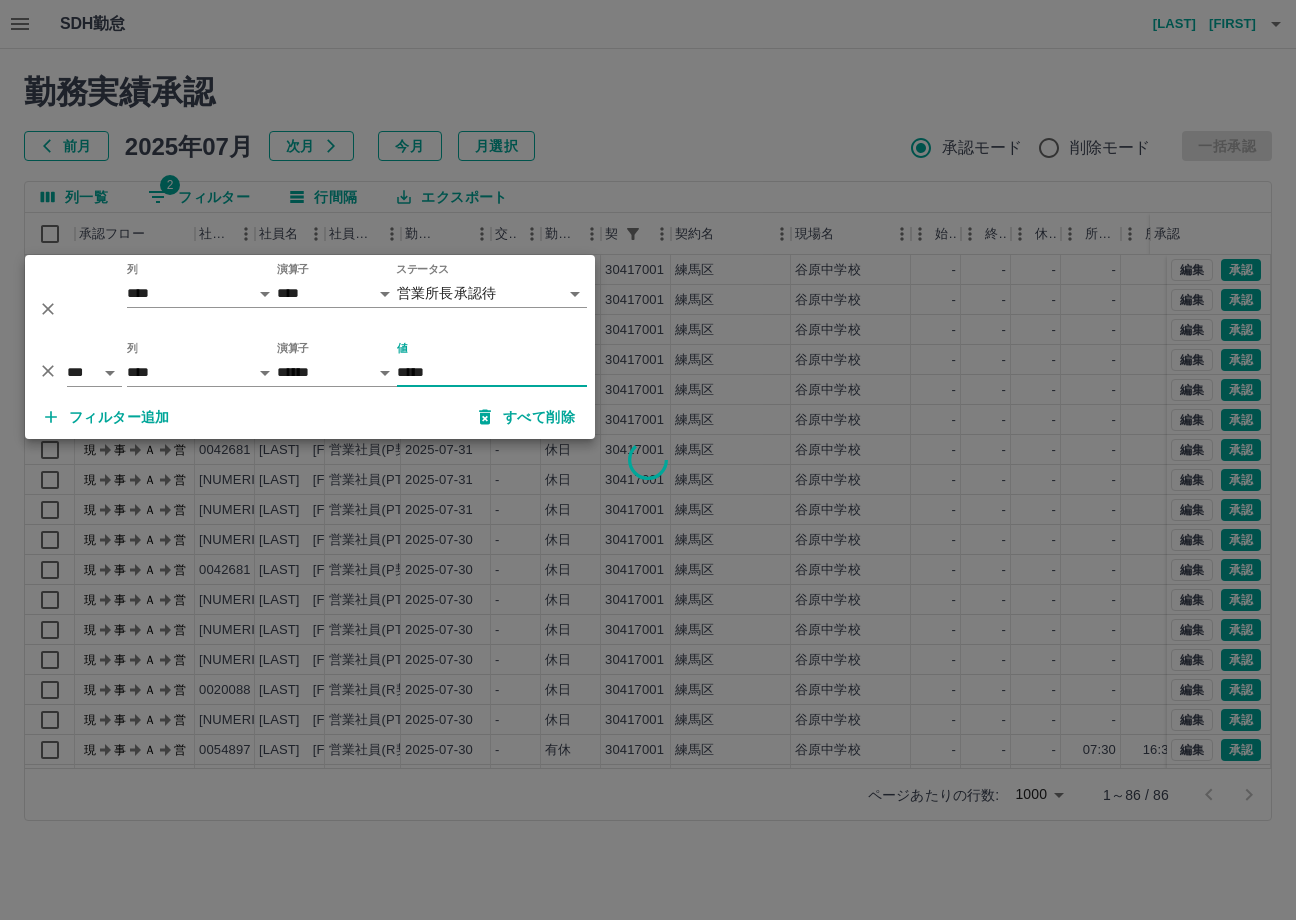 type on "*****" 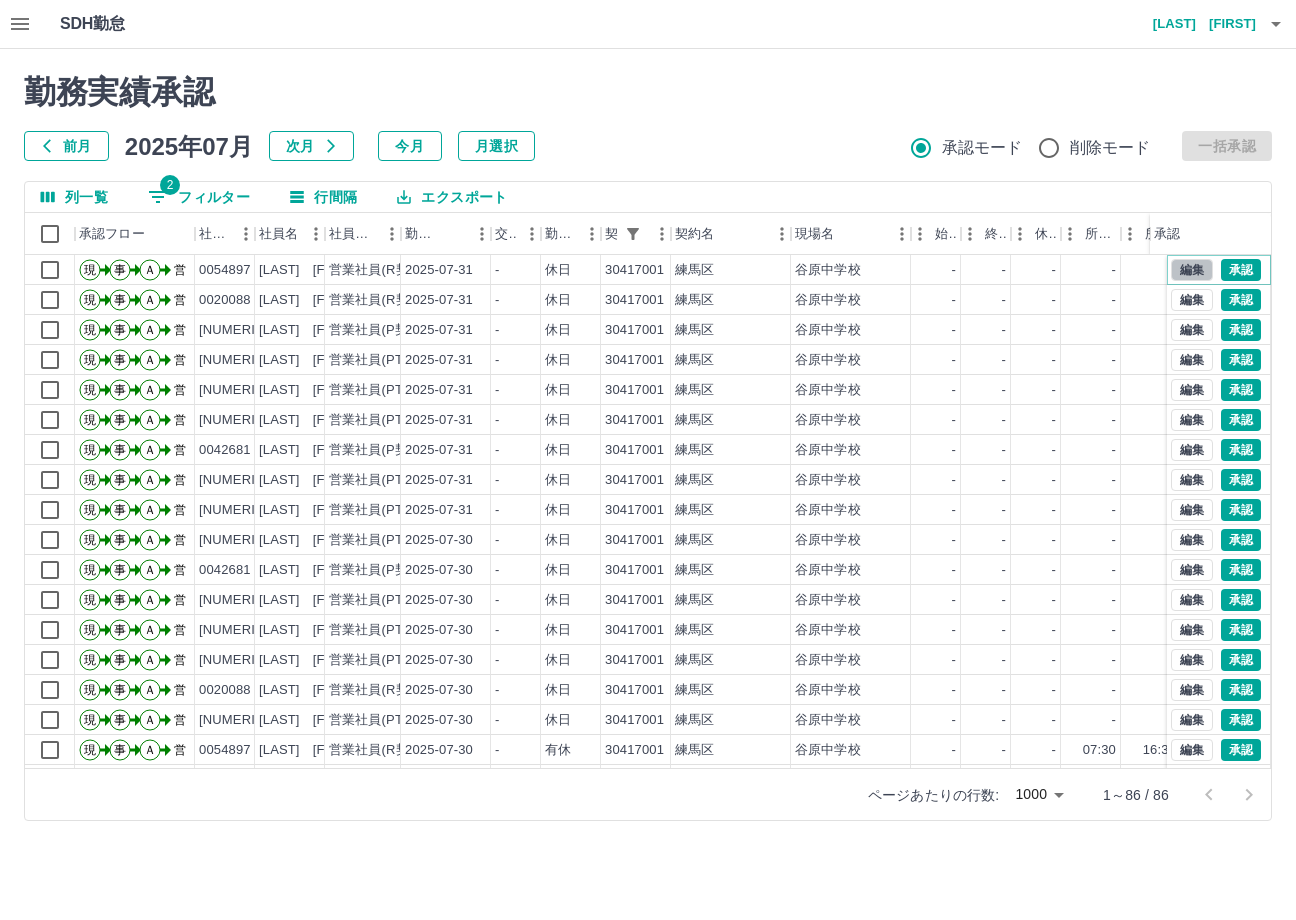 click on "編集" at bounding box center (1192, 270) 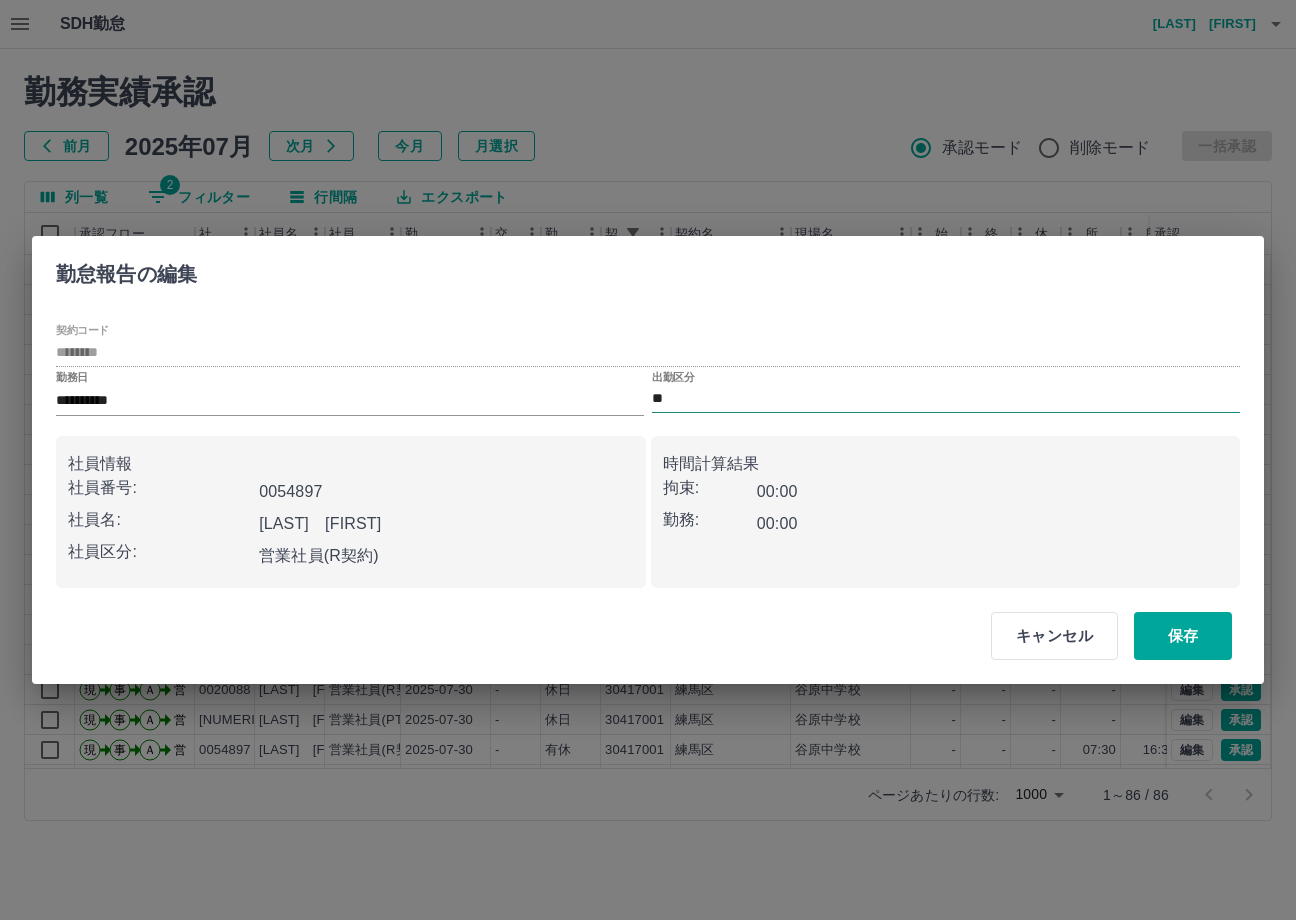 click on "**" at bounding box center (946, 399) 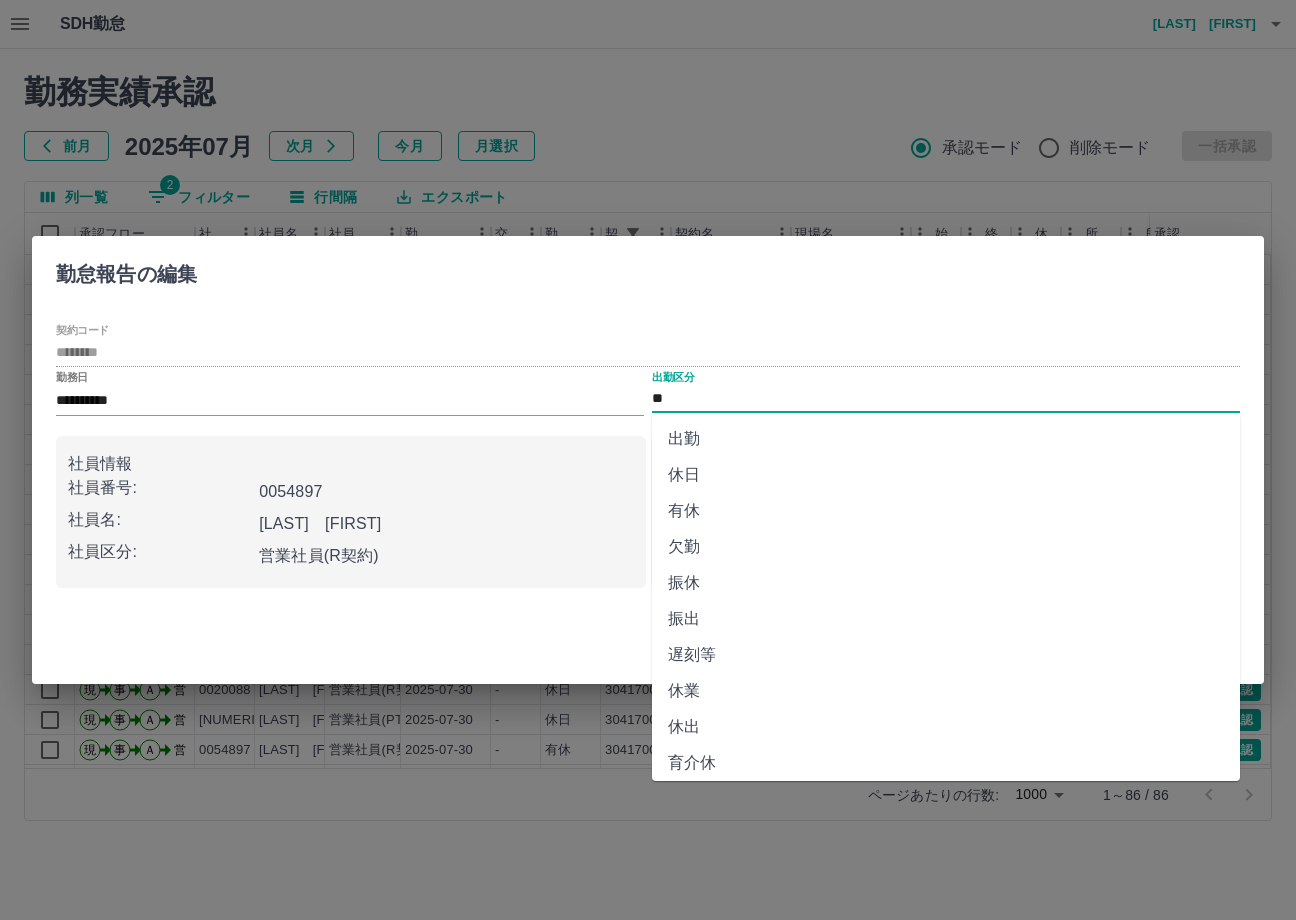click on "有休" at bounding box center [946, 511] 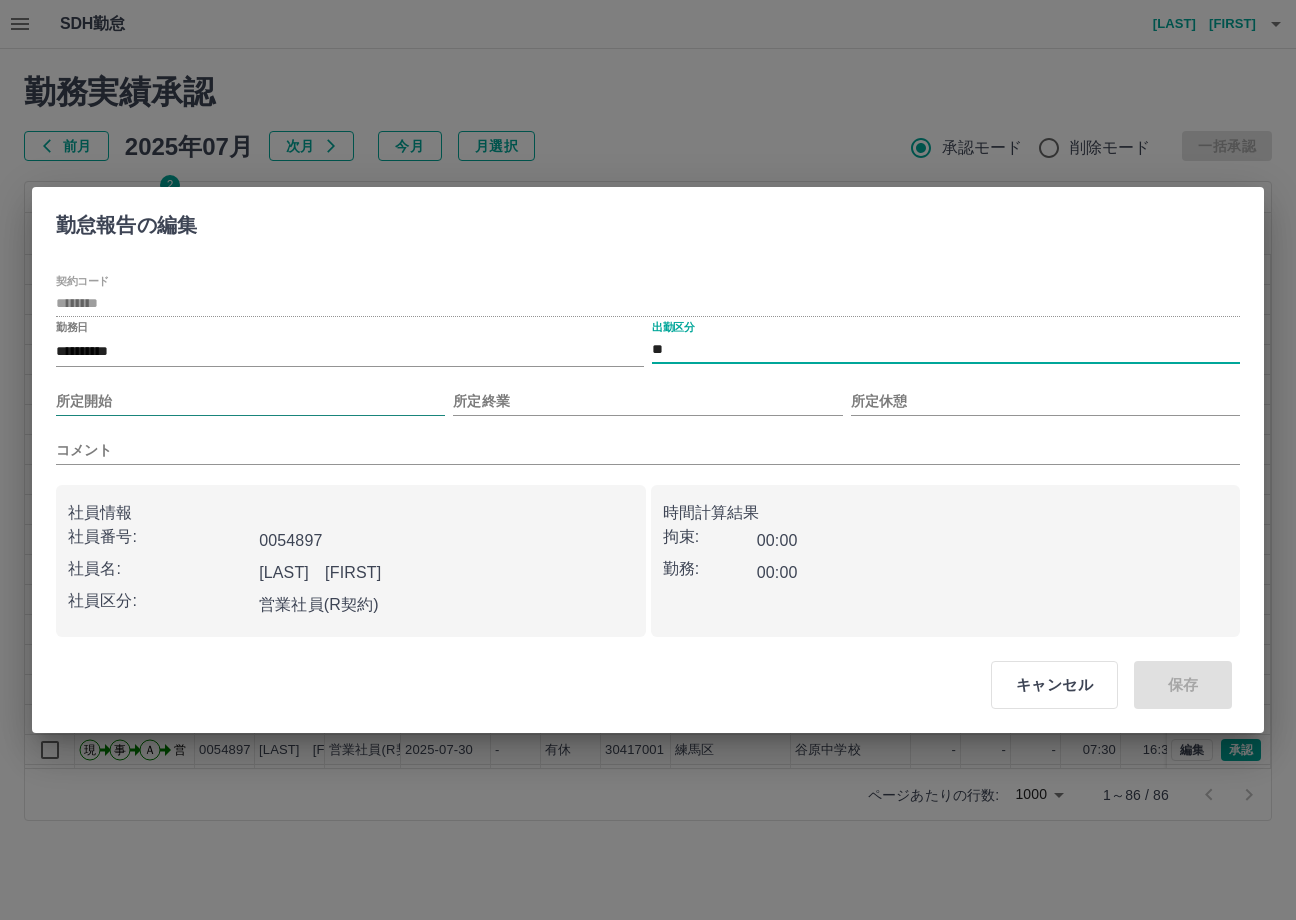 click on "所定開始" at bounding box center (250, 401) 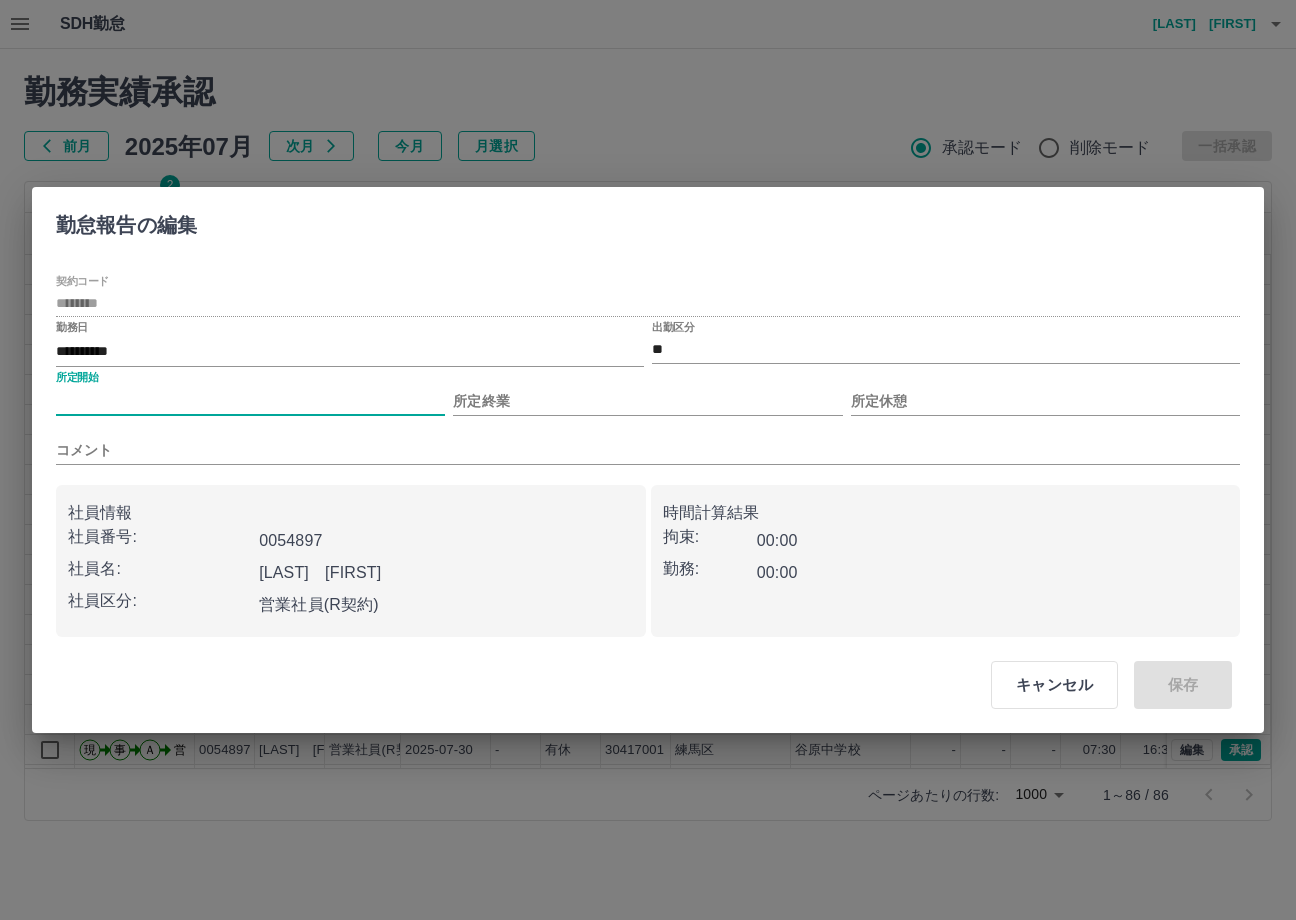 type on "****" 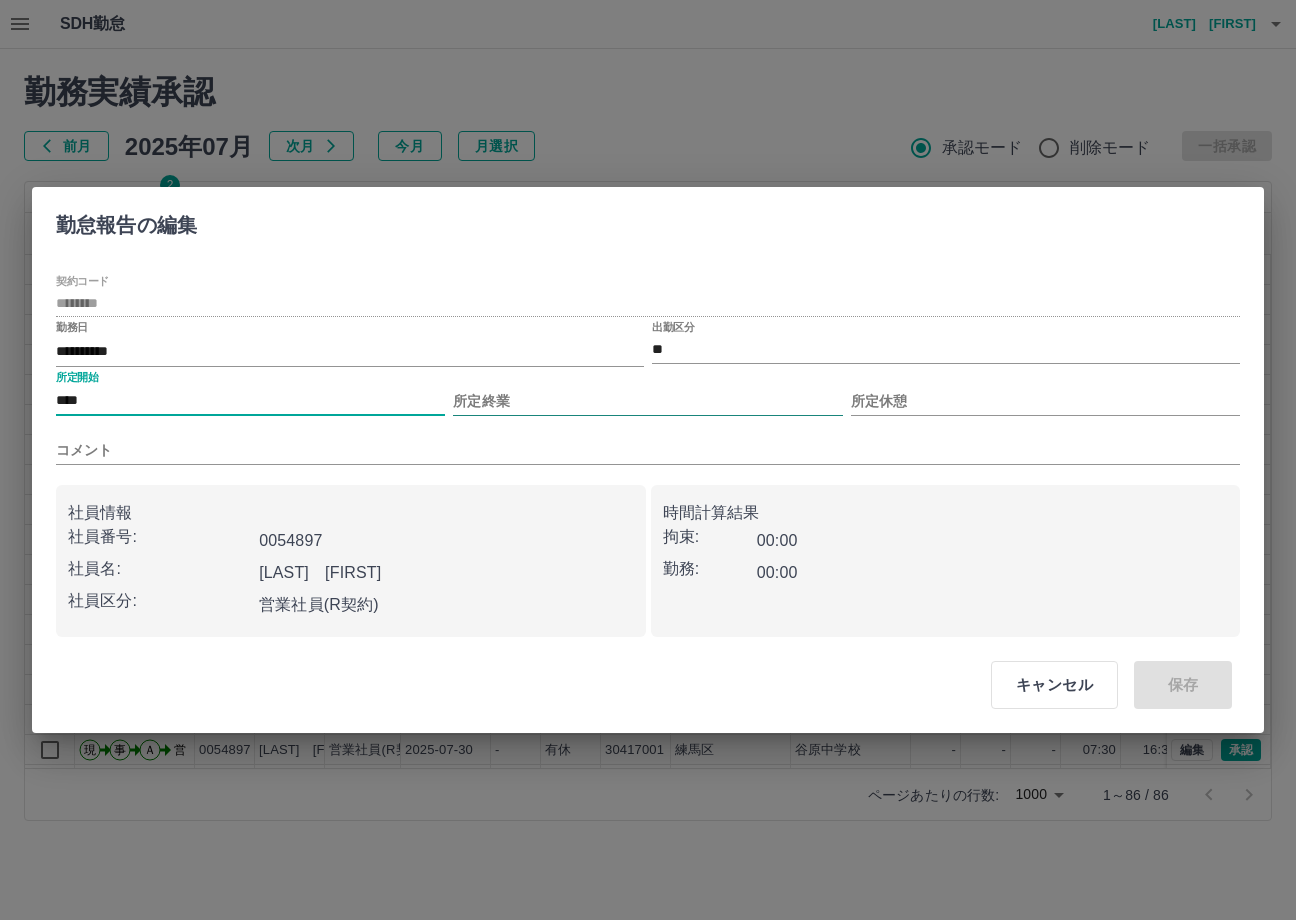 click on "所定終業" at bounding box center (647, 401) 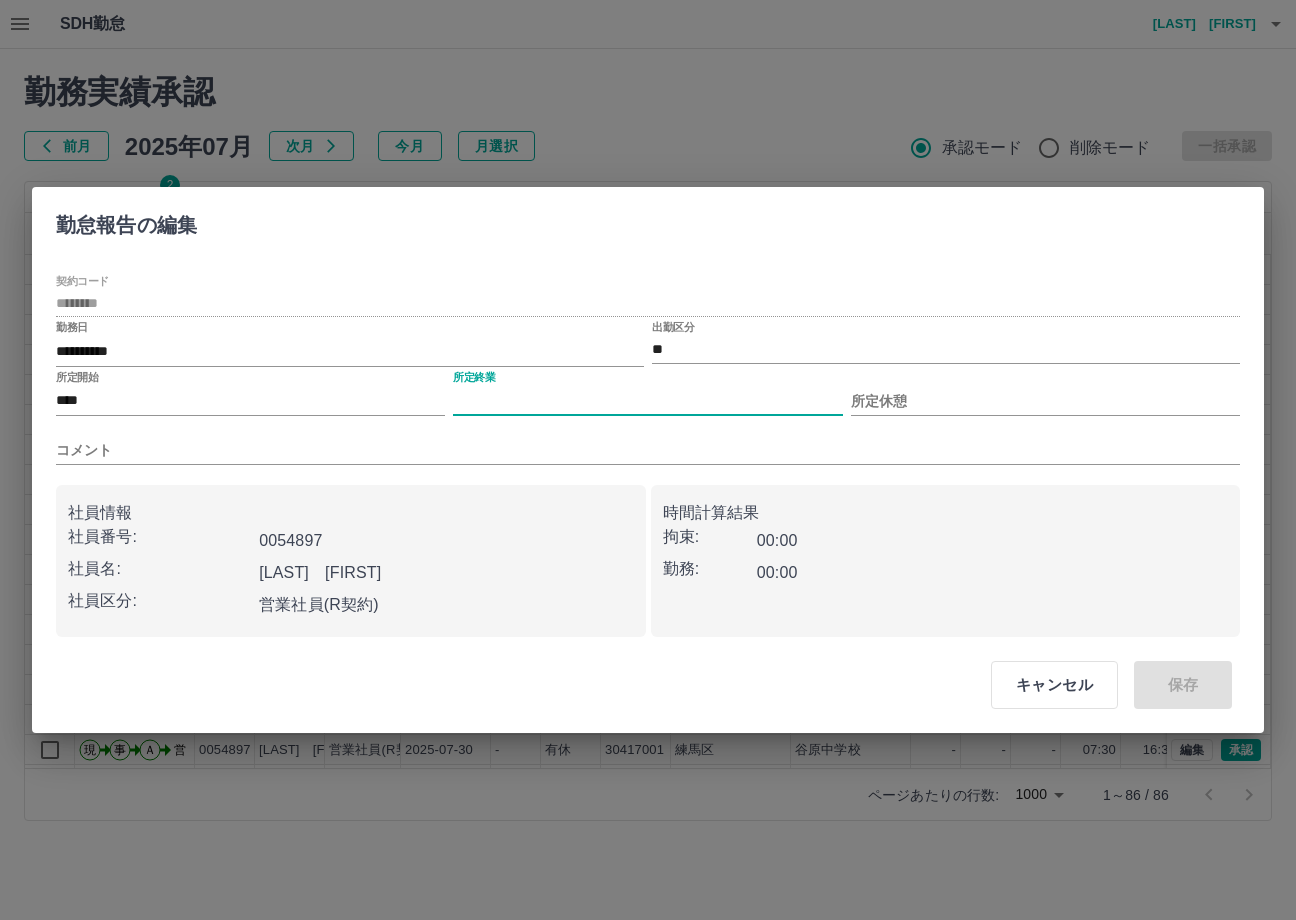 type on "****" 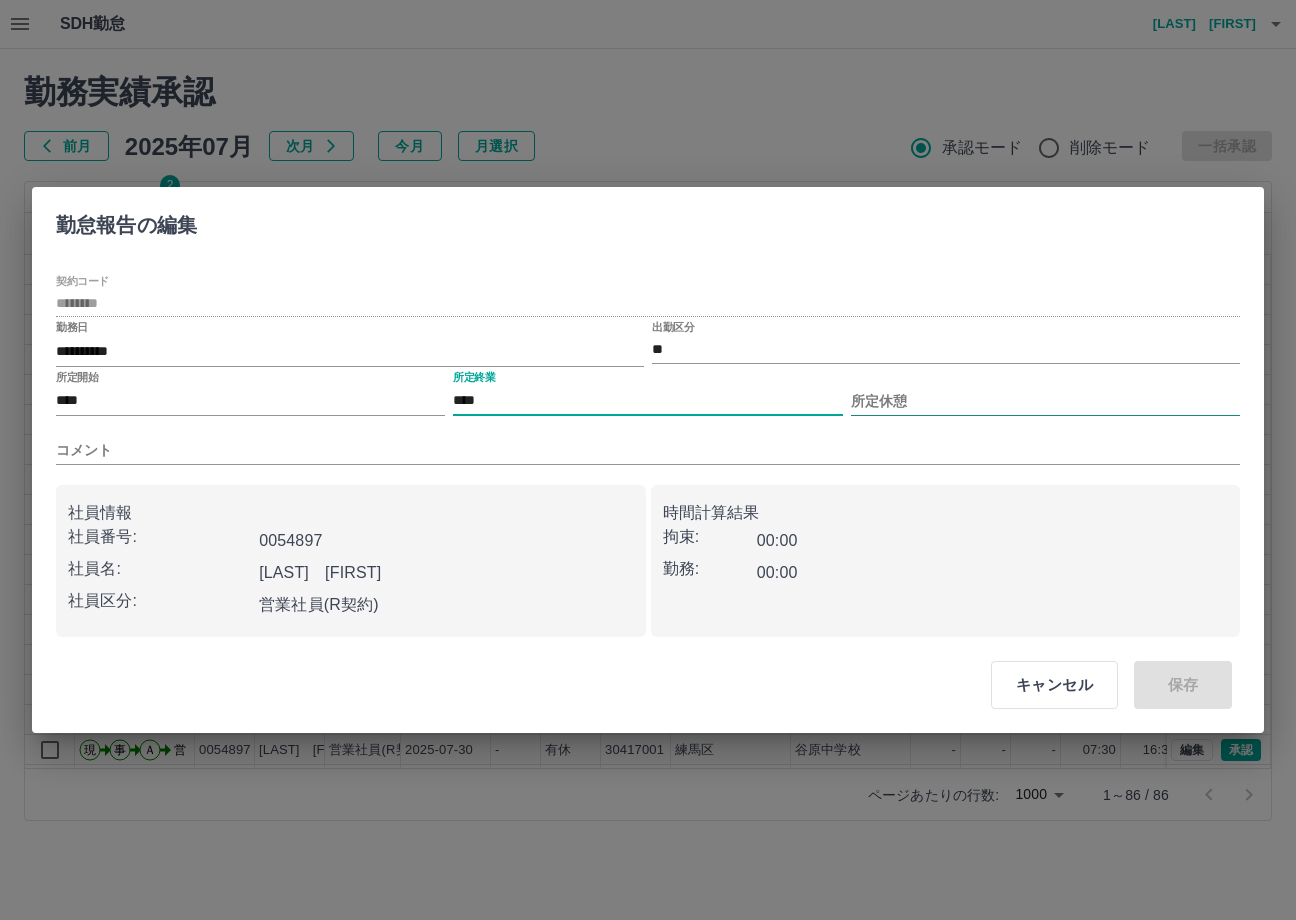 click on "所定休憩" at bounding box center [1045, 401] 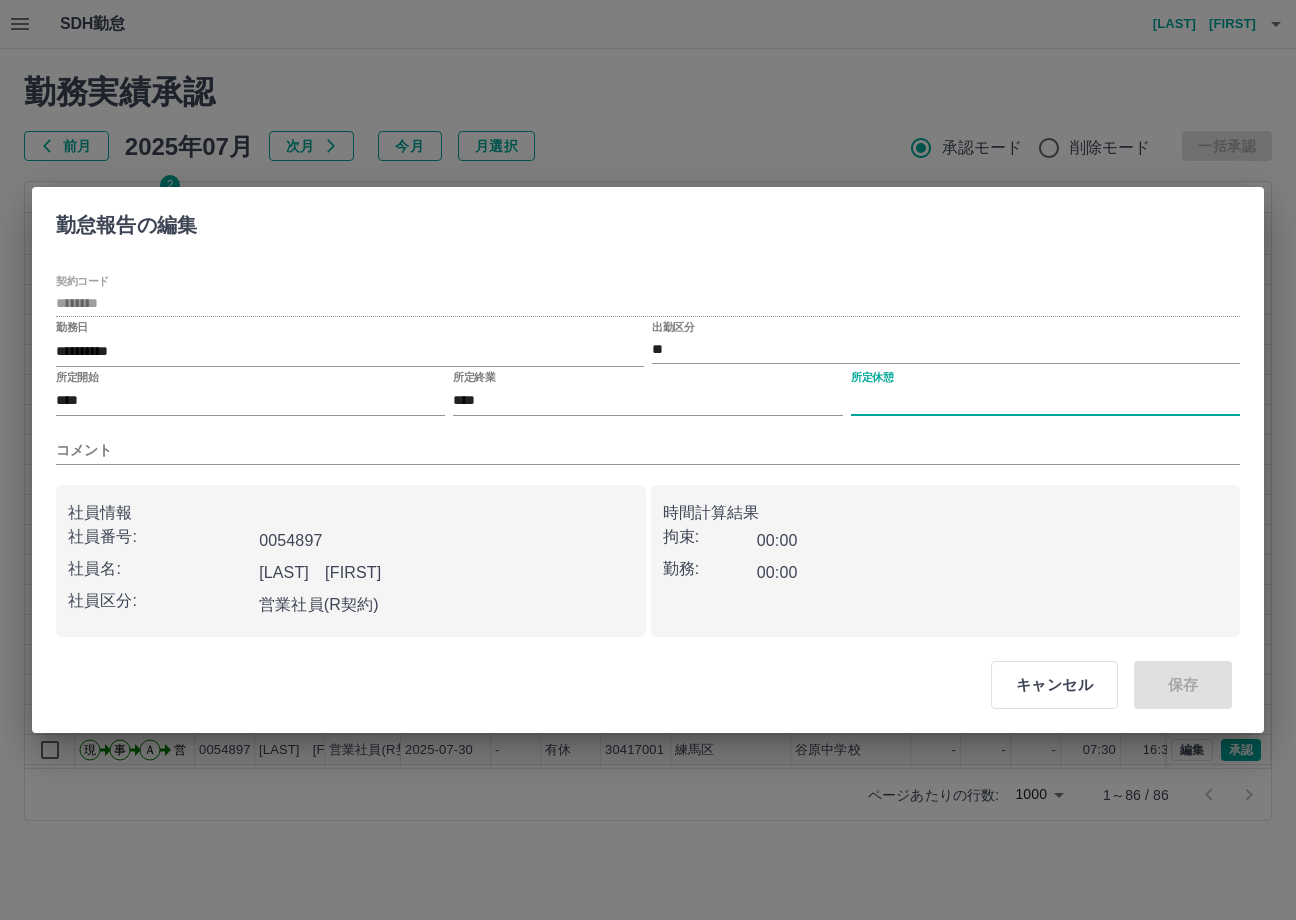 type on "****" 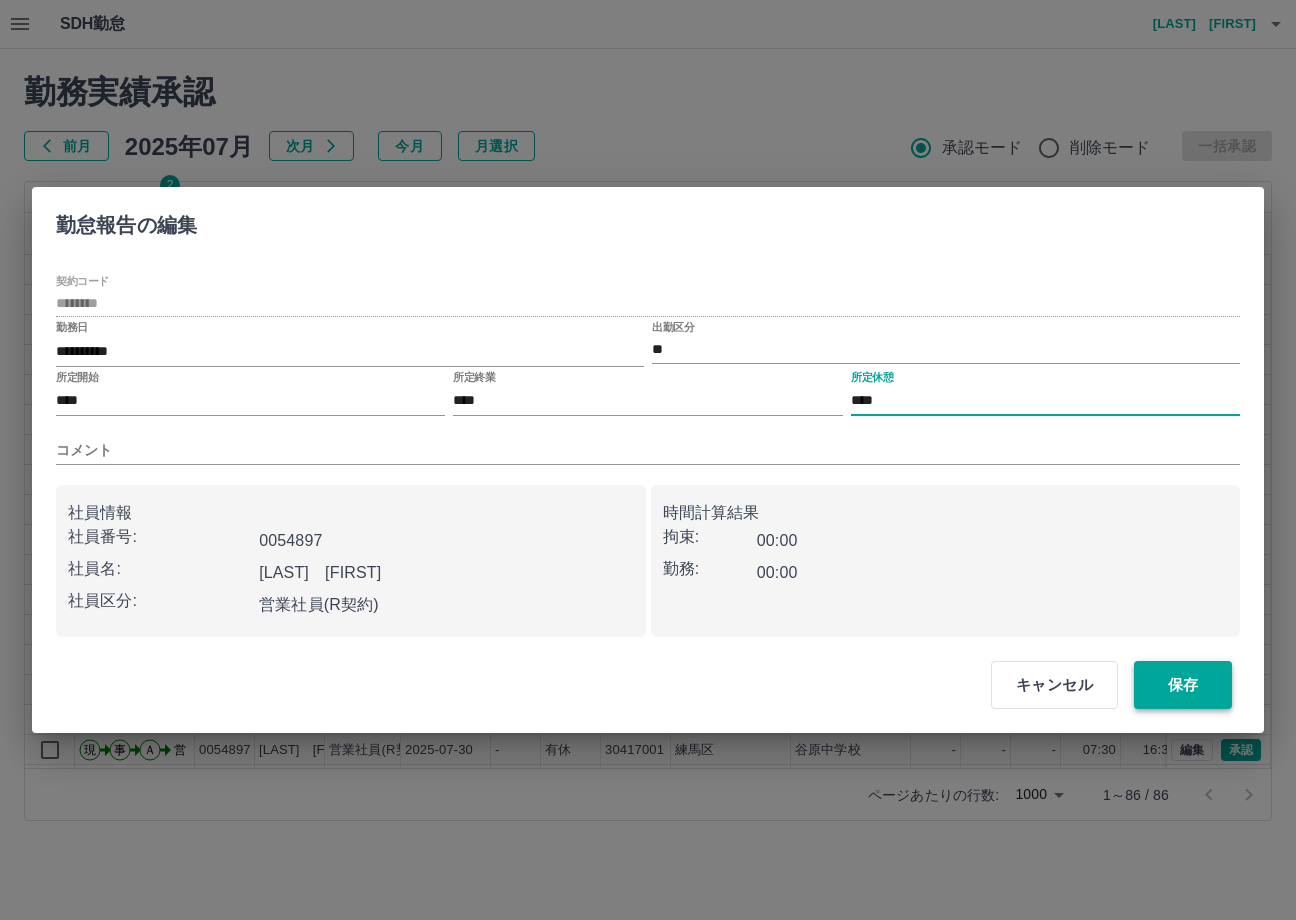 click on "保存" at bounding box center (1183, 685) 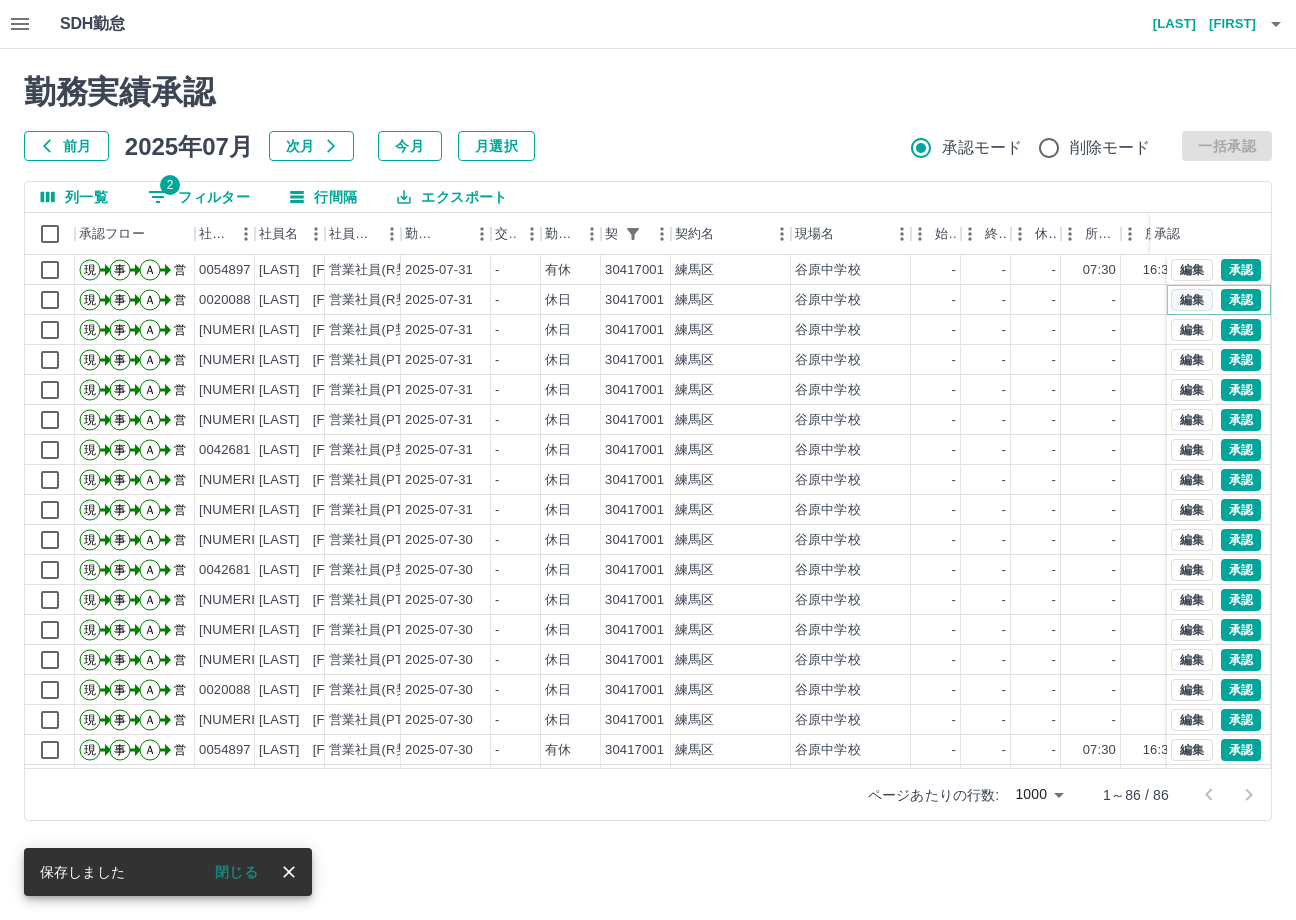 click on "編集" at bounding box center [1192, 300] 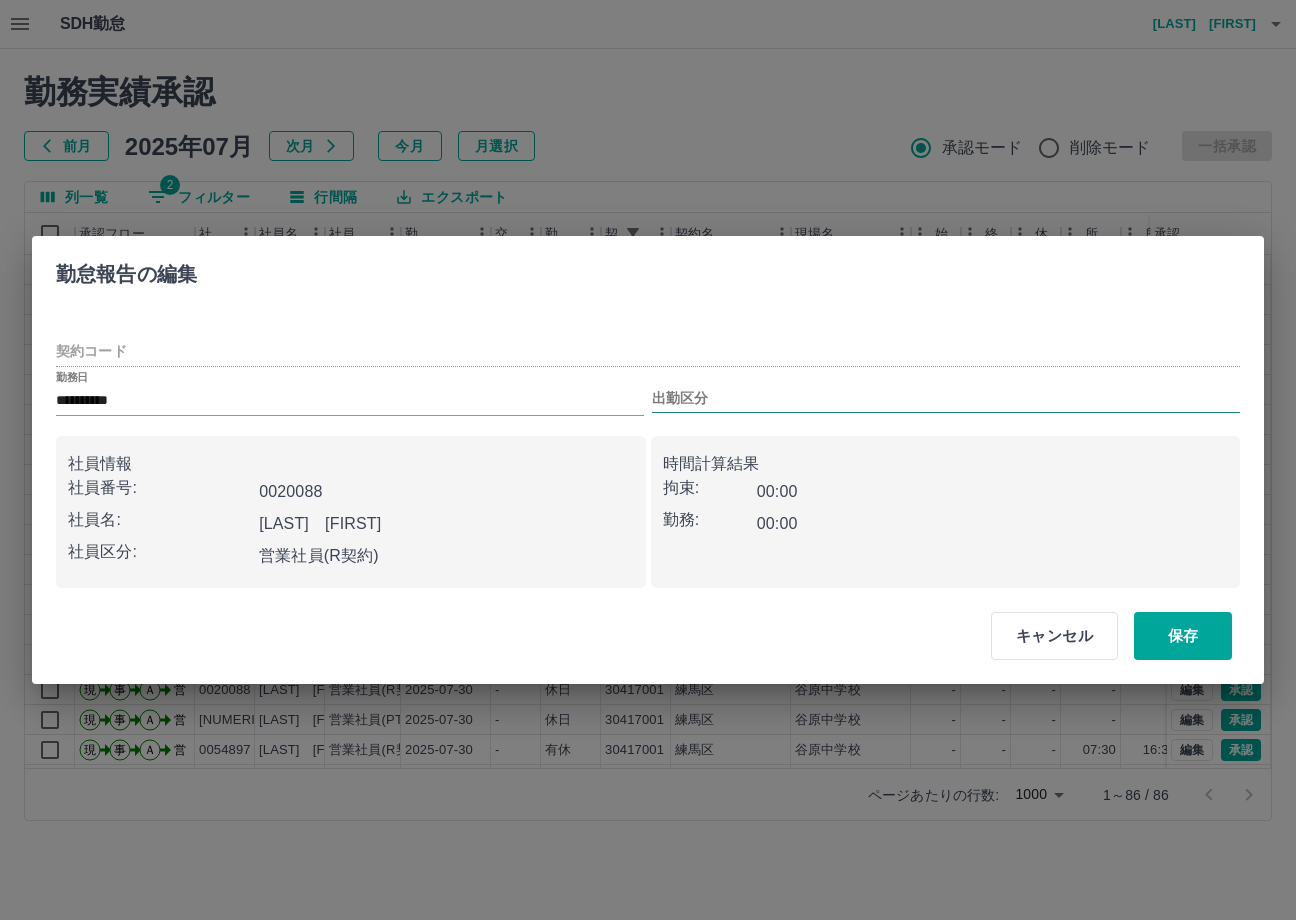 click on "出勤区分" at bounding box center (946, 399) 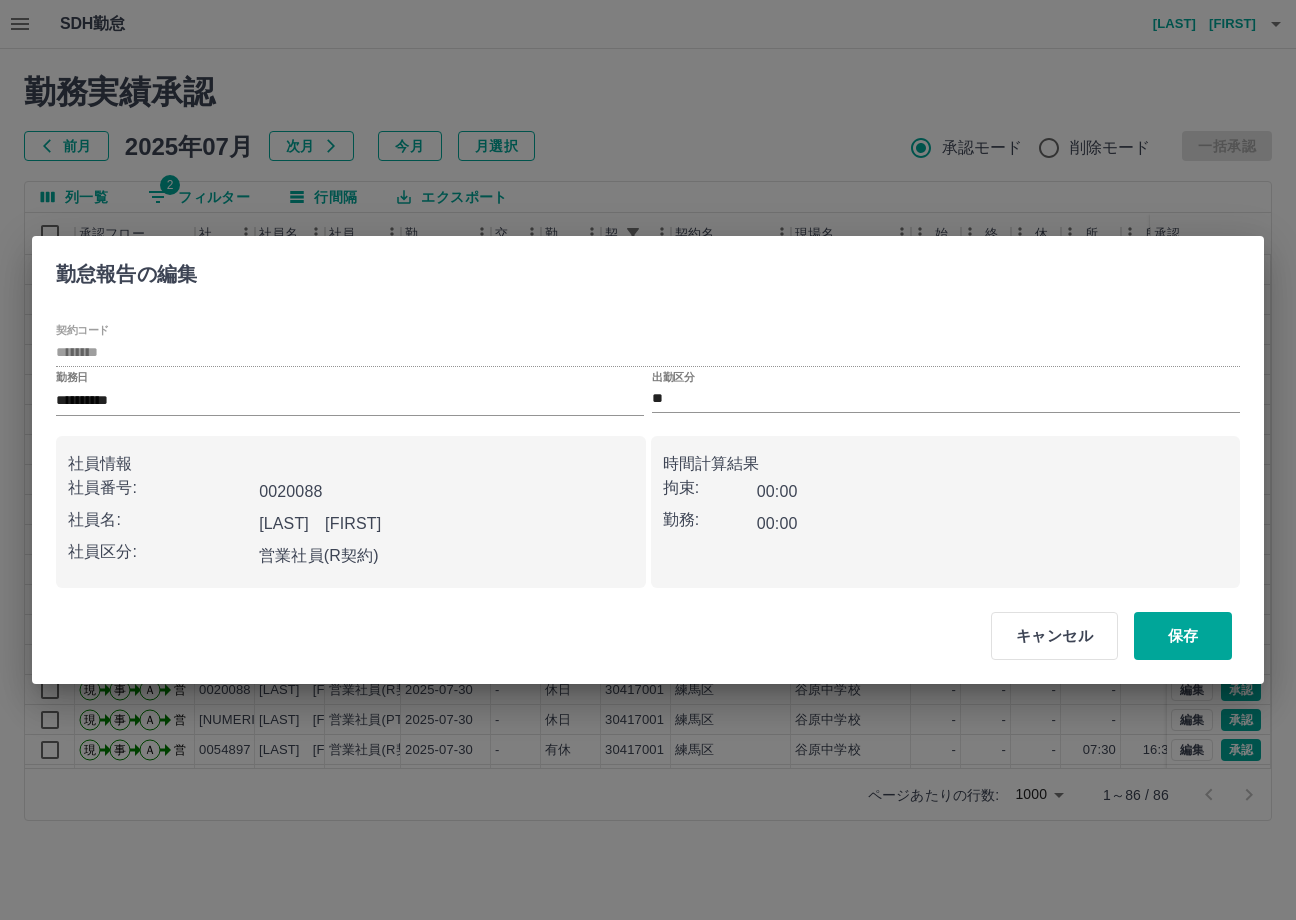 click on "**********" at bounding box center (648, 460) 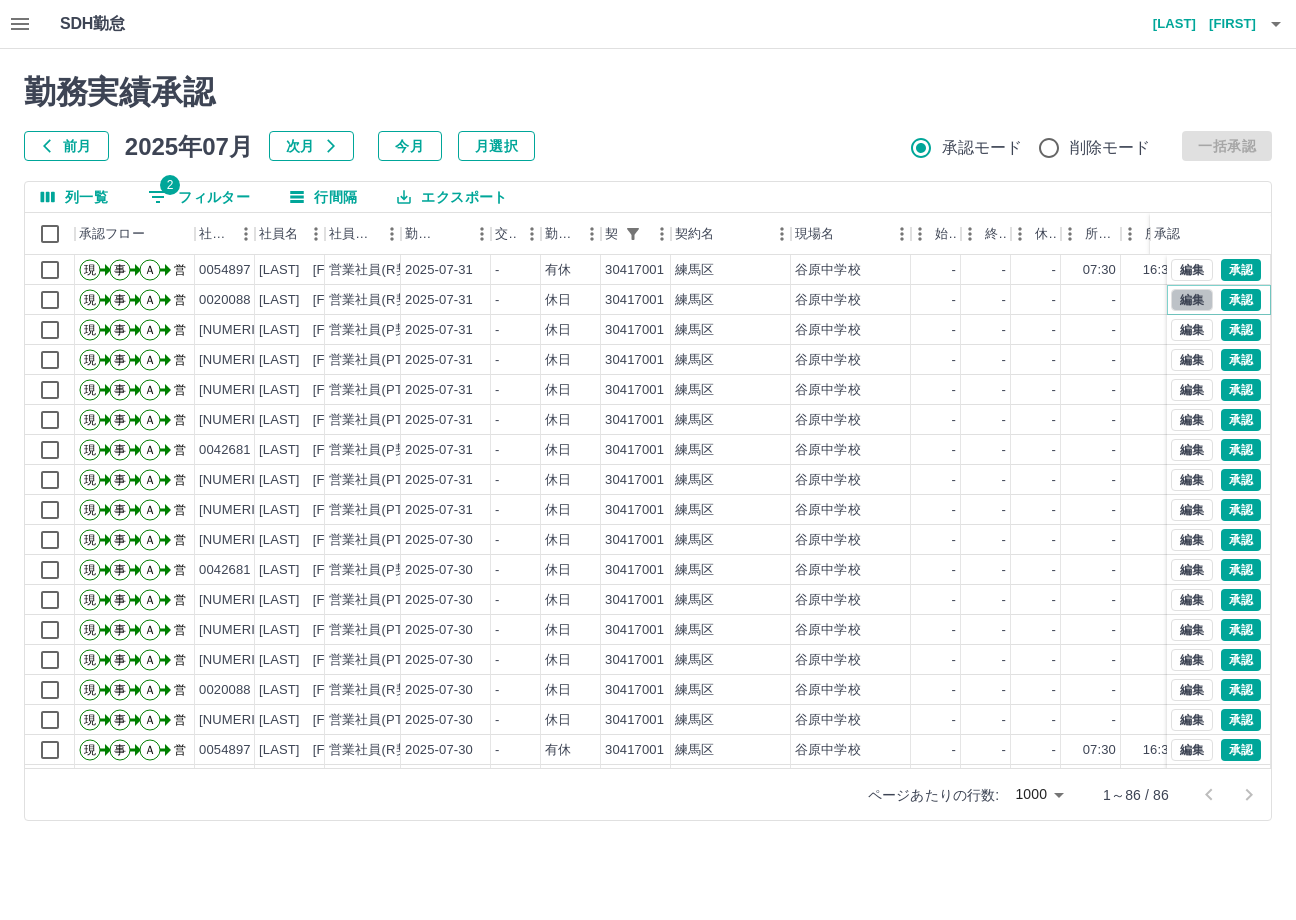 click on "編集" at bounding box center (1192, 300) 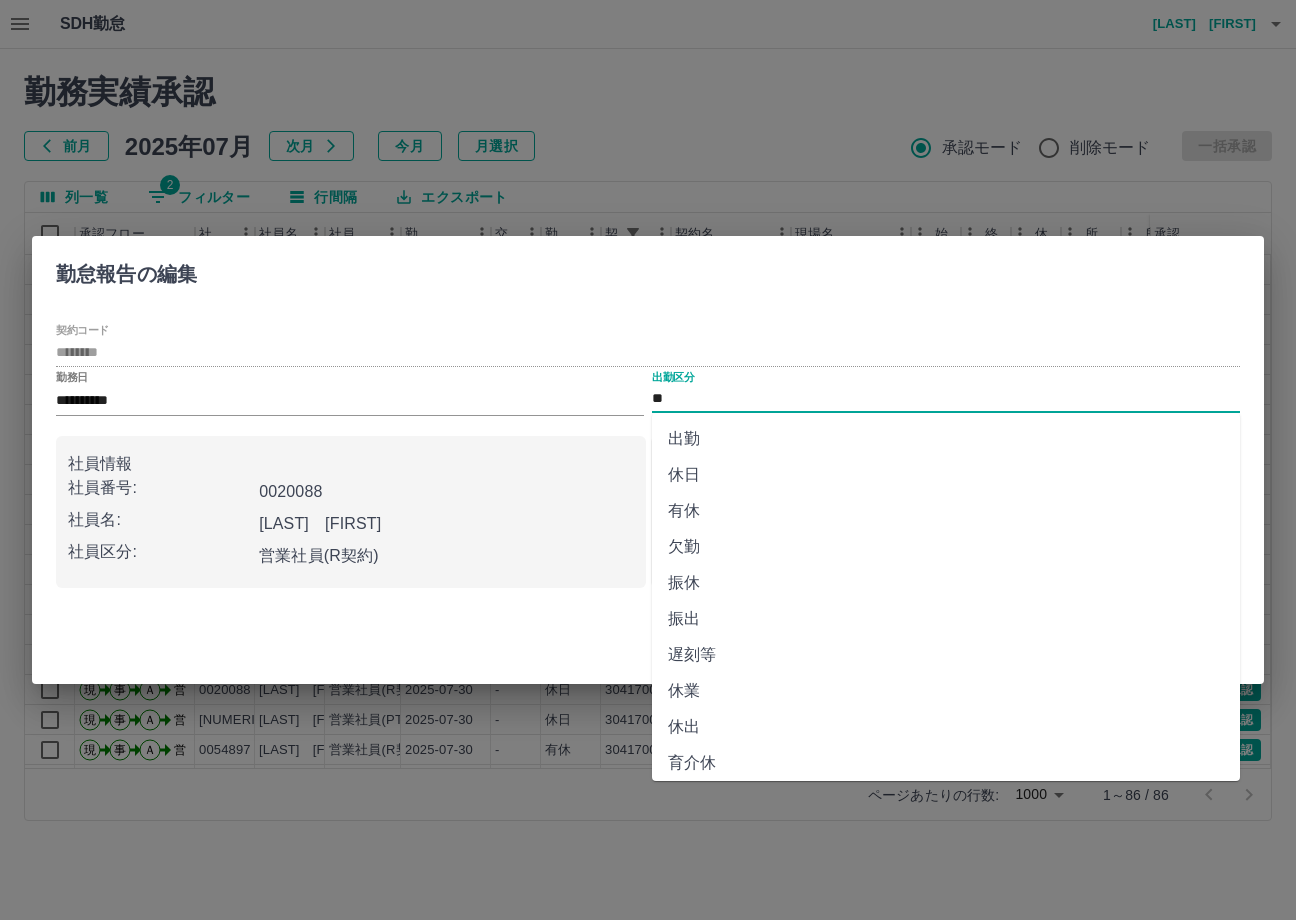 click on "出勤" at bounding box center (946, 439) 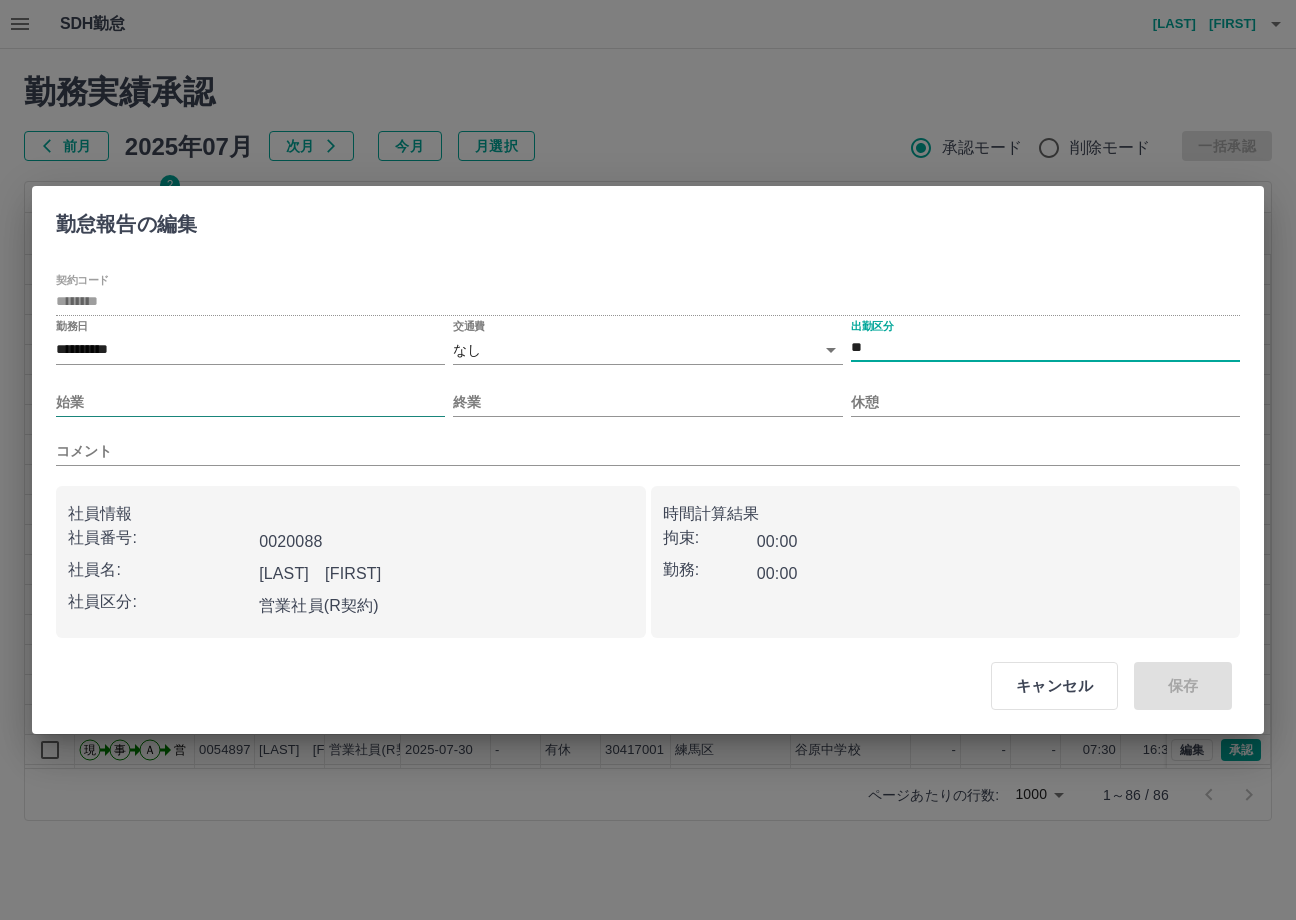 click on "始業" at bounding box center [250, 402] 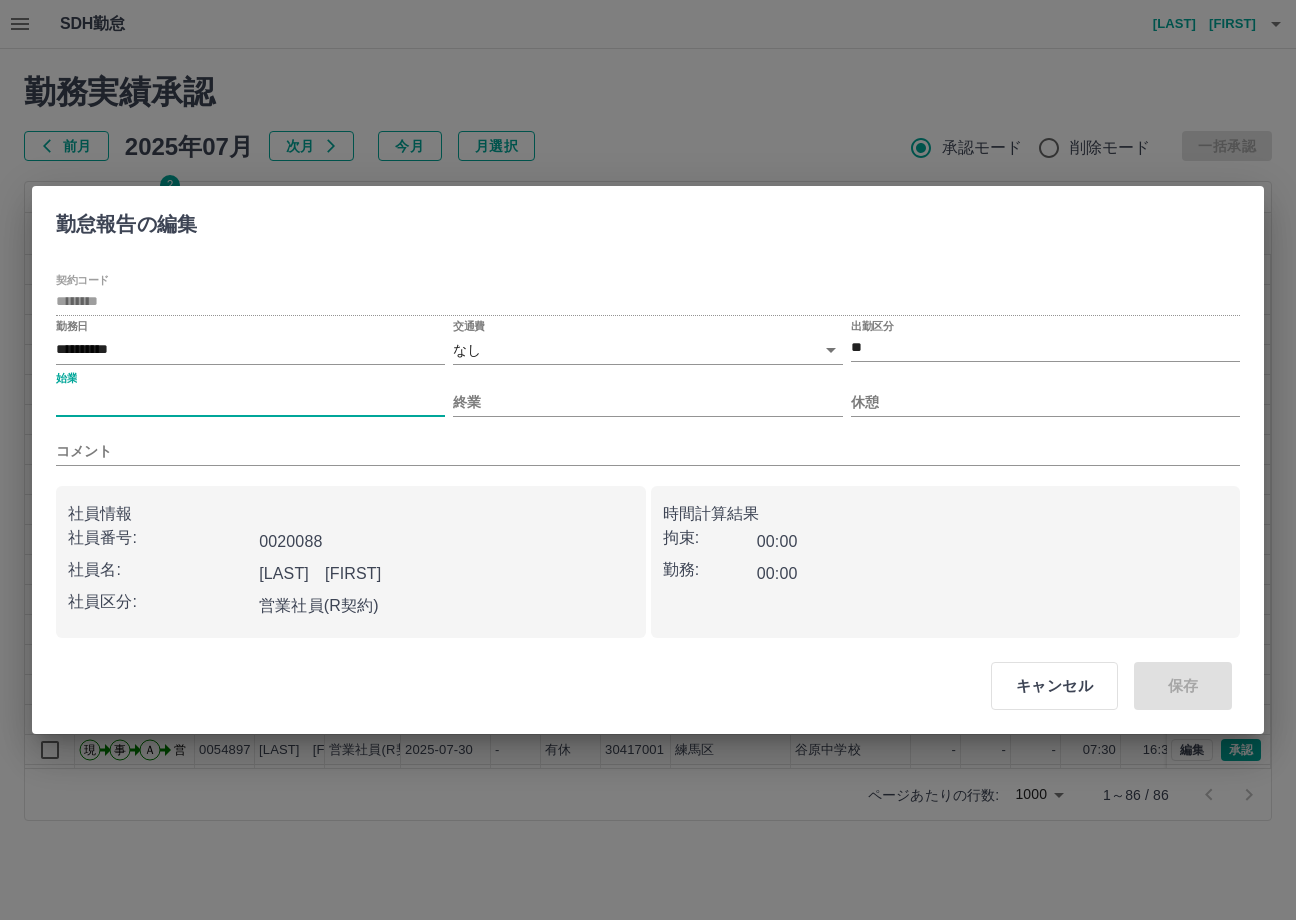 type on "****" 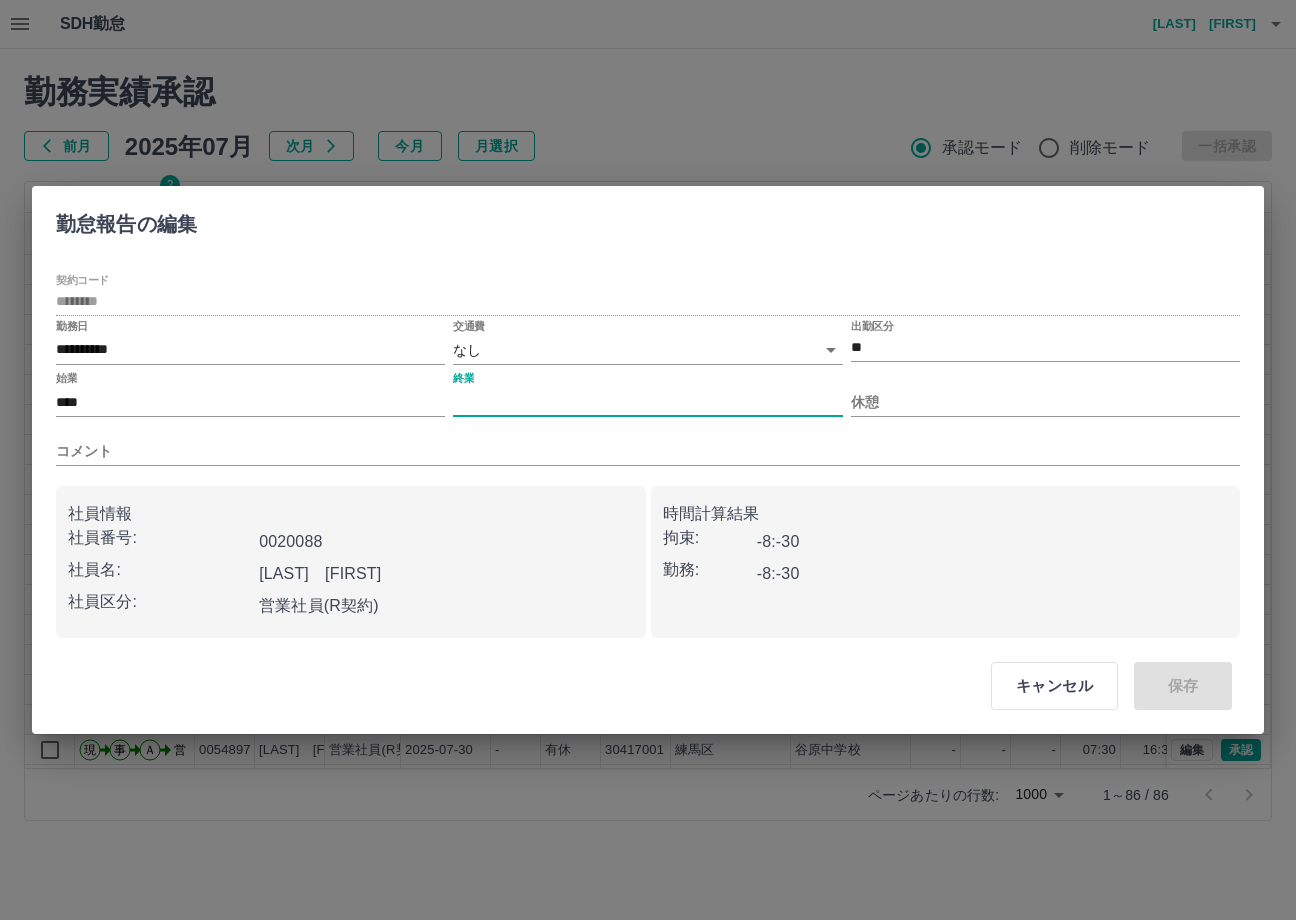 click on "終業" at bounding box center (647, 402) 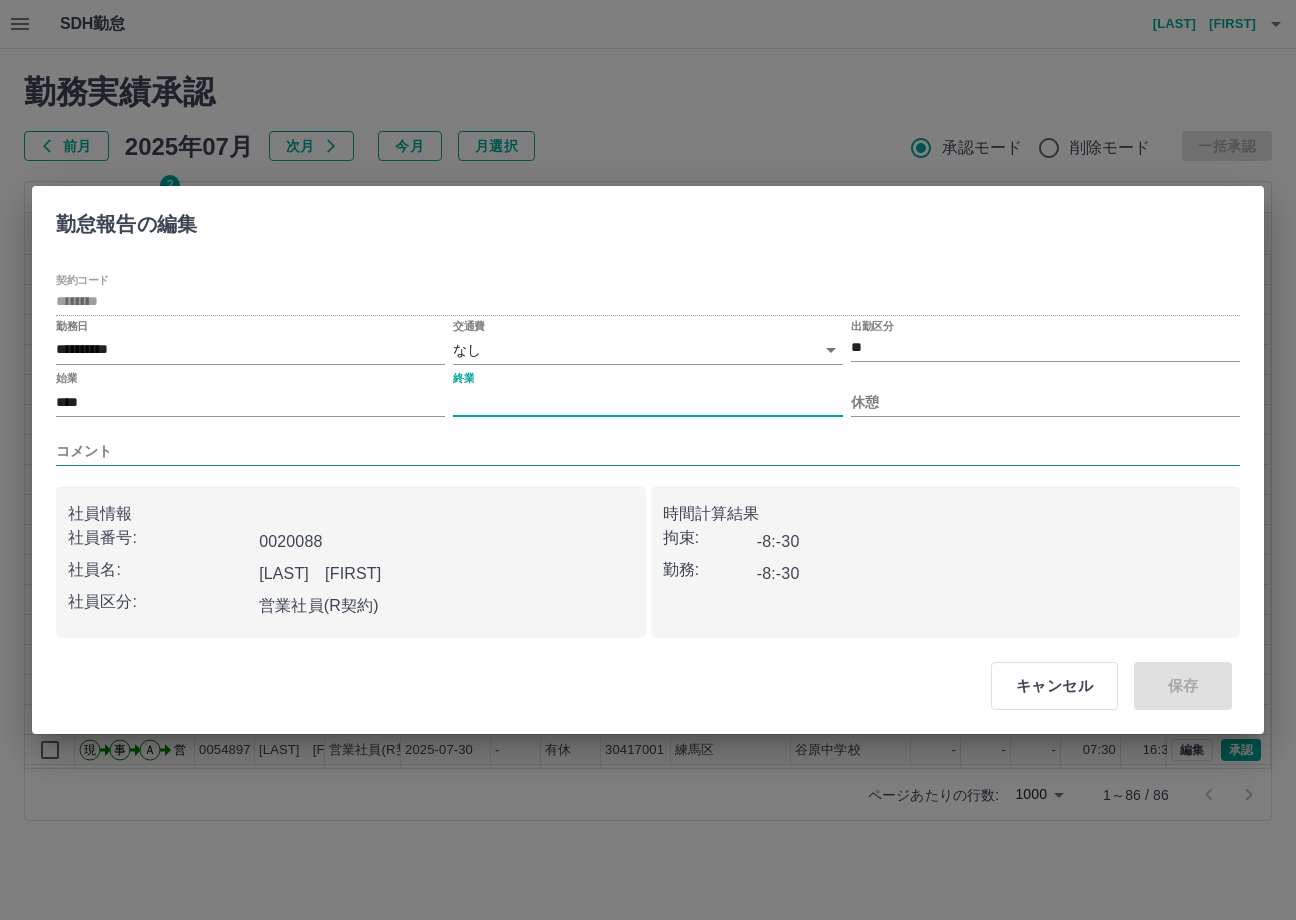 type on "****" 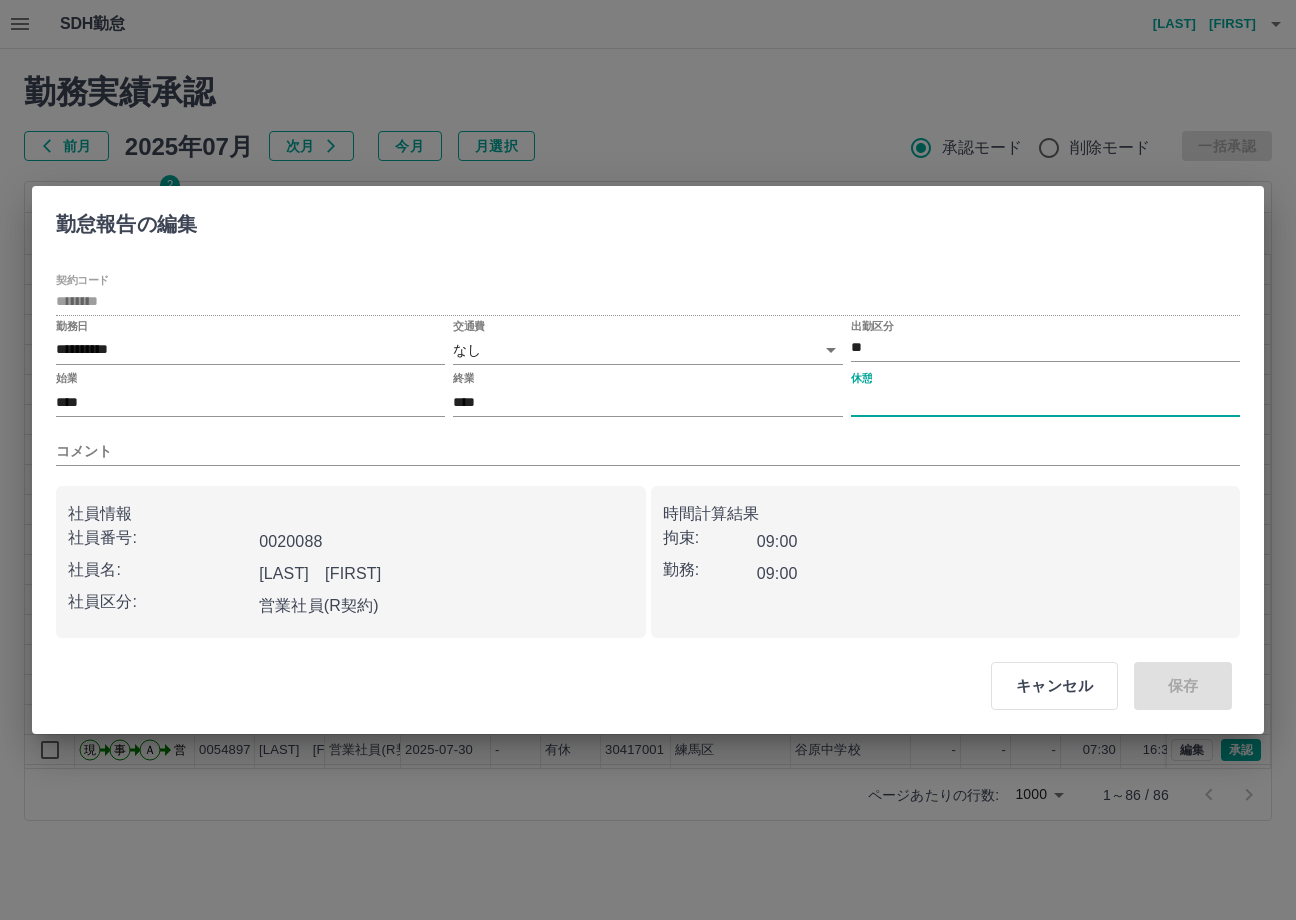 drag, startPoint x: 868, startPoint y: 389, endPoint x: 935, endPoint y: 394, distance: 67.18631 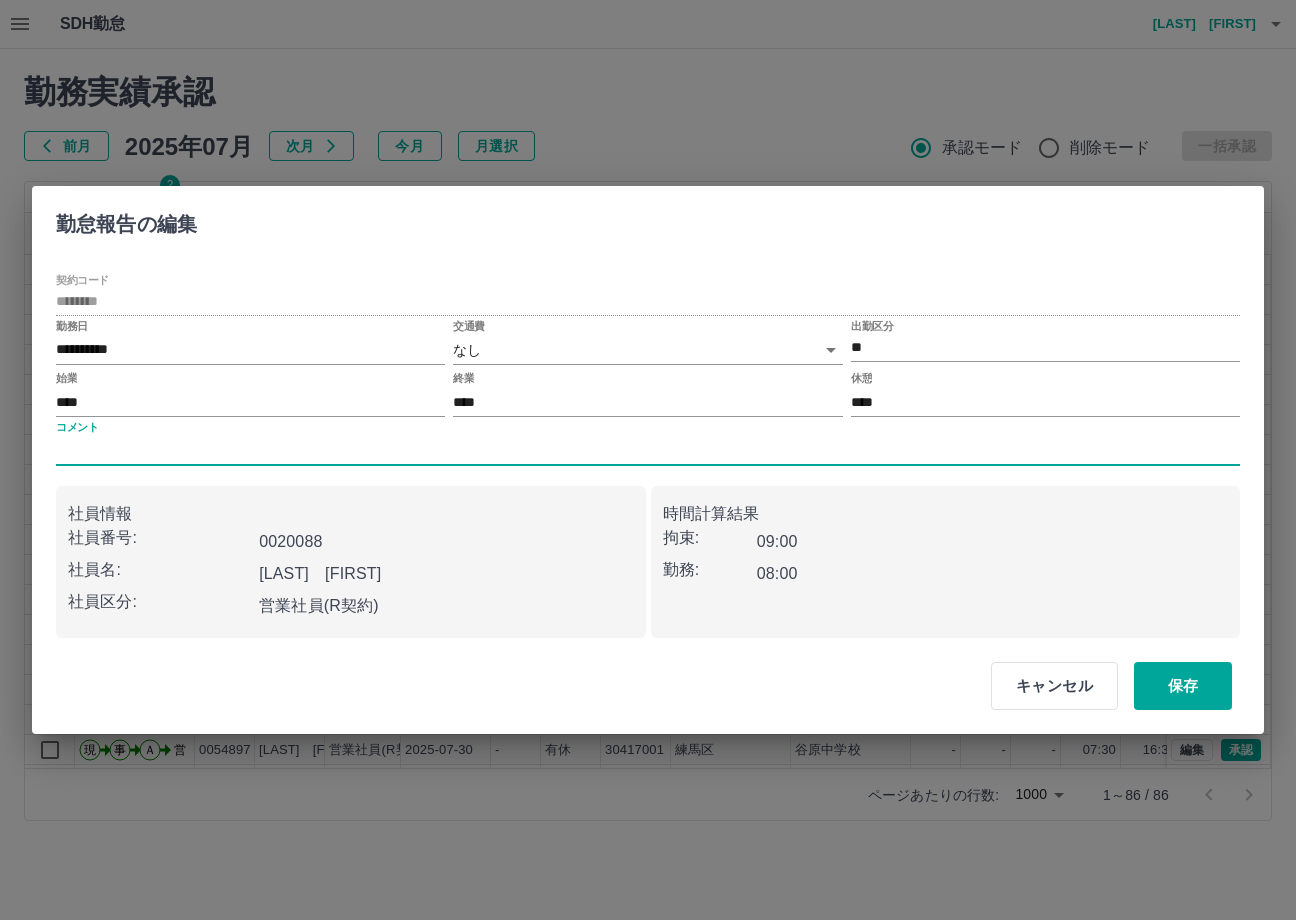 click on "コメント" at bounding box center [648, 451] 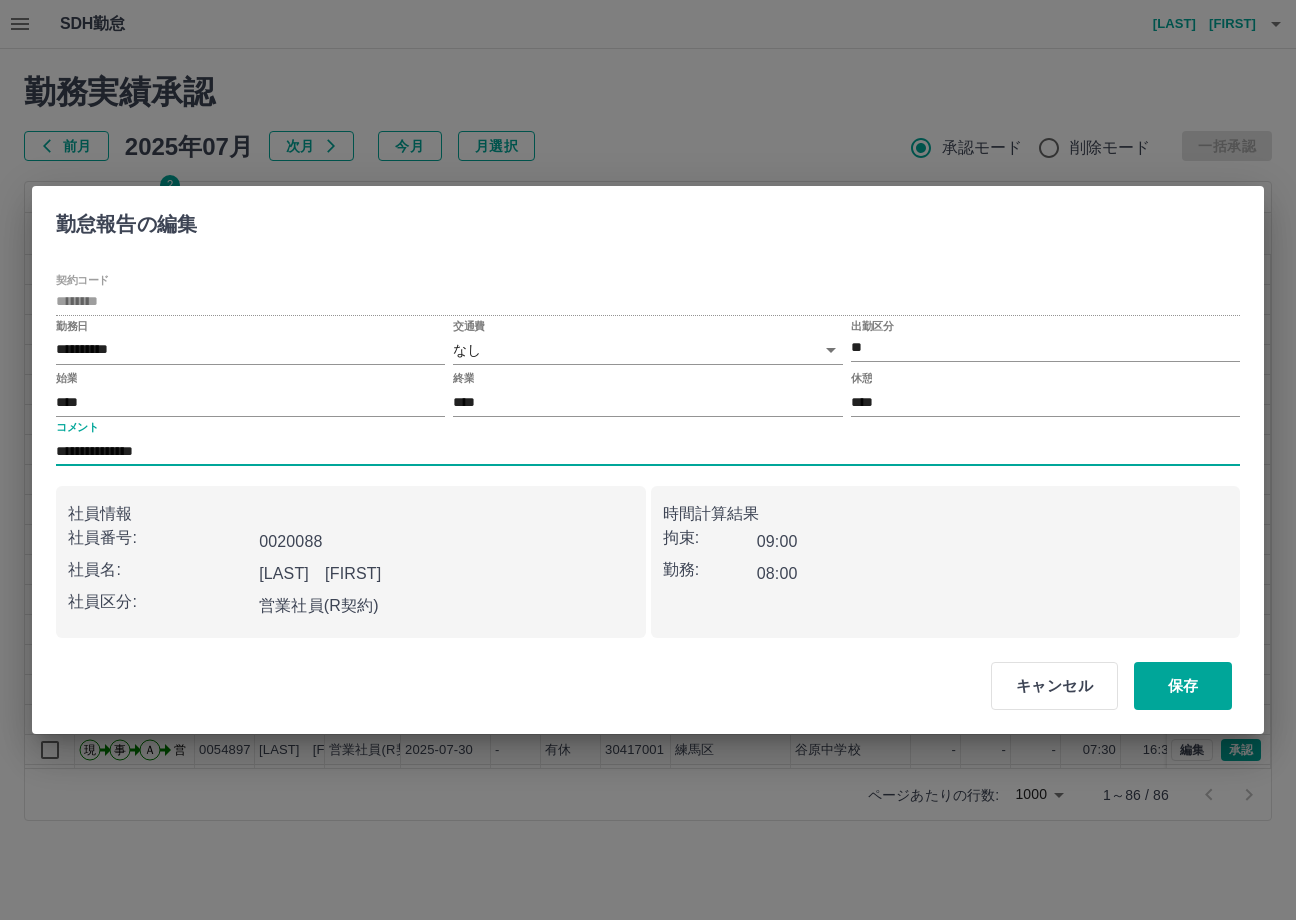 drag, startPoint x: 288, startPoint y: 445, endPoint x: -421, endPoint y: 493, distance: 710.623 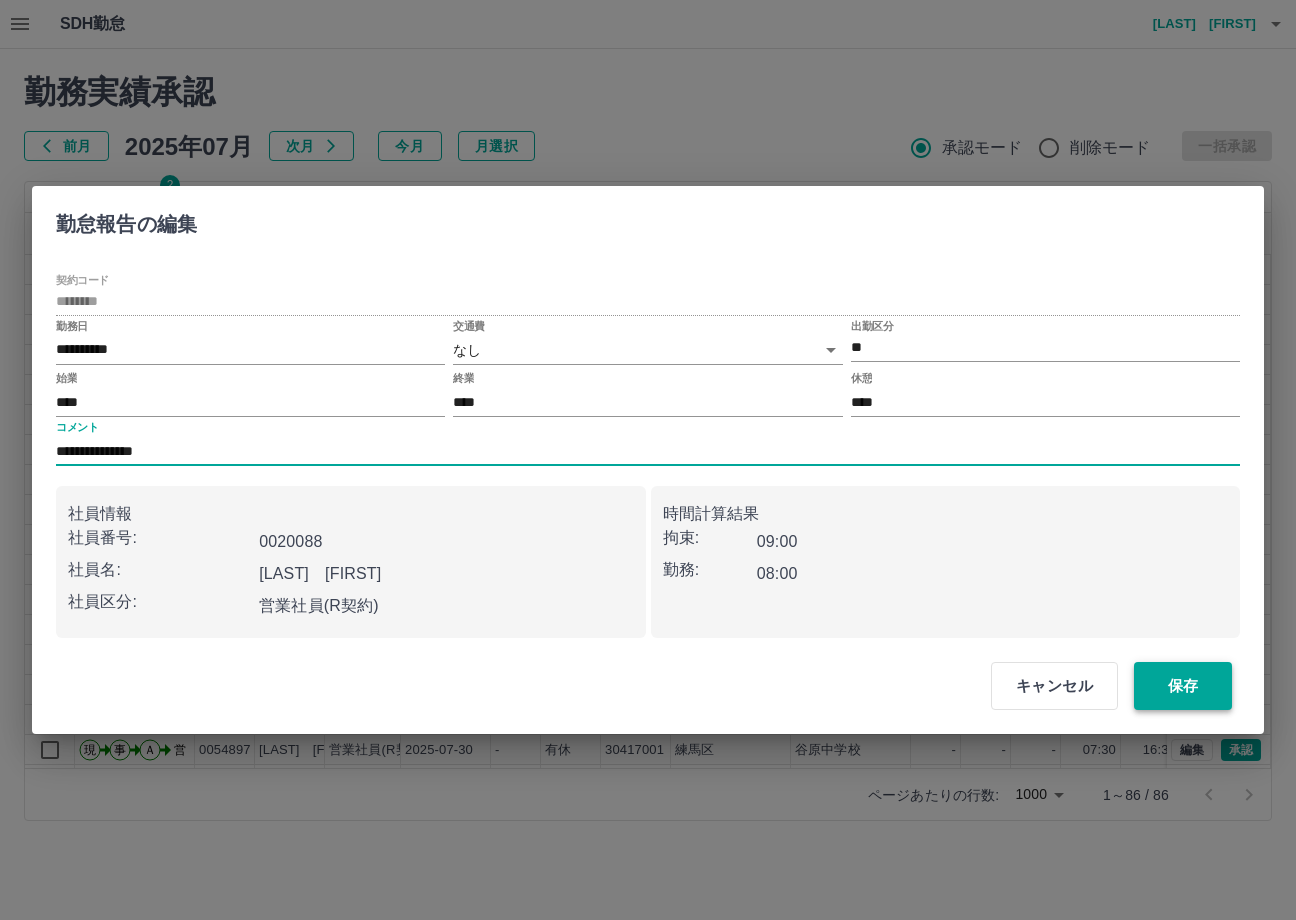 type on "**********" 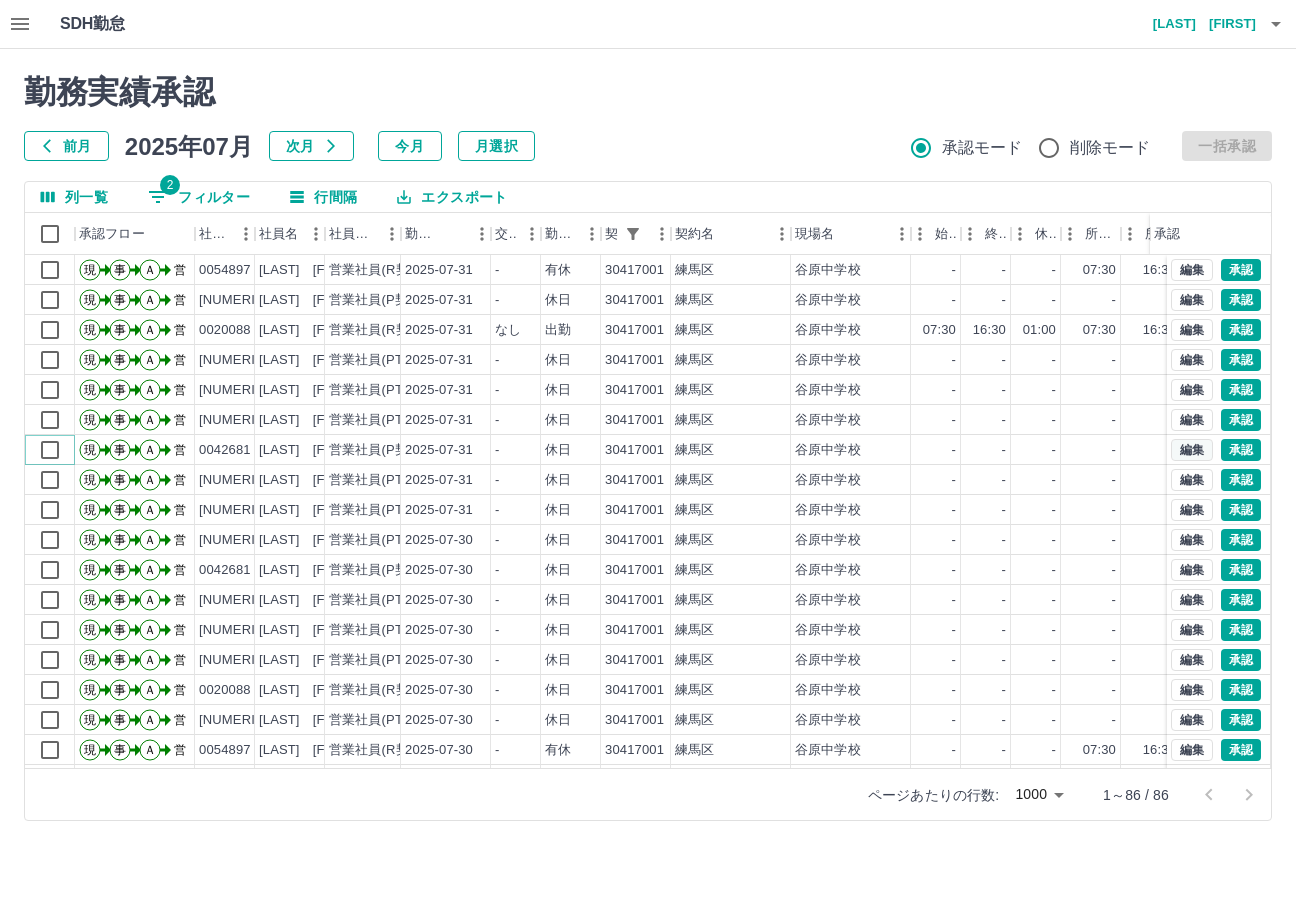 click on "現 事 Ａ 営 0042681 埜澤　美林 営業社員(P契約) 2025-07-31  -  休日 30417001 練馬区 谷原中学校 - - - - - - 00:00 00:00 00:00" at bounding box center (786, 450) 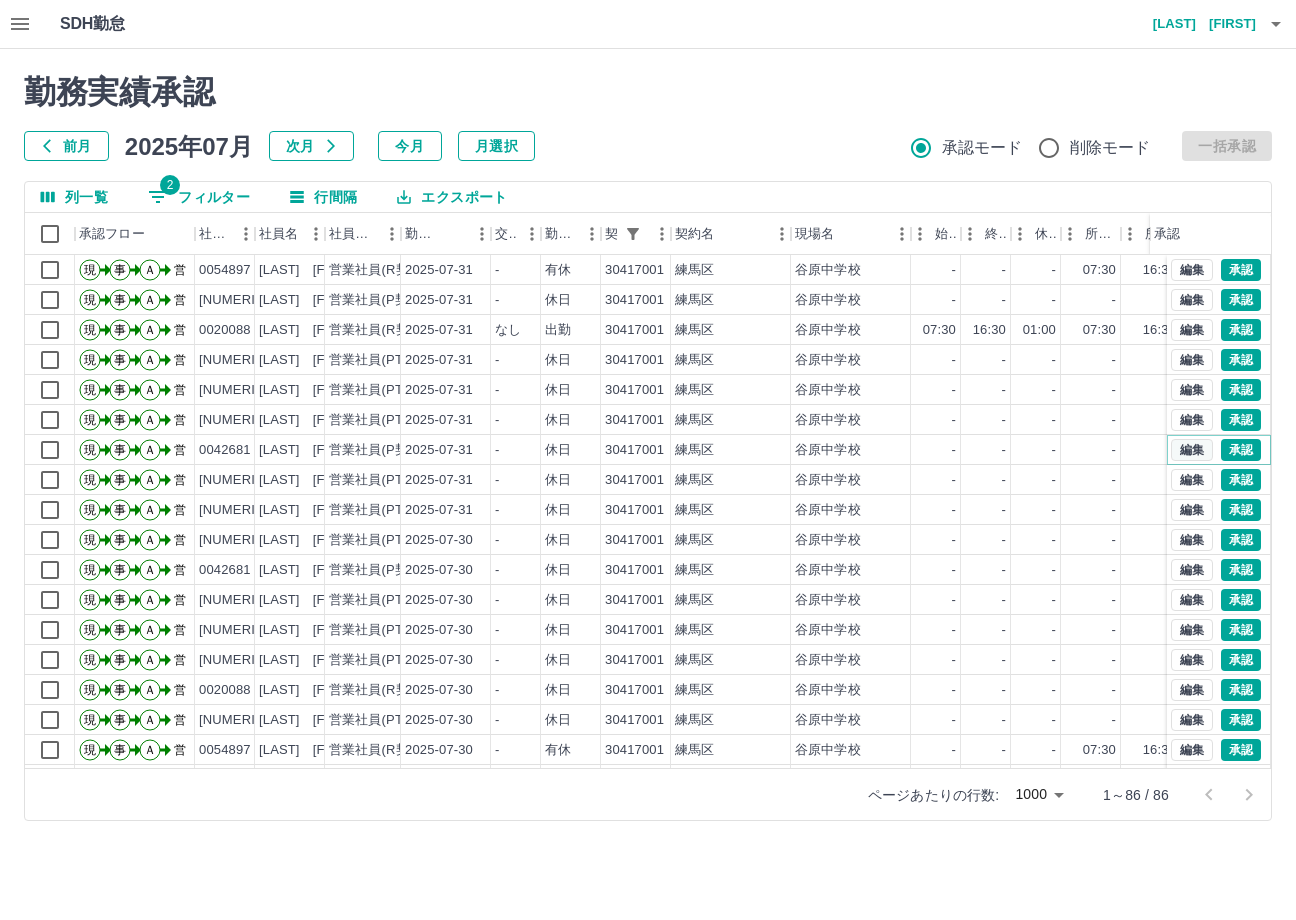 click on "編集" at bounding box center (1192, 450) 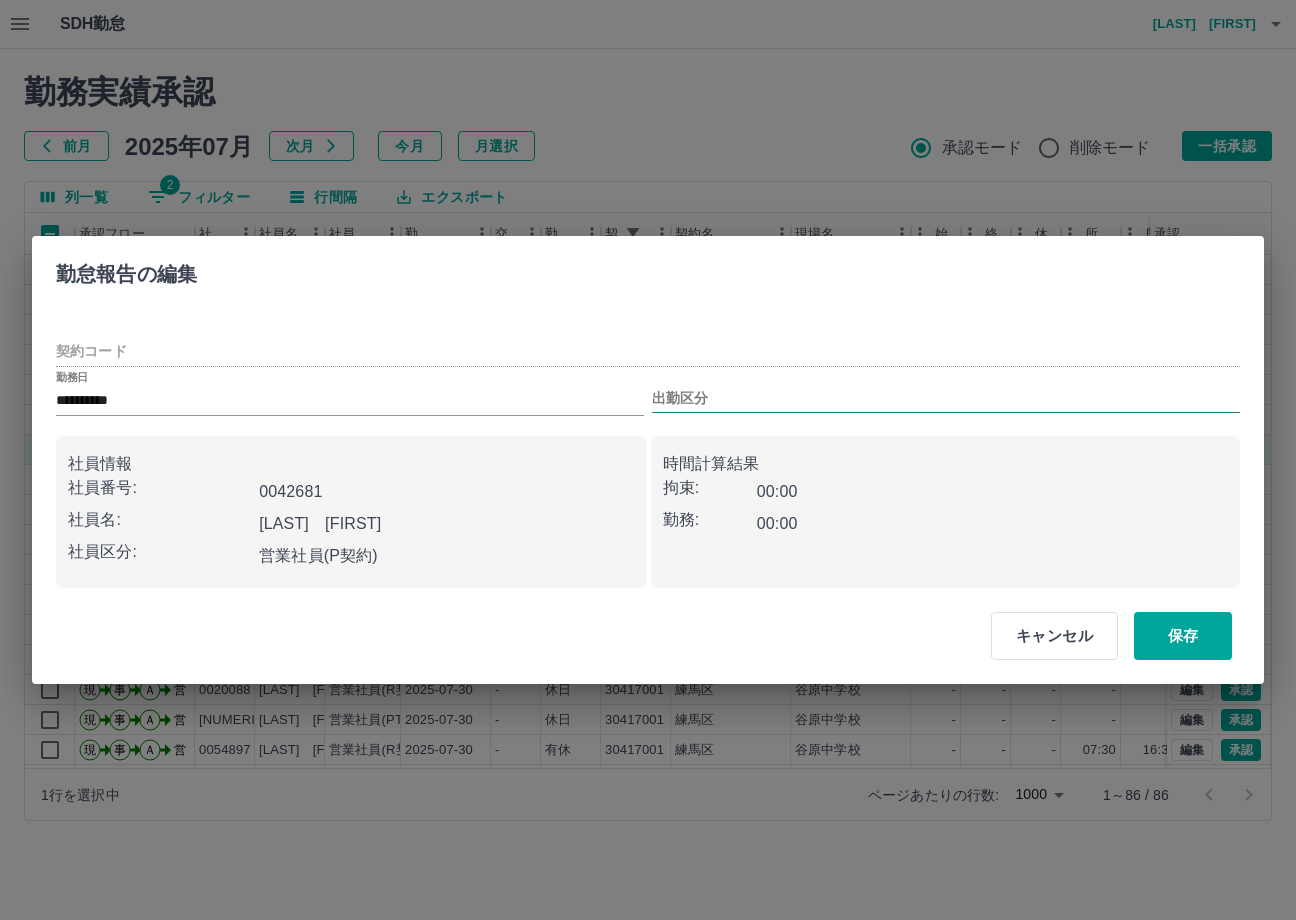 click on "出勤区分" at bounding box center [946, 392] 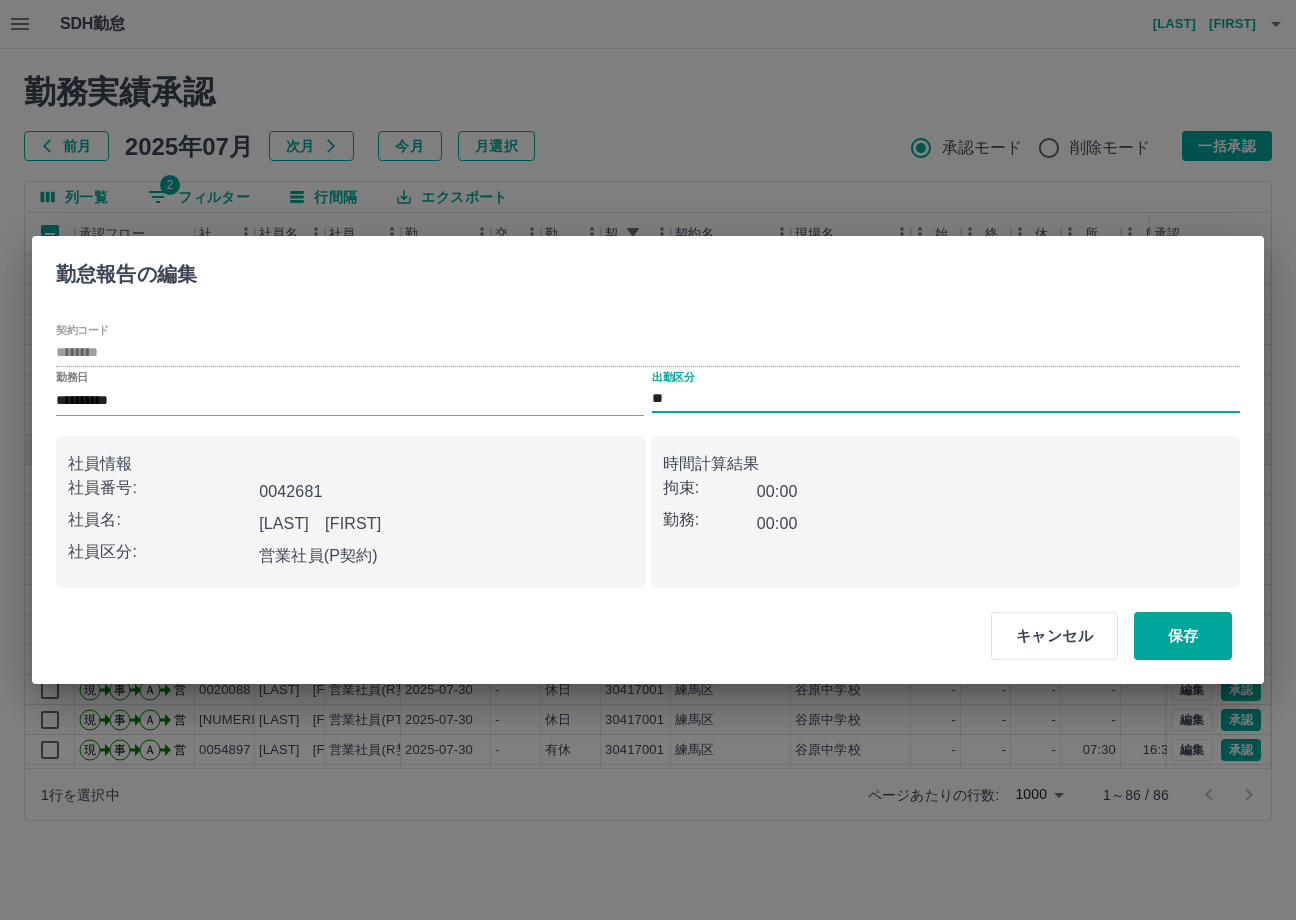 click on "**" at bounding box center [946, 399] 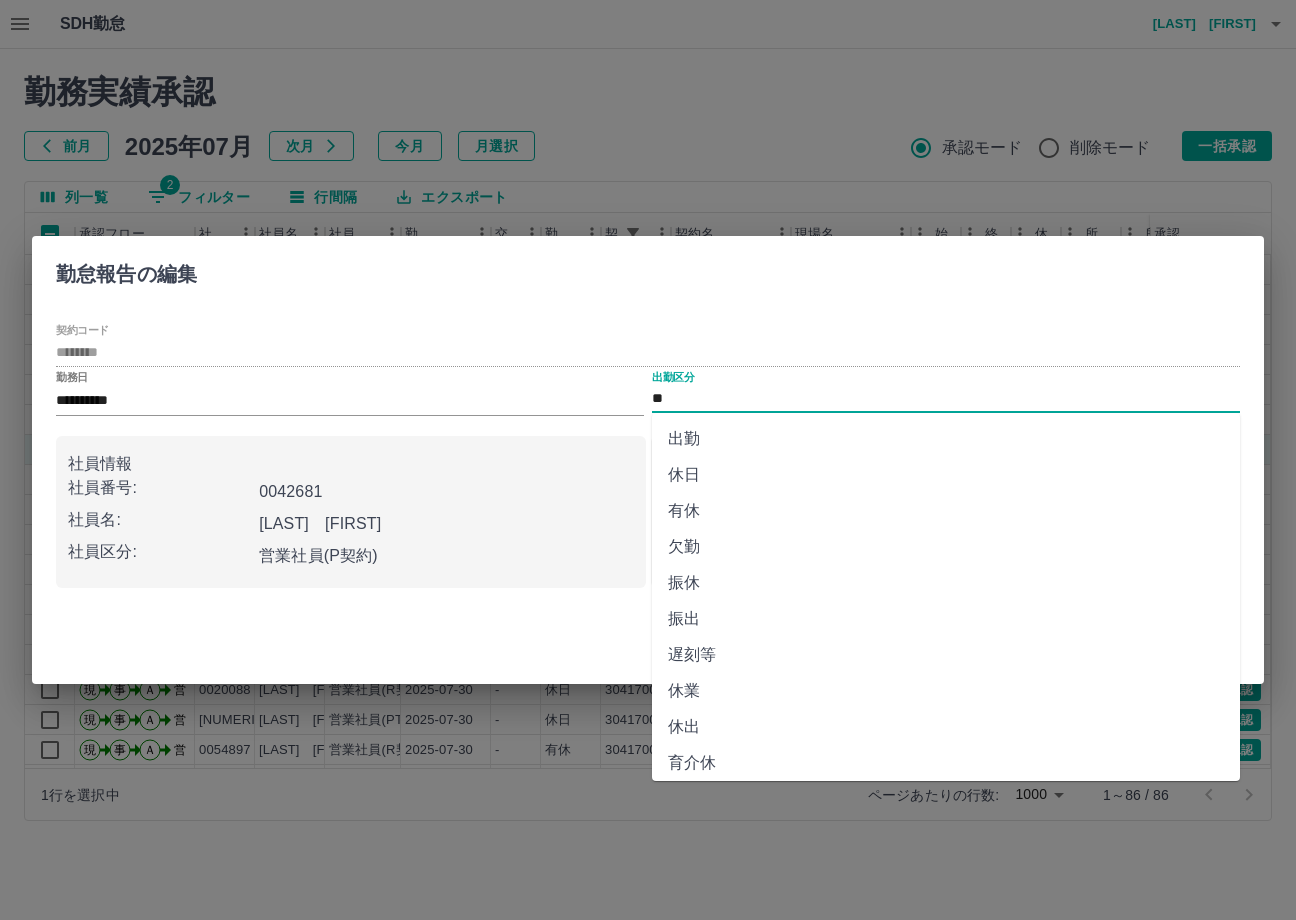 click on "出勤" at bounding box center (946, 439) 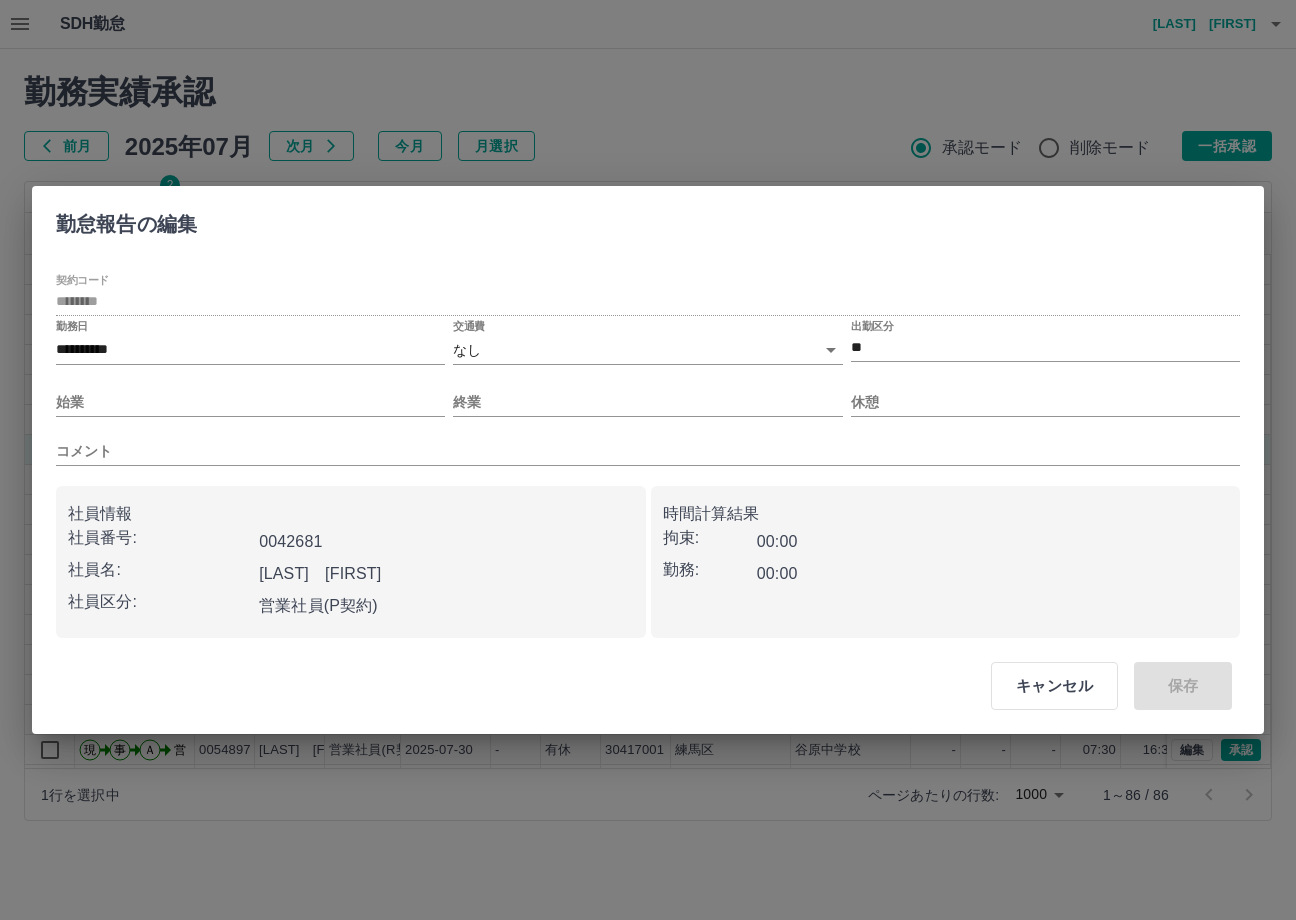 click on "始業" at bounding box center (250, 394) 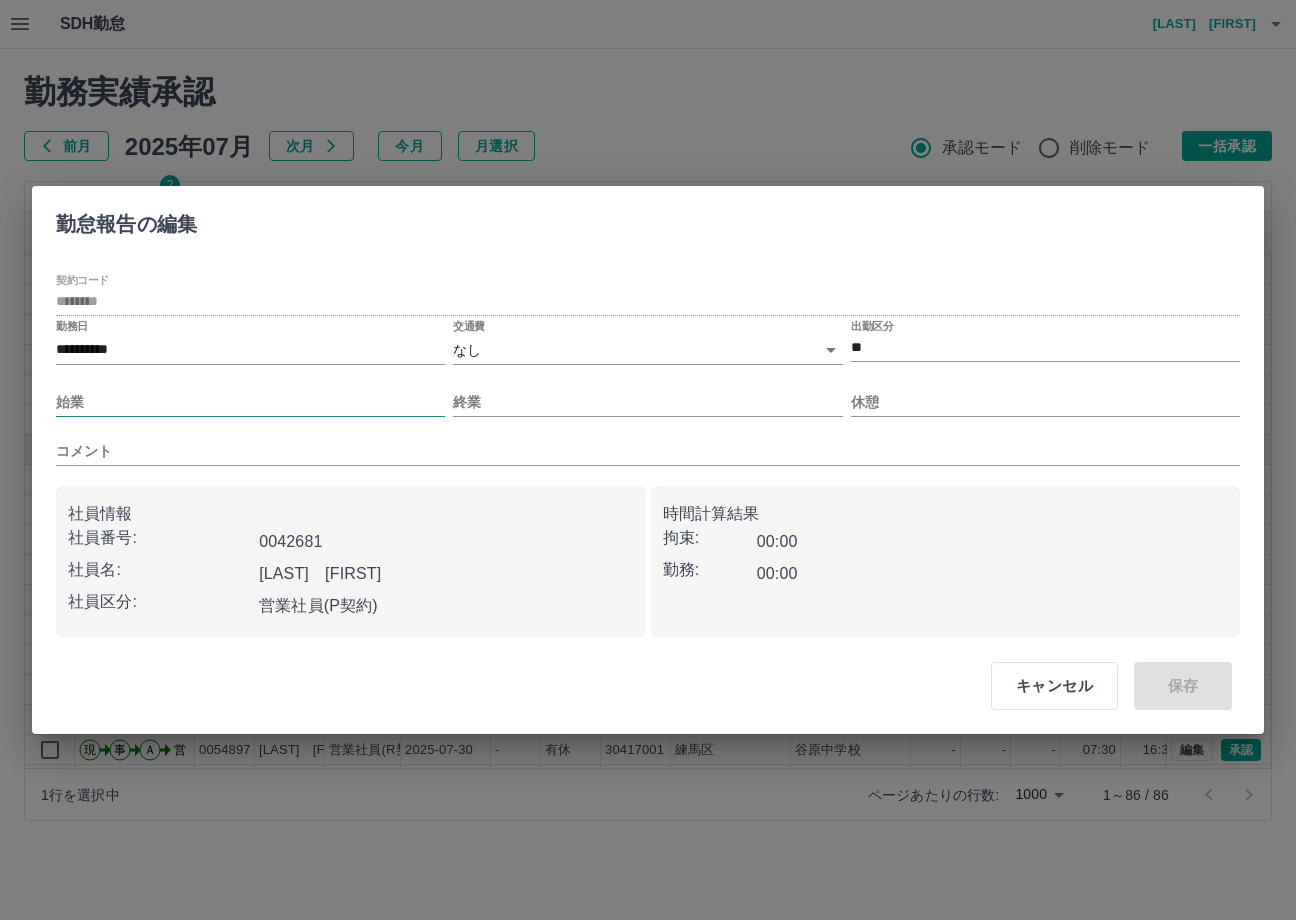 click on "始業" at bounding box center (250, 402) 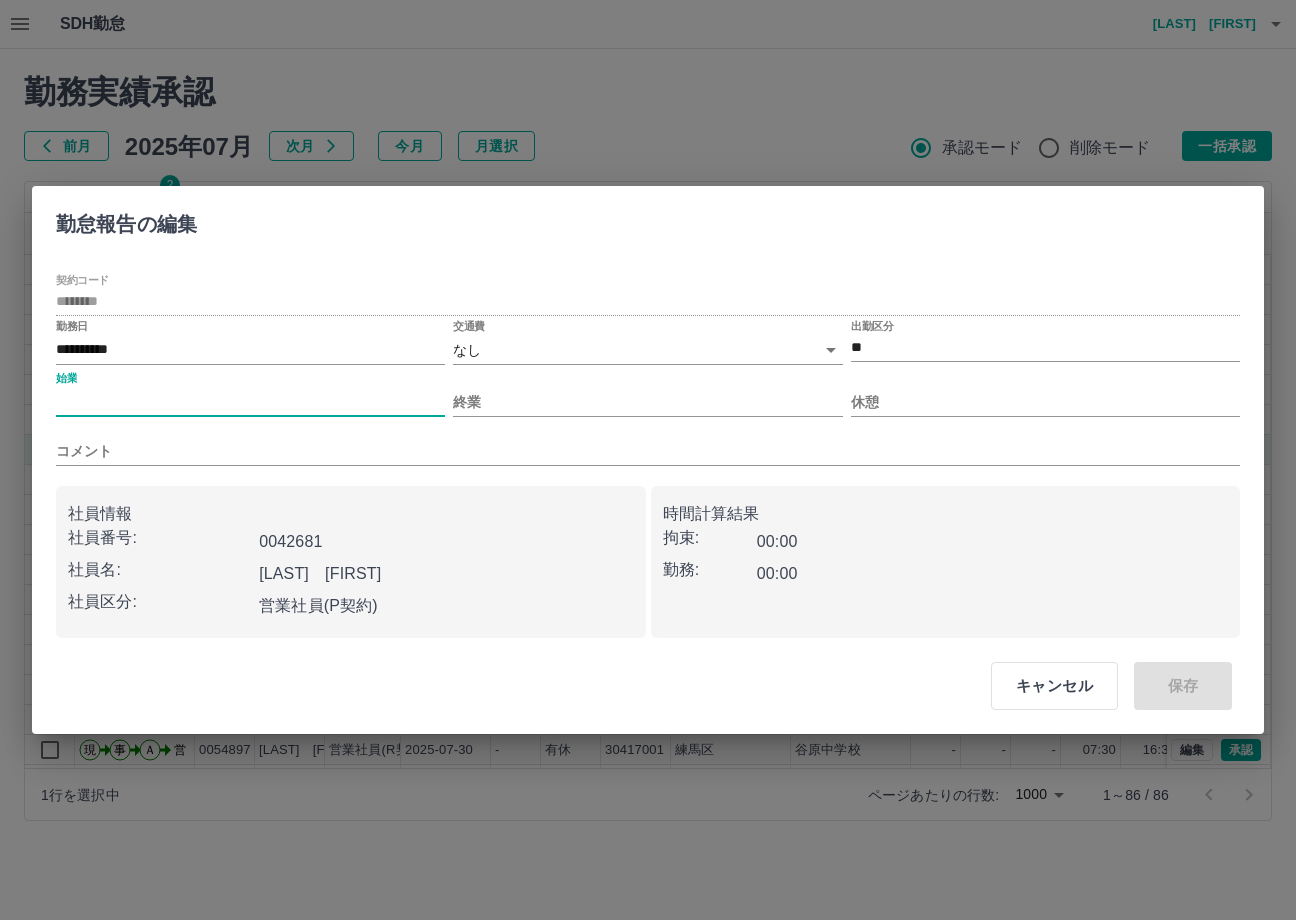 type on "****" 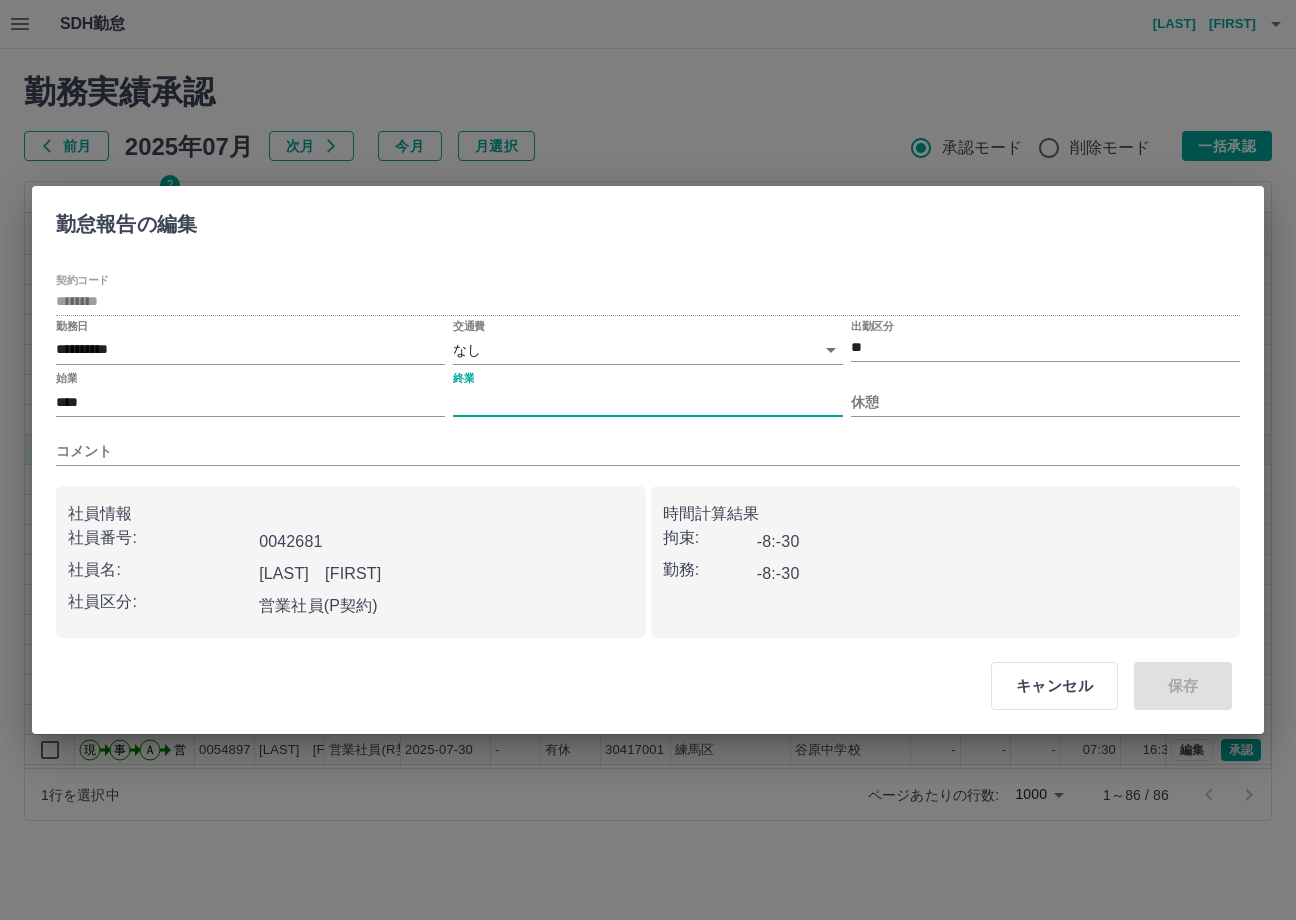 click on "終業" at bounding box center (647, 402) 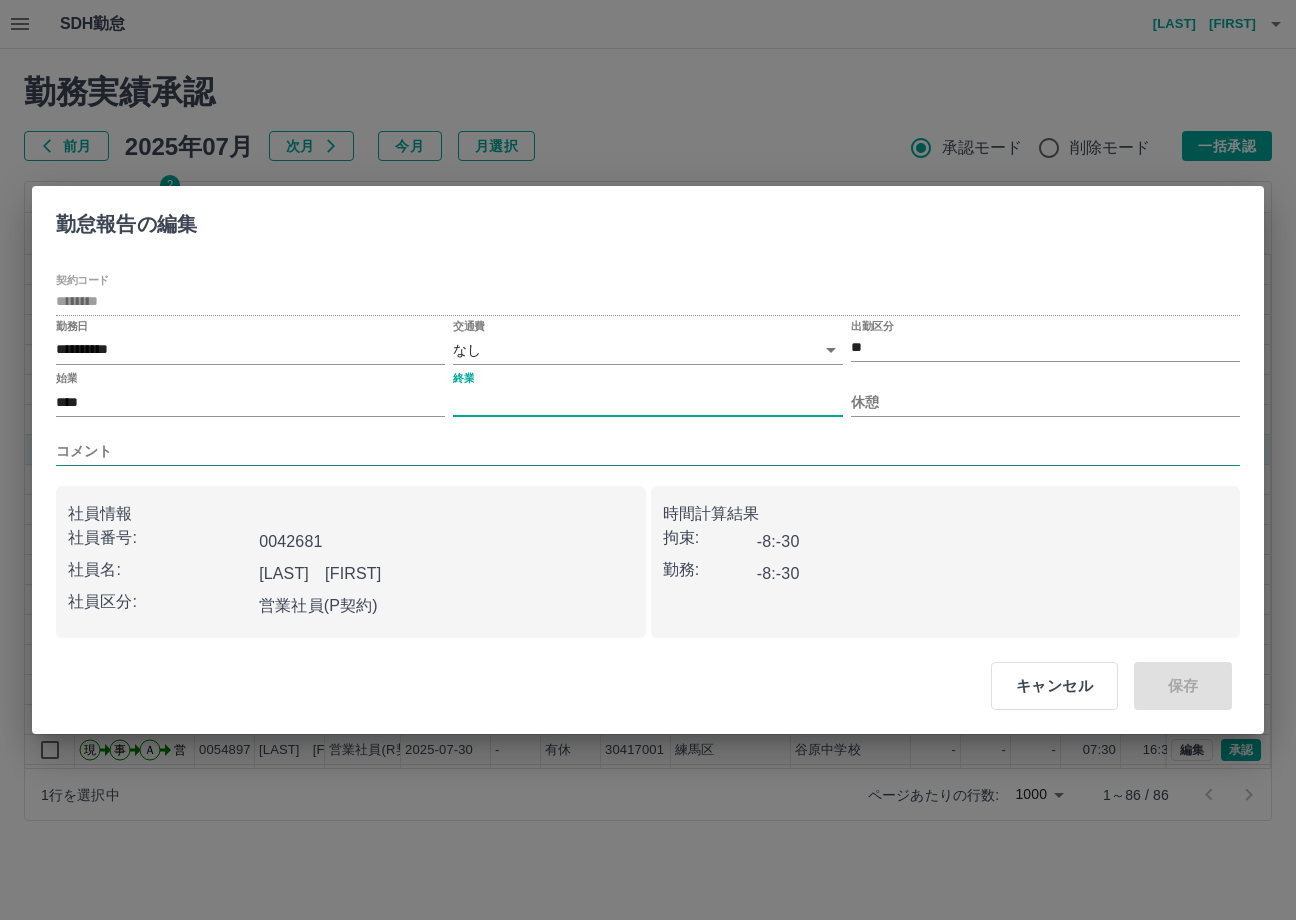 type on "****" 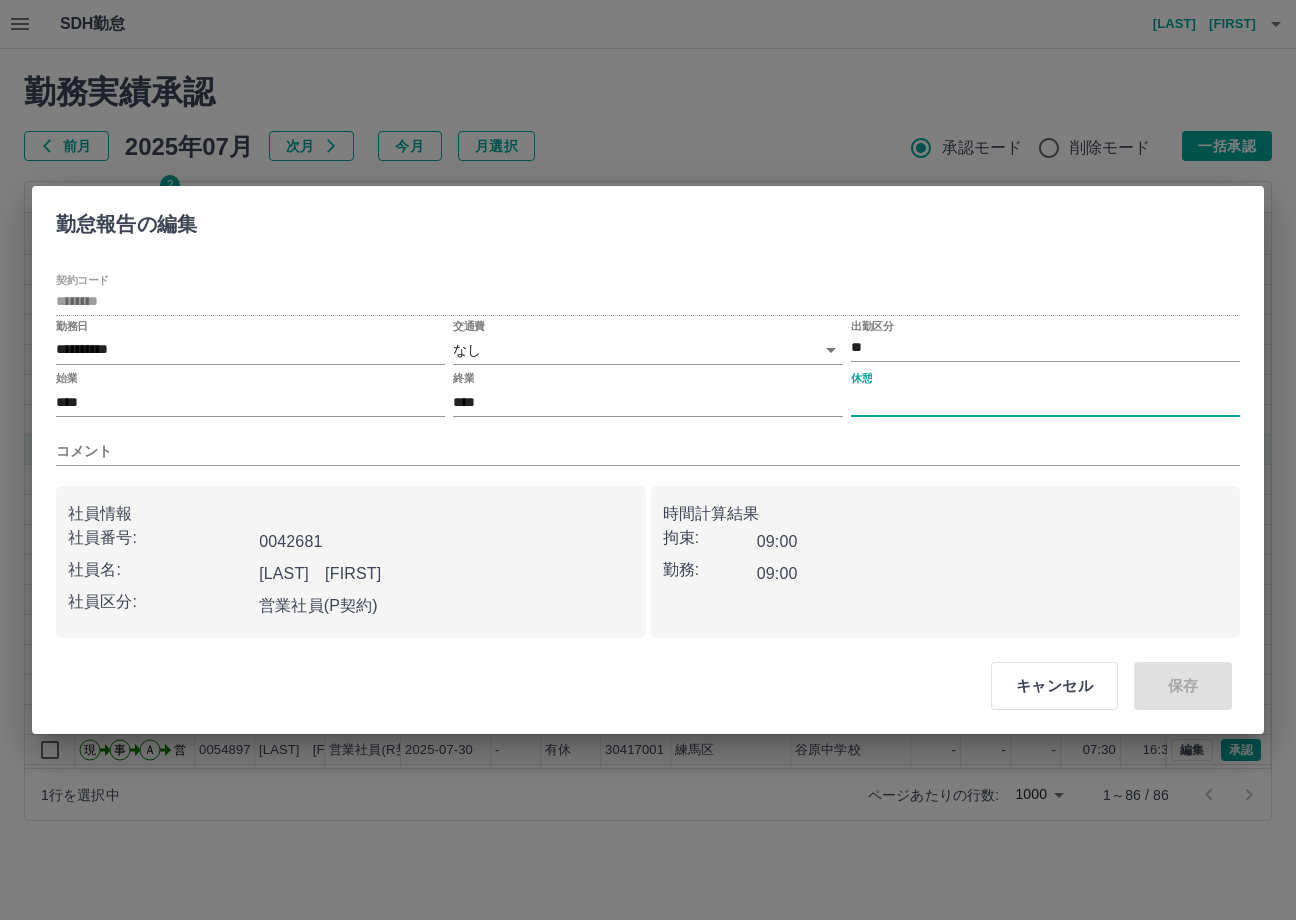 click on "休憩" at bounding box center (1045, 402) 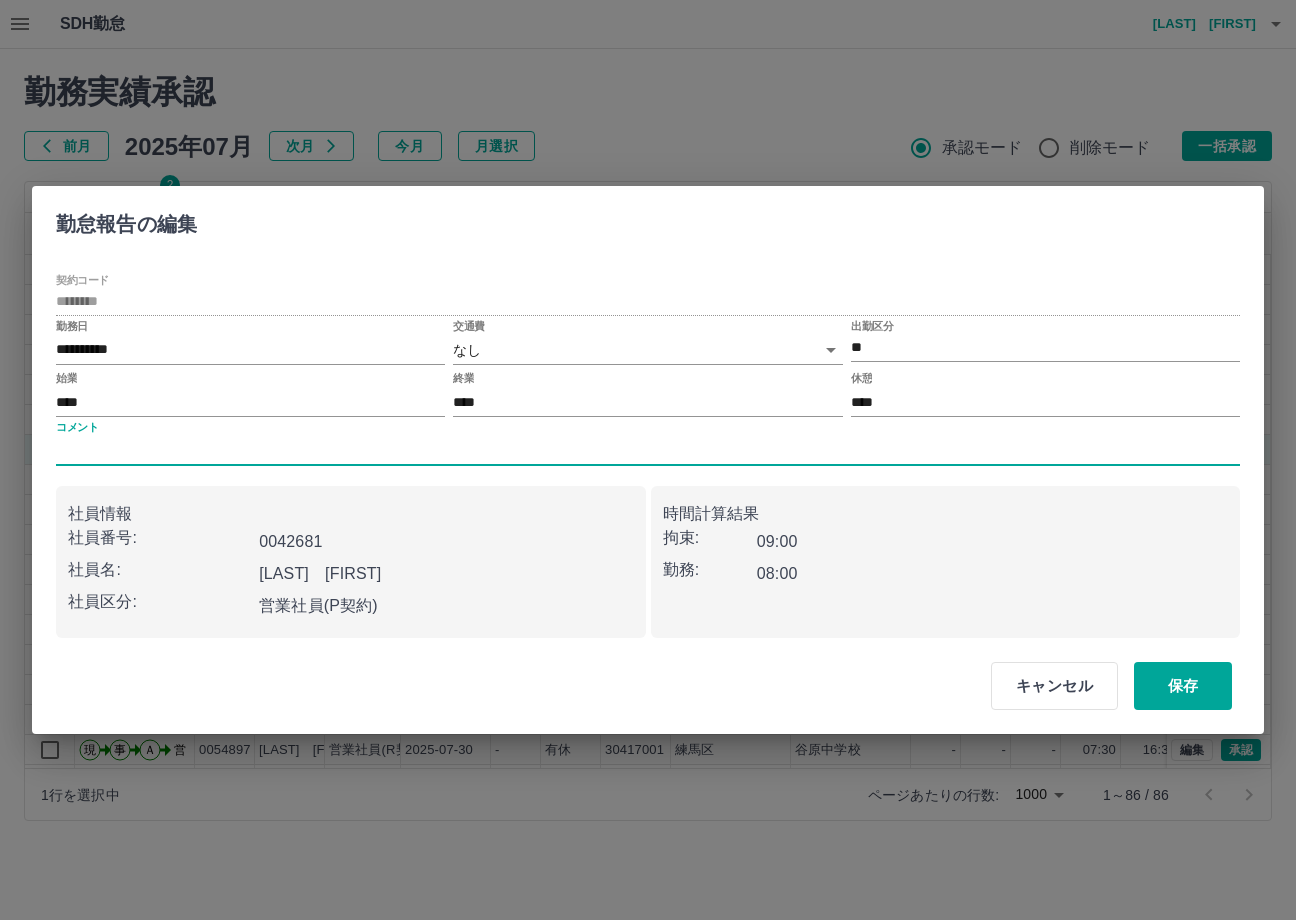click on "コメント" at bounding box center (648, 451) 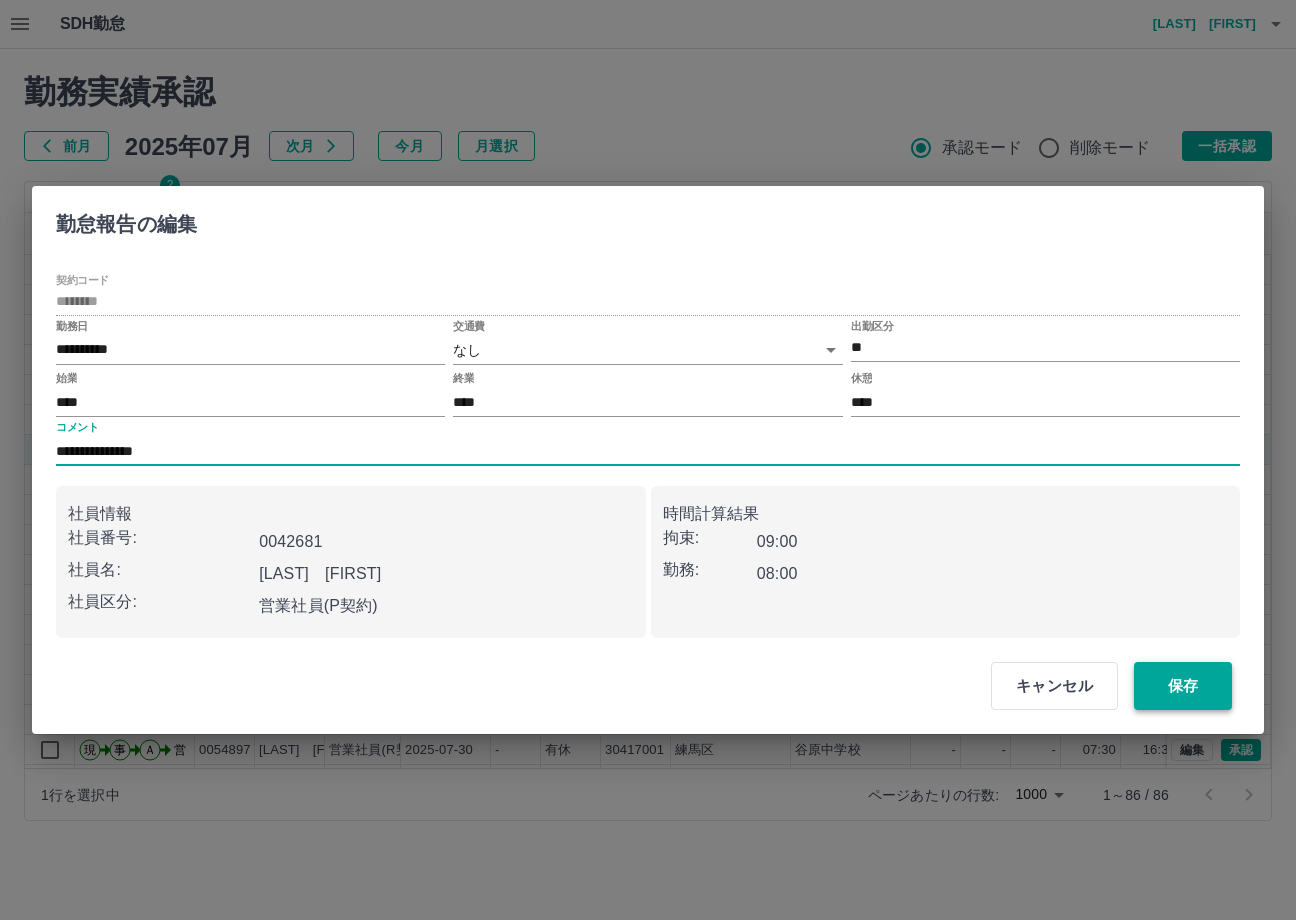 type on "**********" 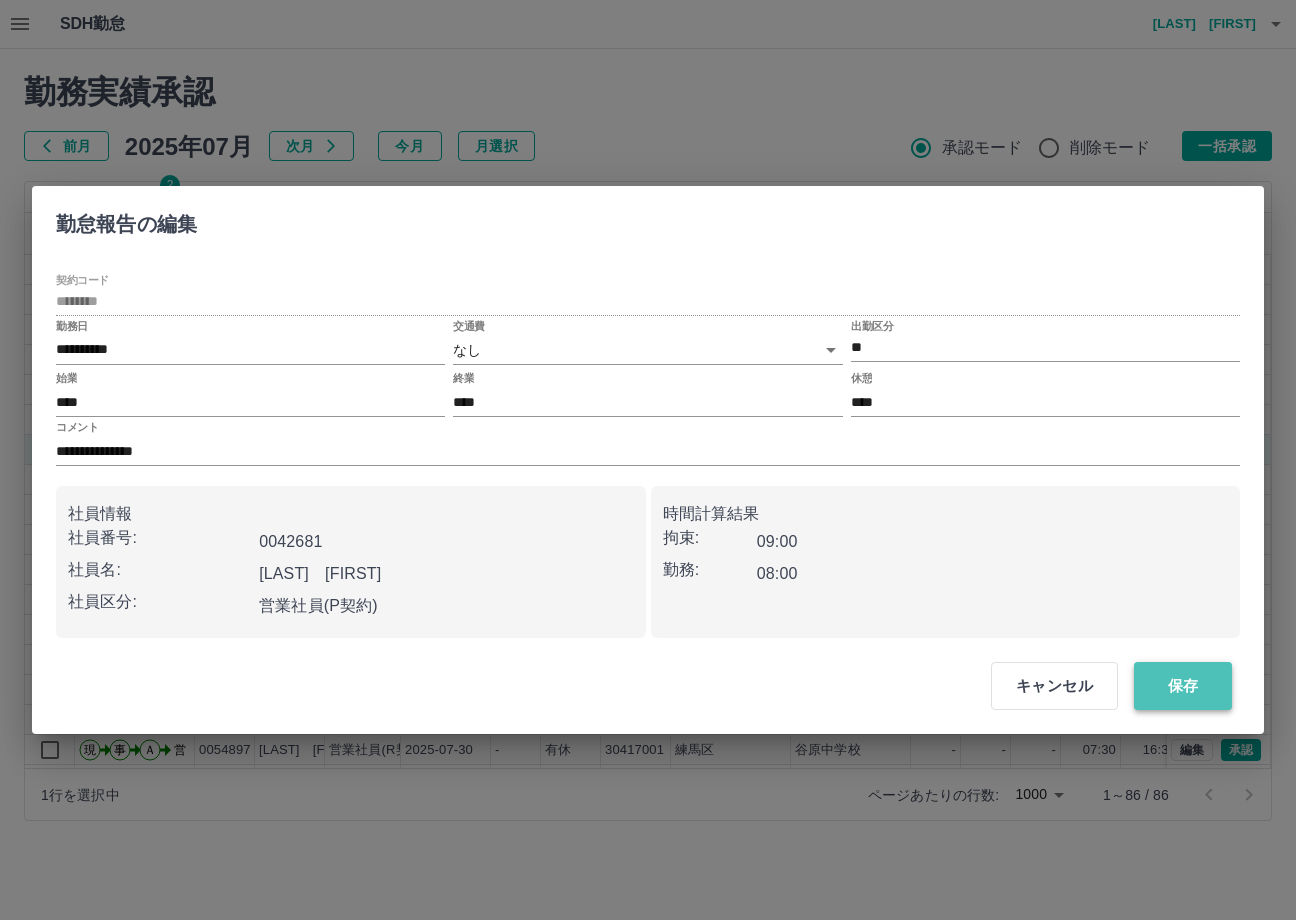 click on "保存" at bounding box center (1183, 686) 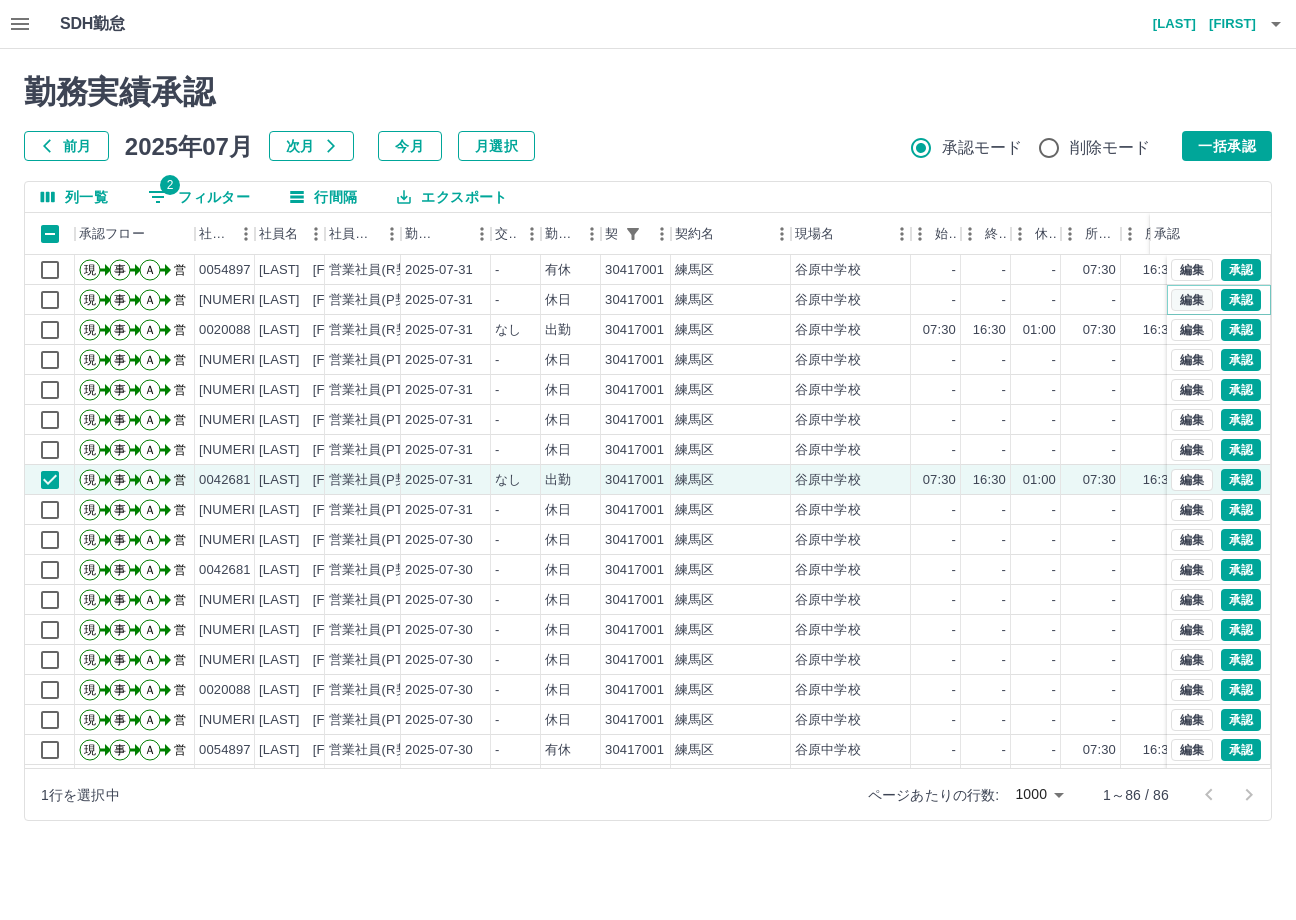 click on "編集" at bounding box center (1192, 300) 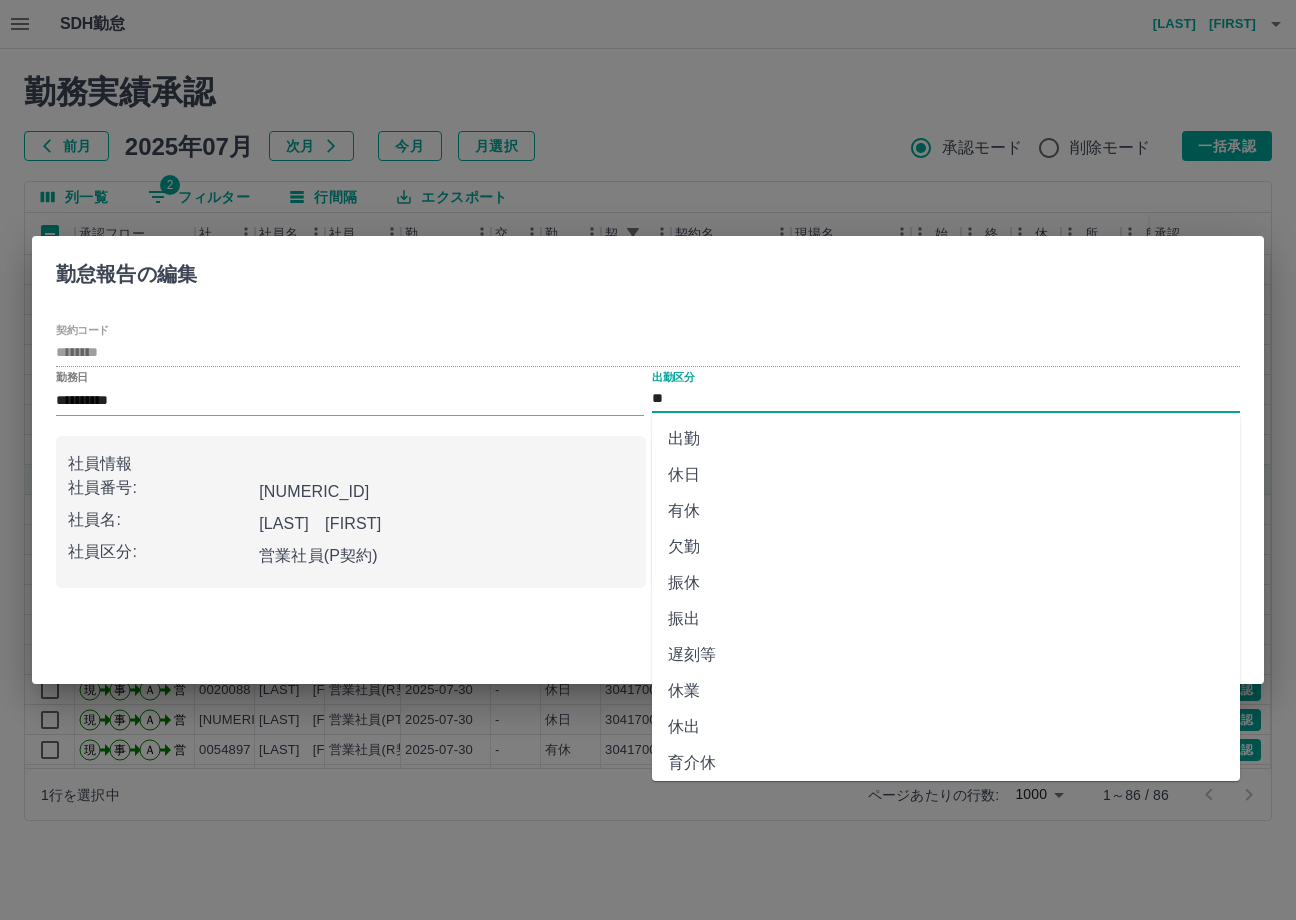 click on "出勤" at bounding box center [946, 439] 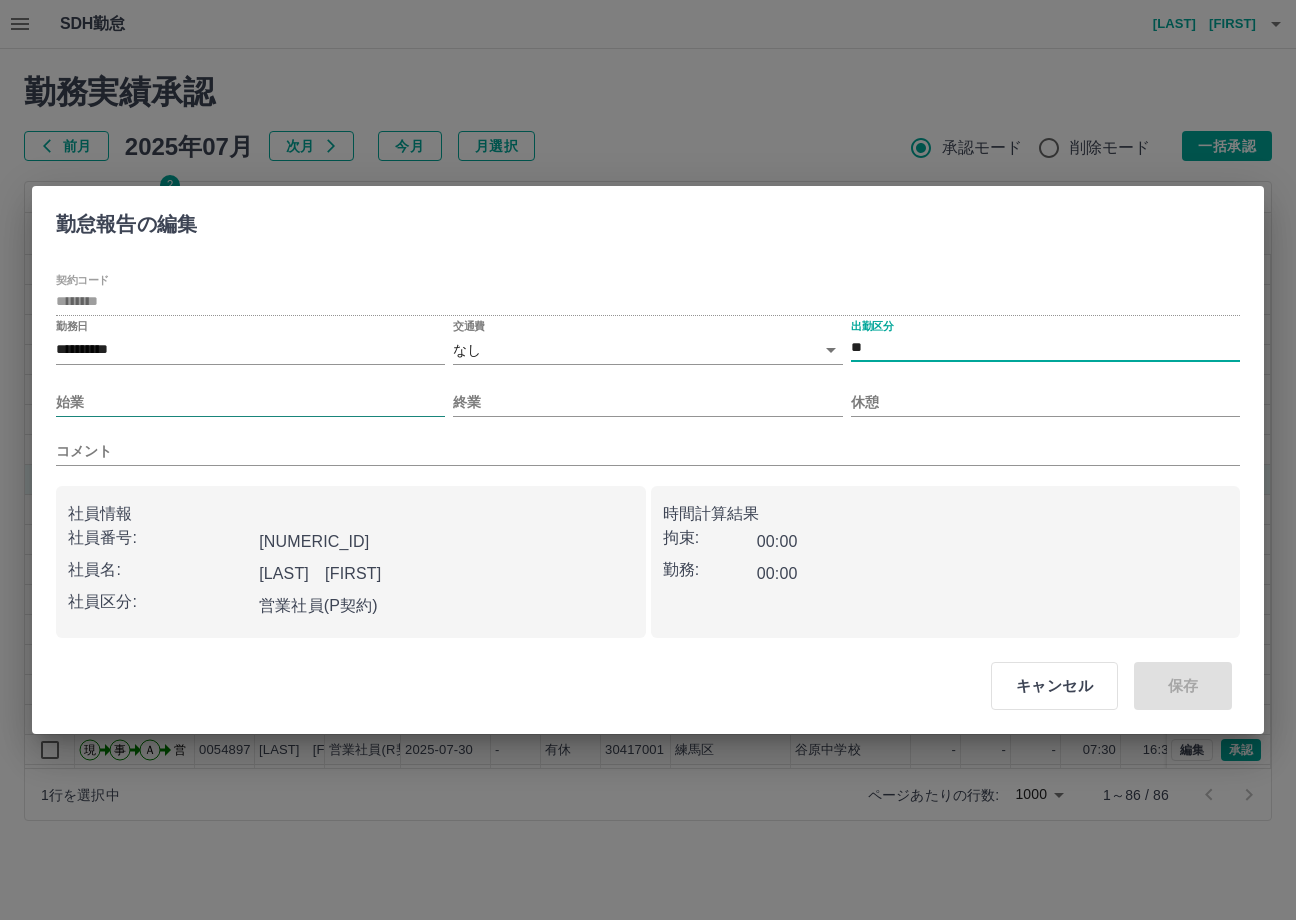 click on "始業" at bounding box center [250, 402] 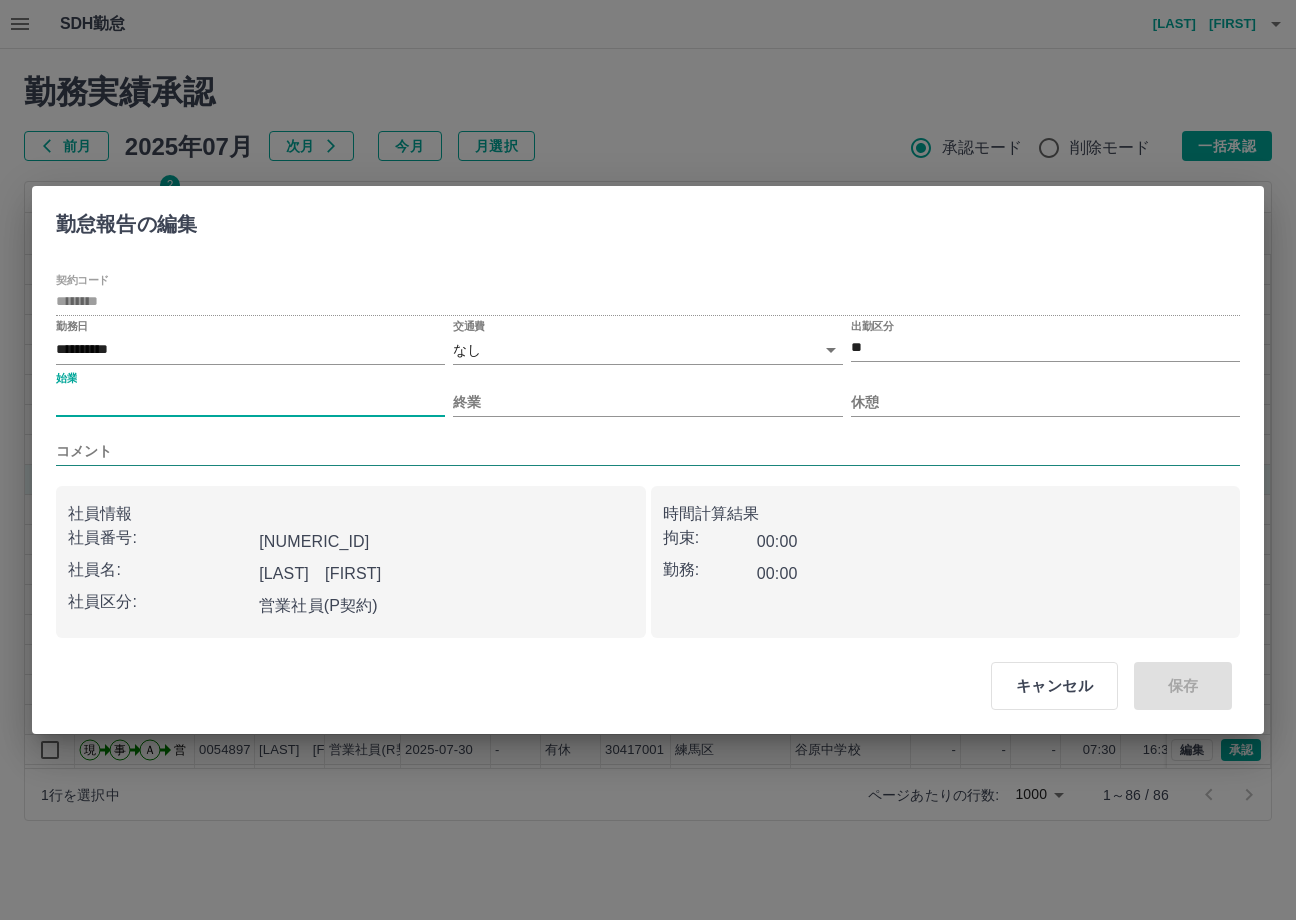 type on "****" 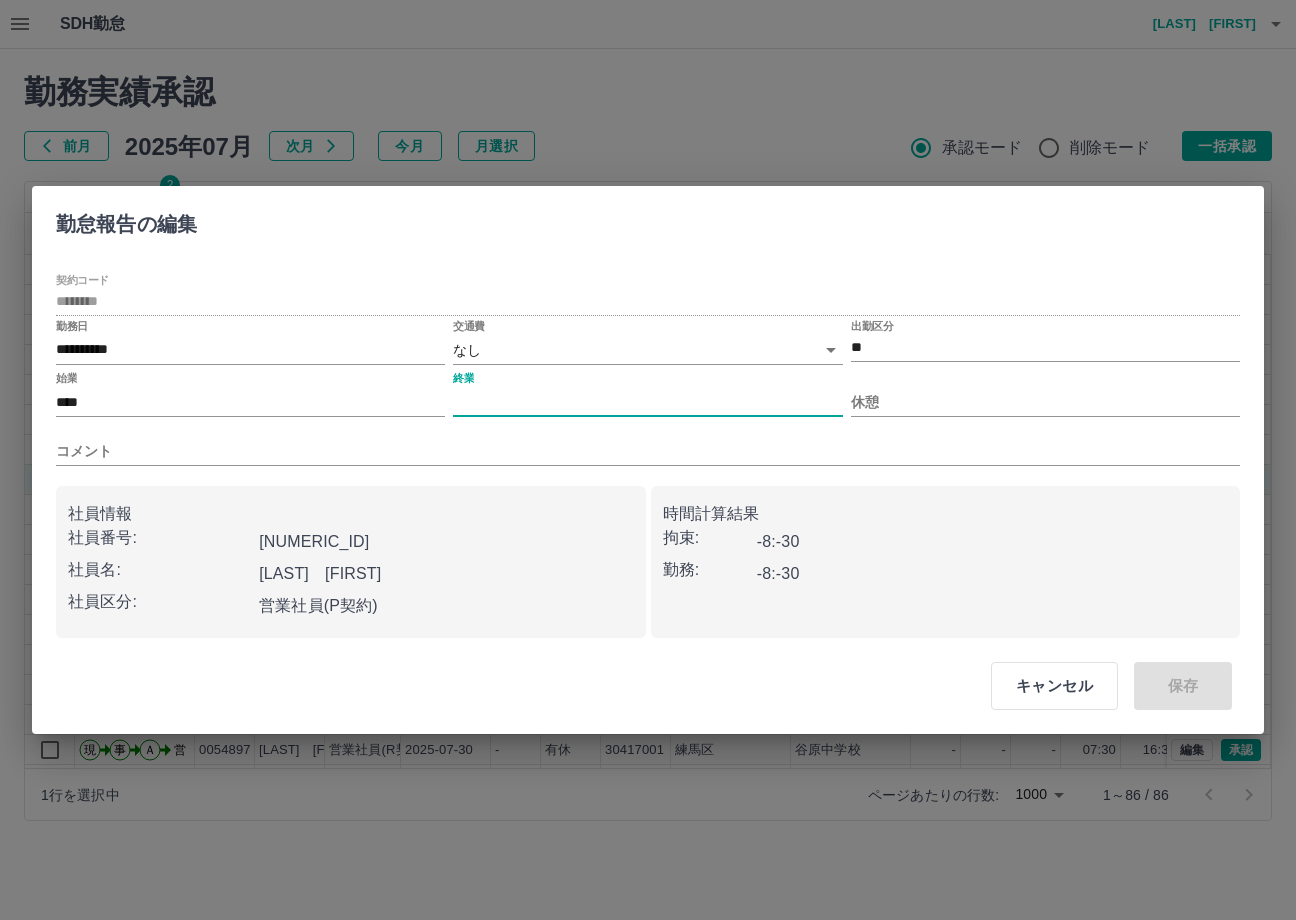 click on "終業" at bounding box center [647, 402] 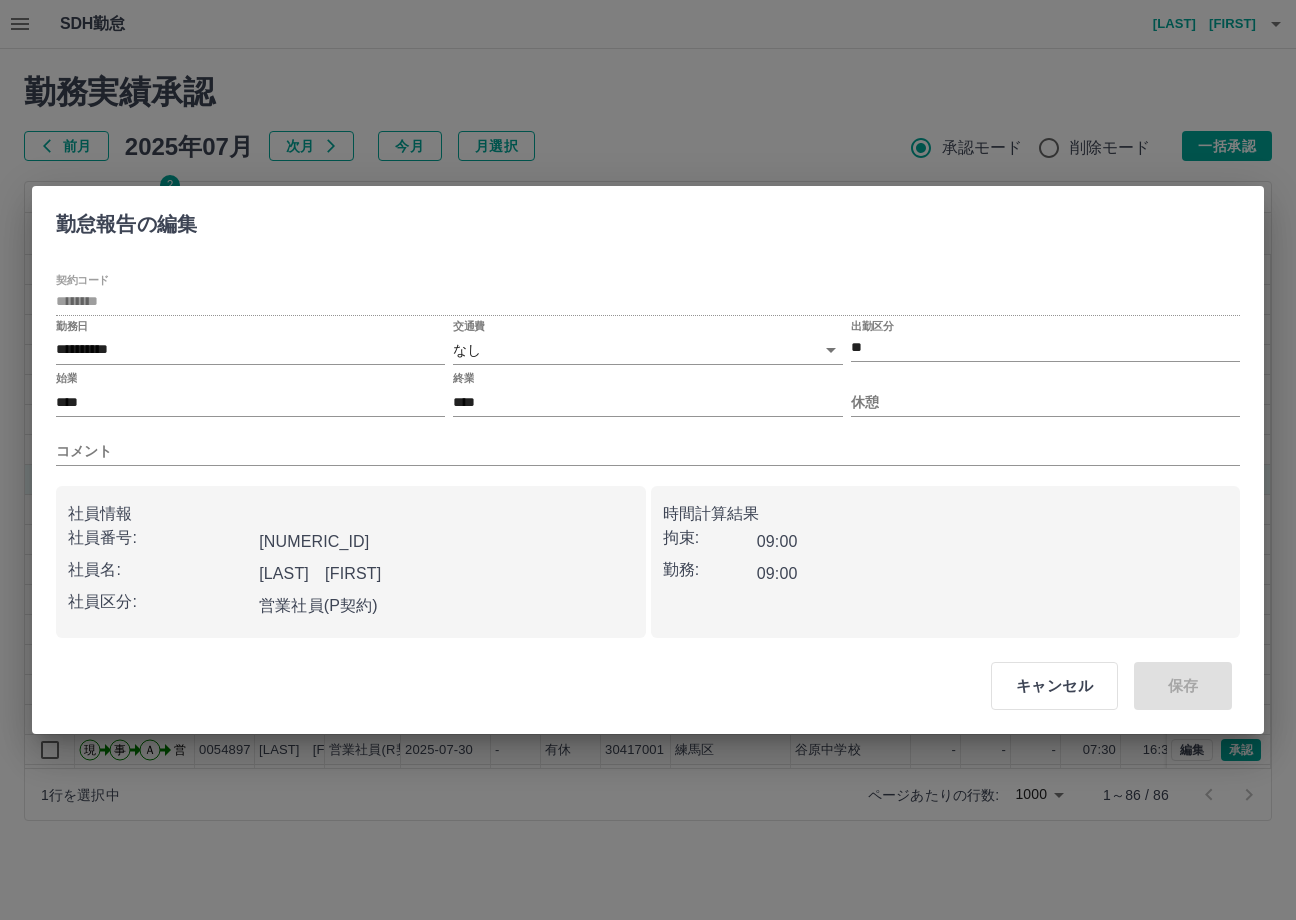 click on "休憩" at bounding box center [1045, 394] 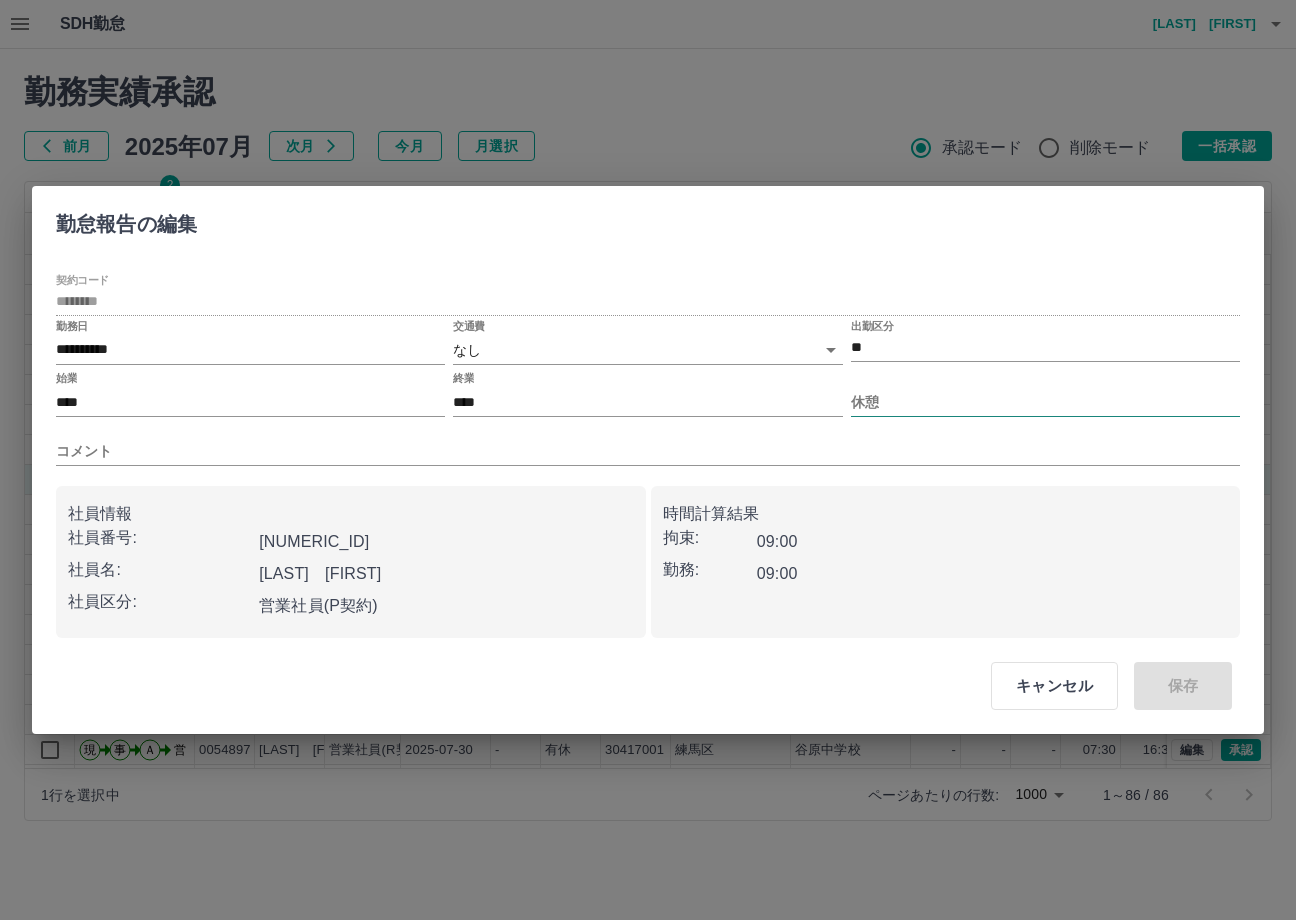 click on "休憩" at bounding box center [1045, 394] 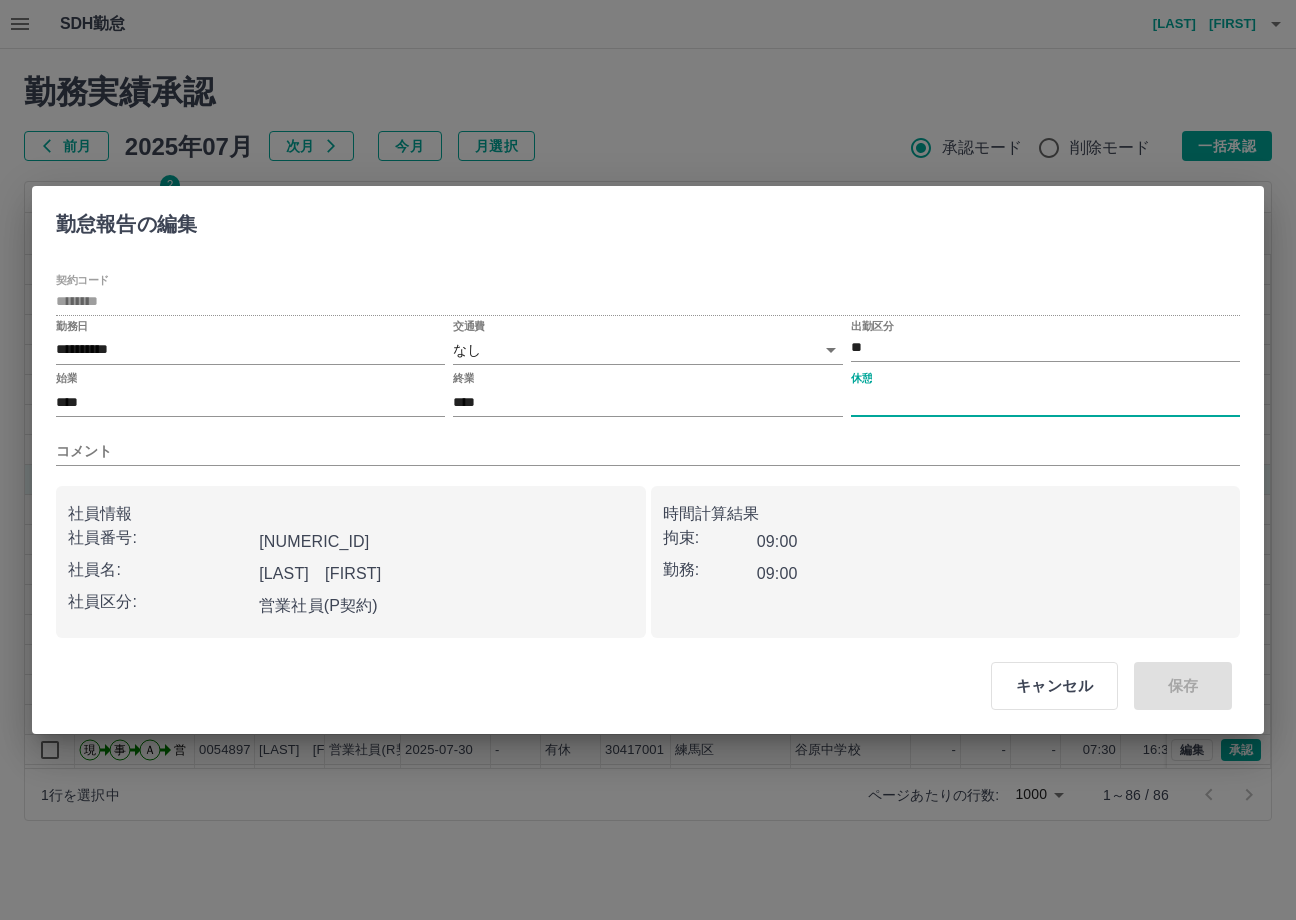 click on "休憩" at bounding box center [1045, 402] 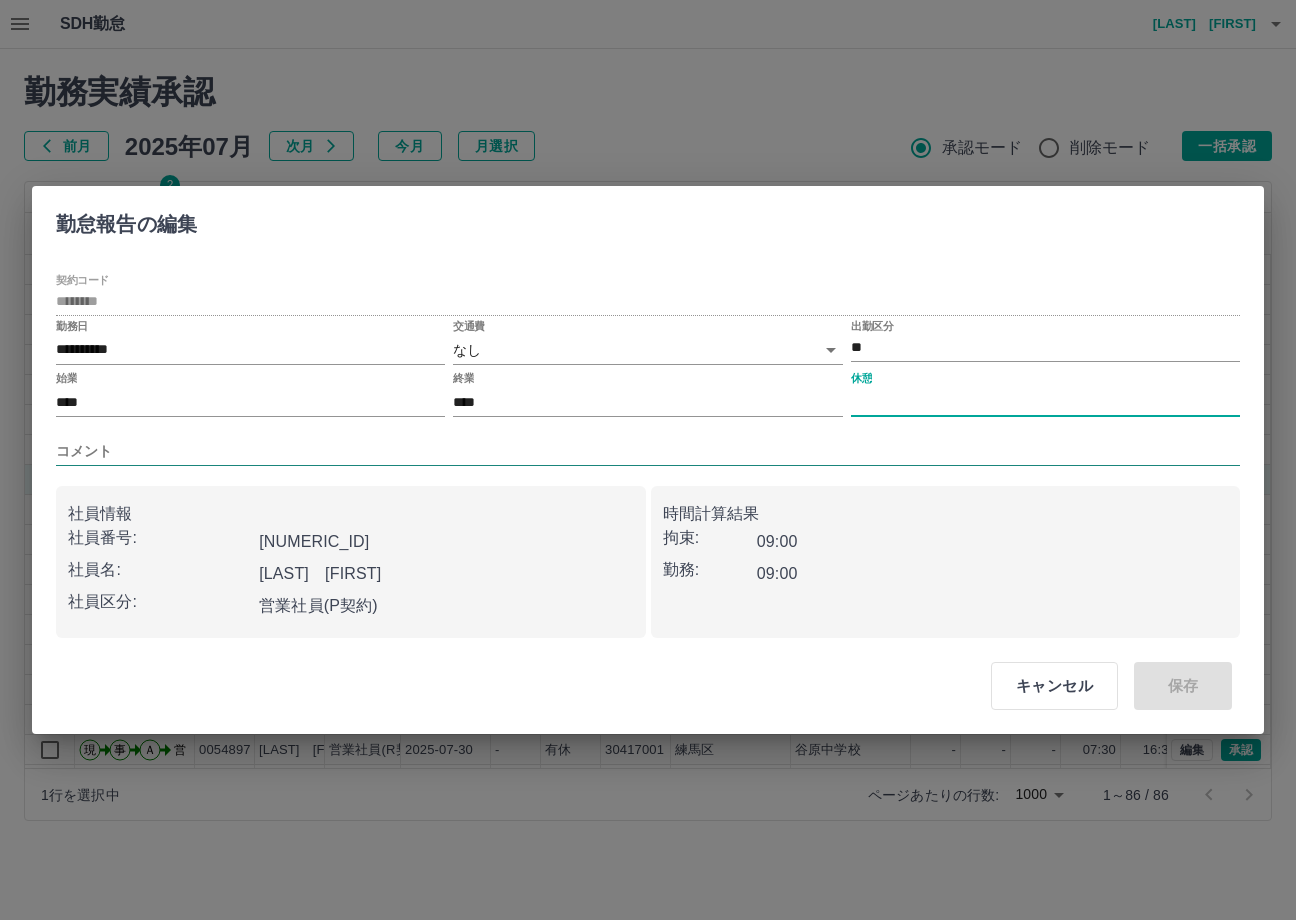 type on "****" 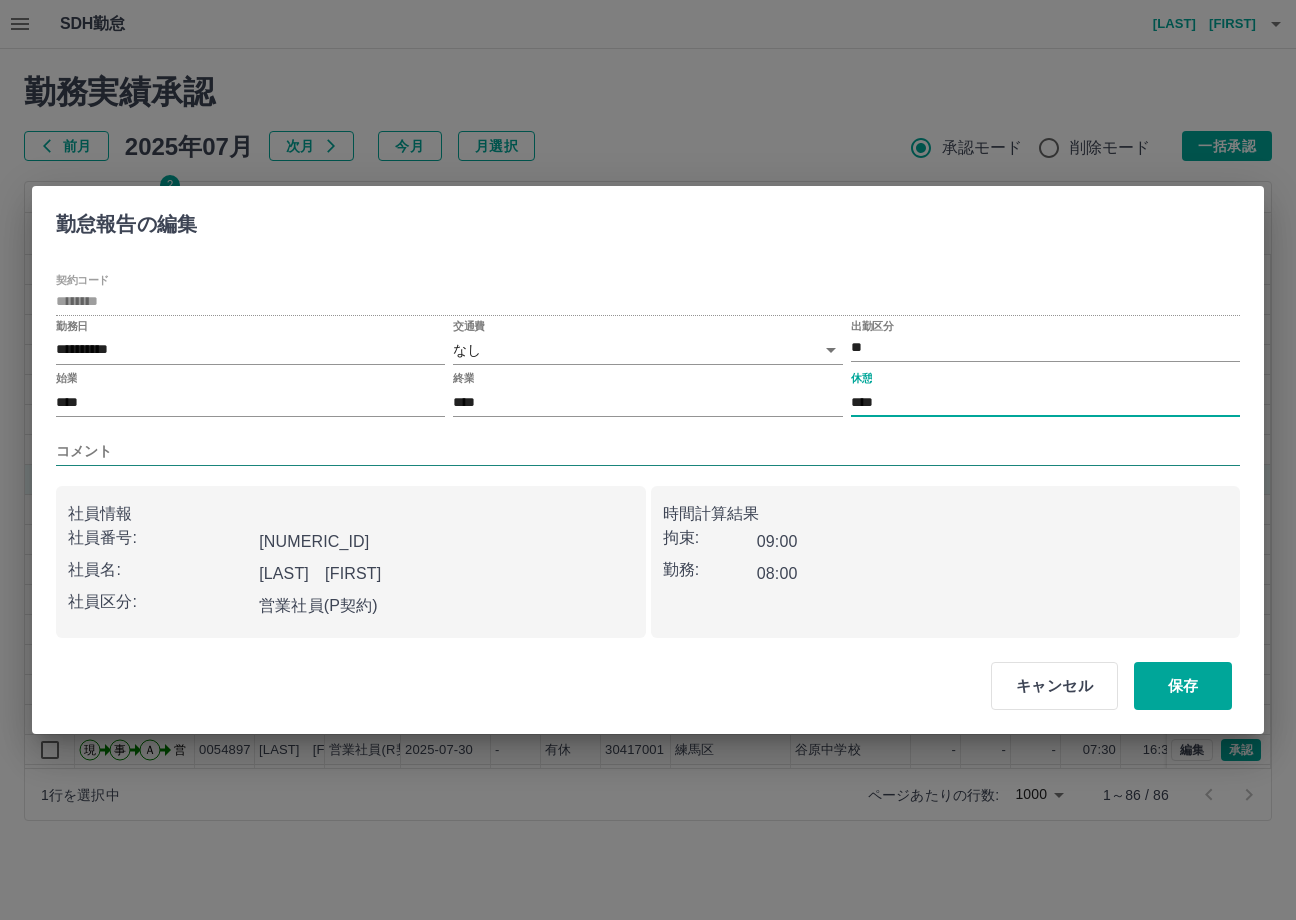 click on "コメント" at bounding box center [648, 451] 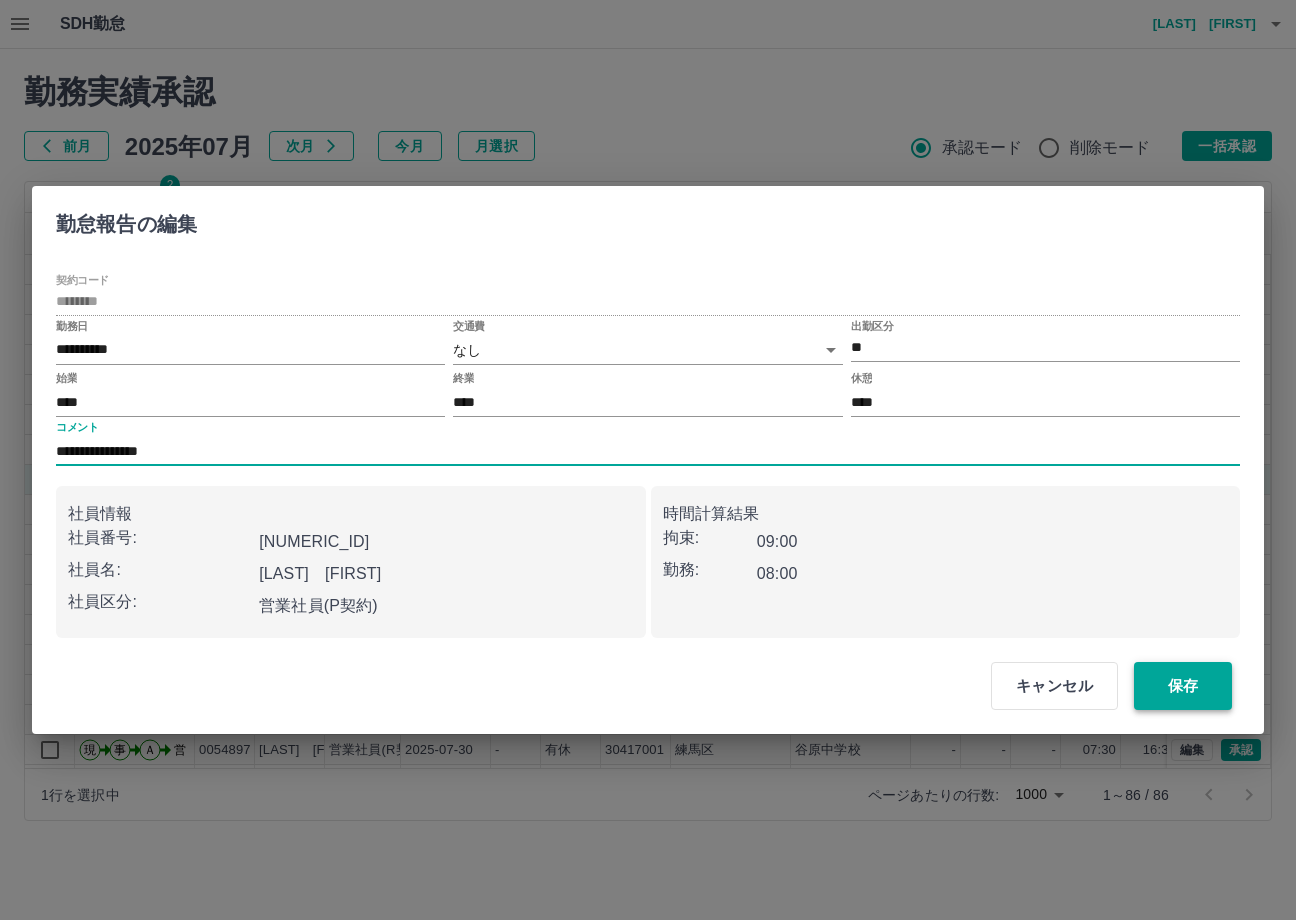 type on "**********" 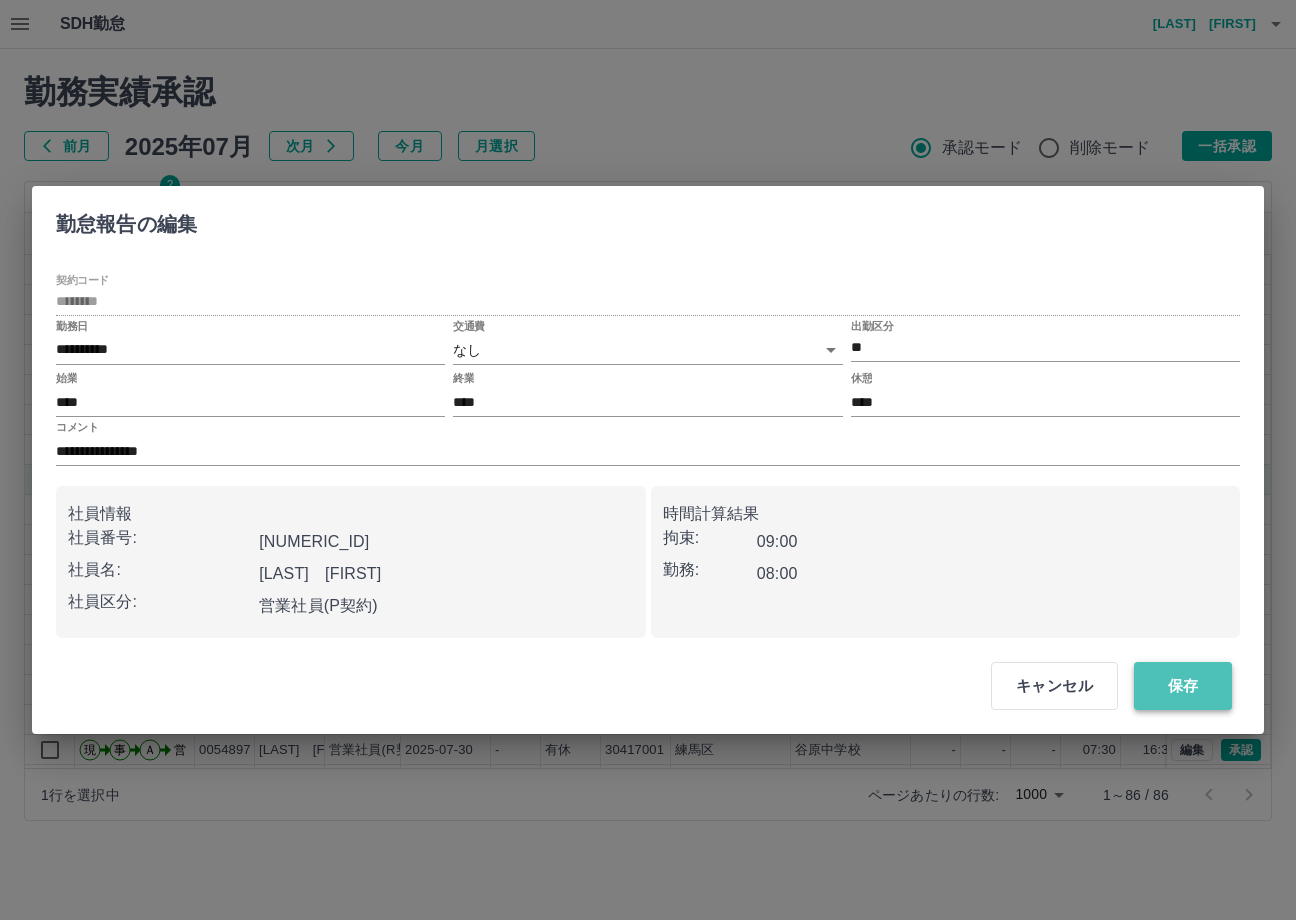 click on "保存" at bounding box center (1183, 686) 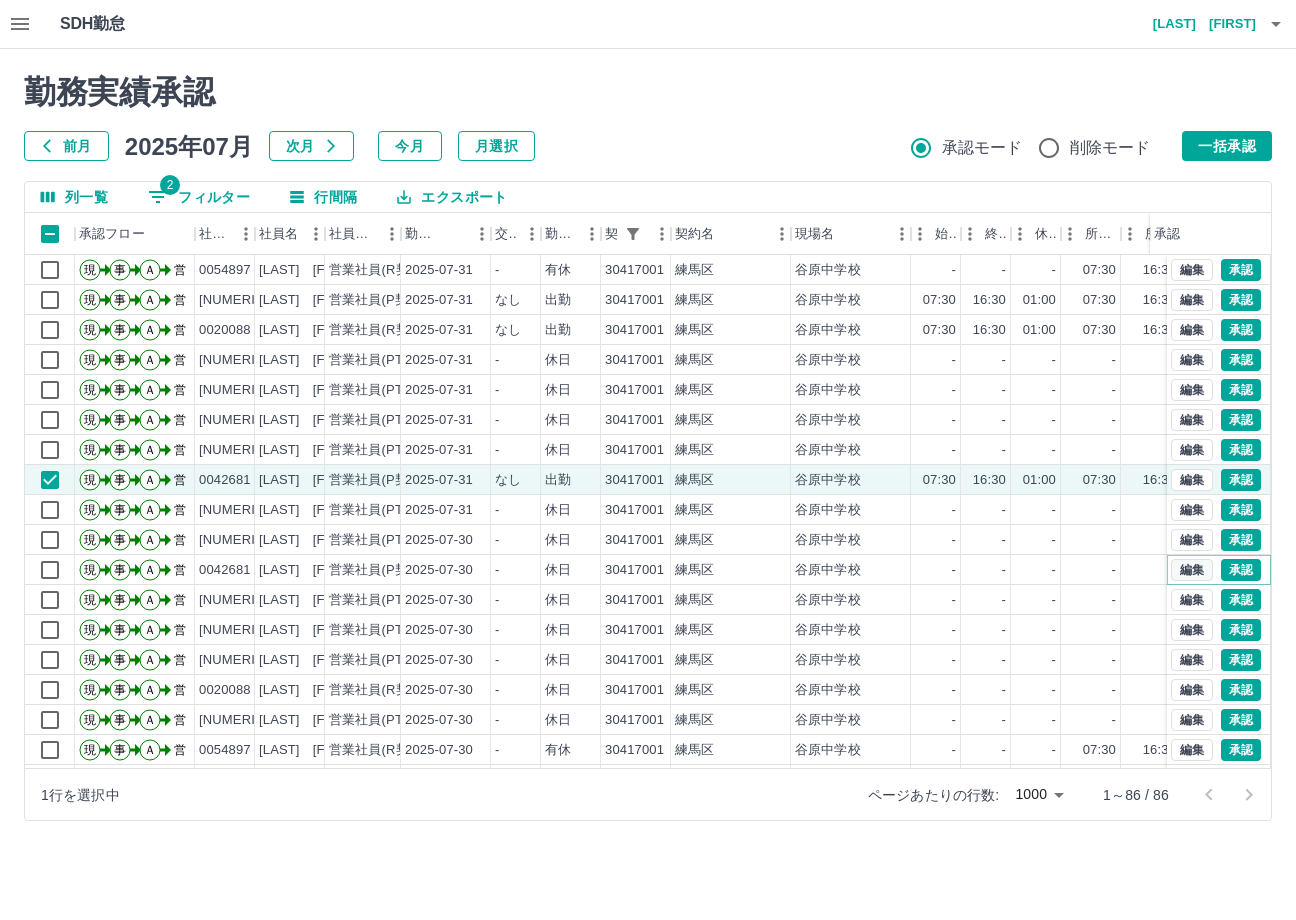 click on "編集" at bounding box center (1192, 570) 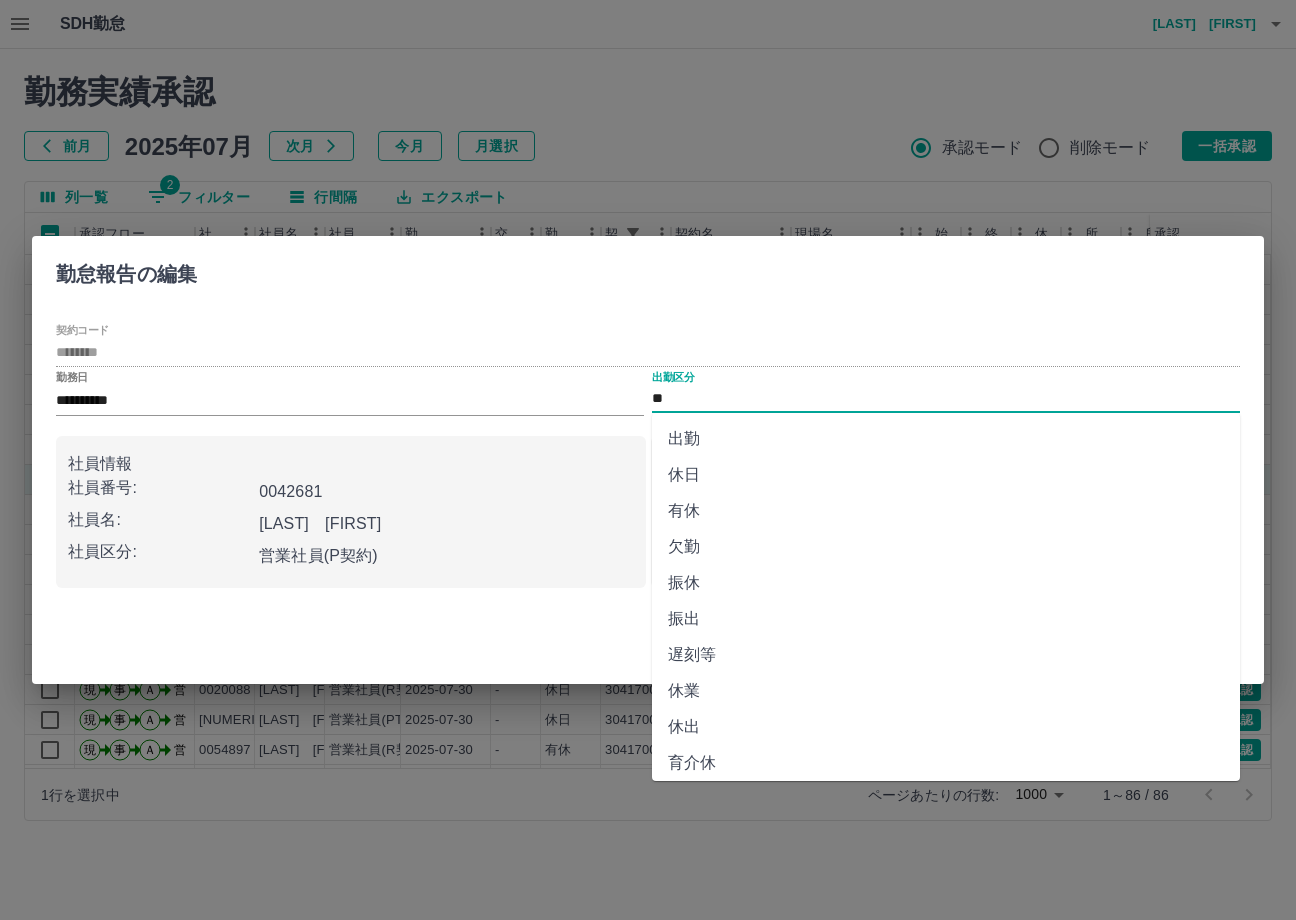 click on "**" at bounding box center (946, 399) 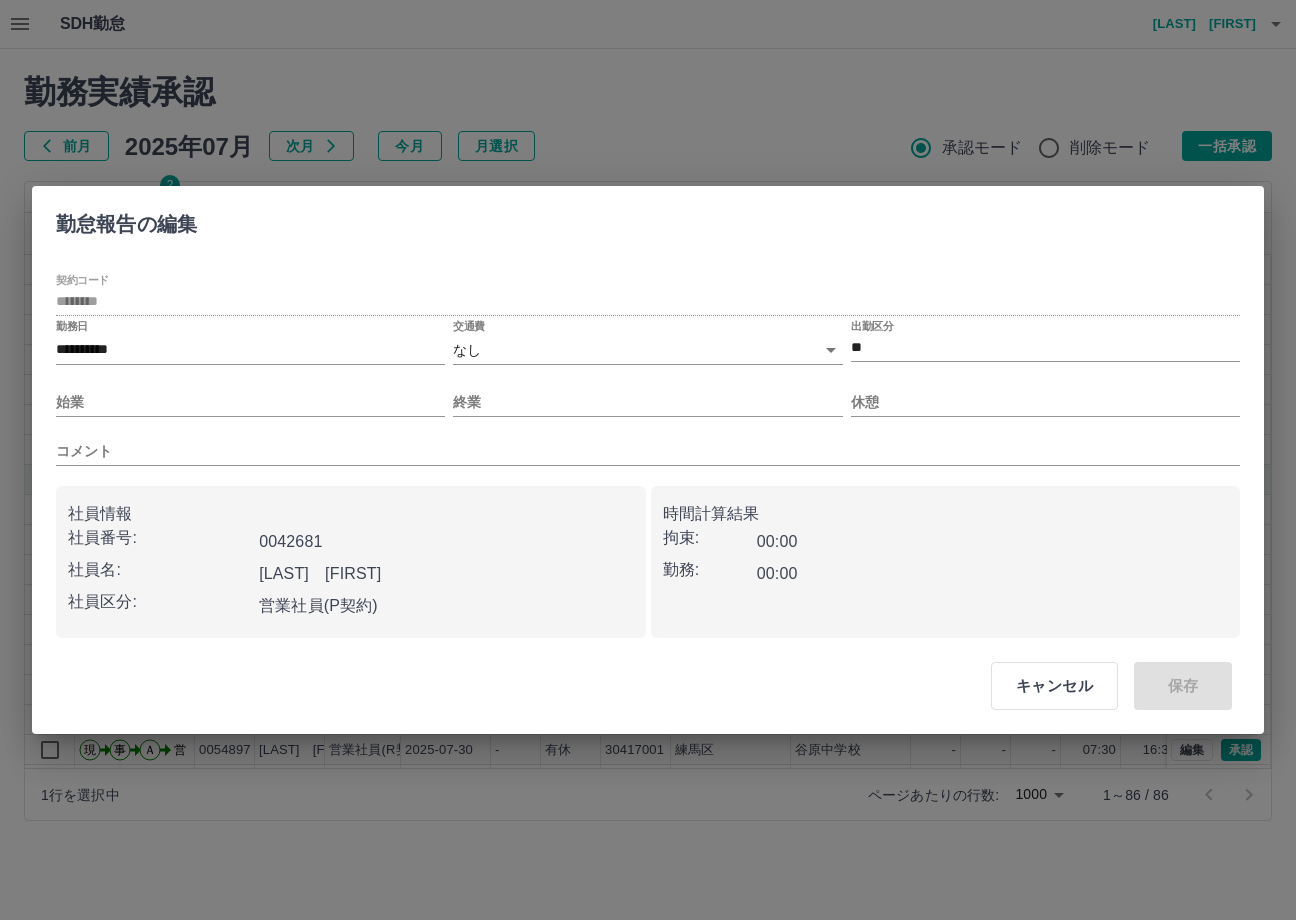 click on "**********" at bounding box center [648, 456] 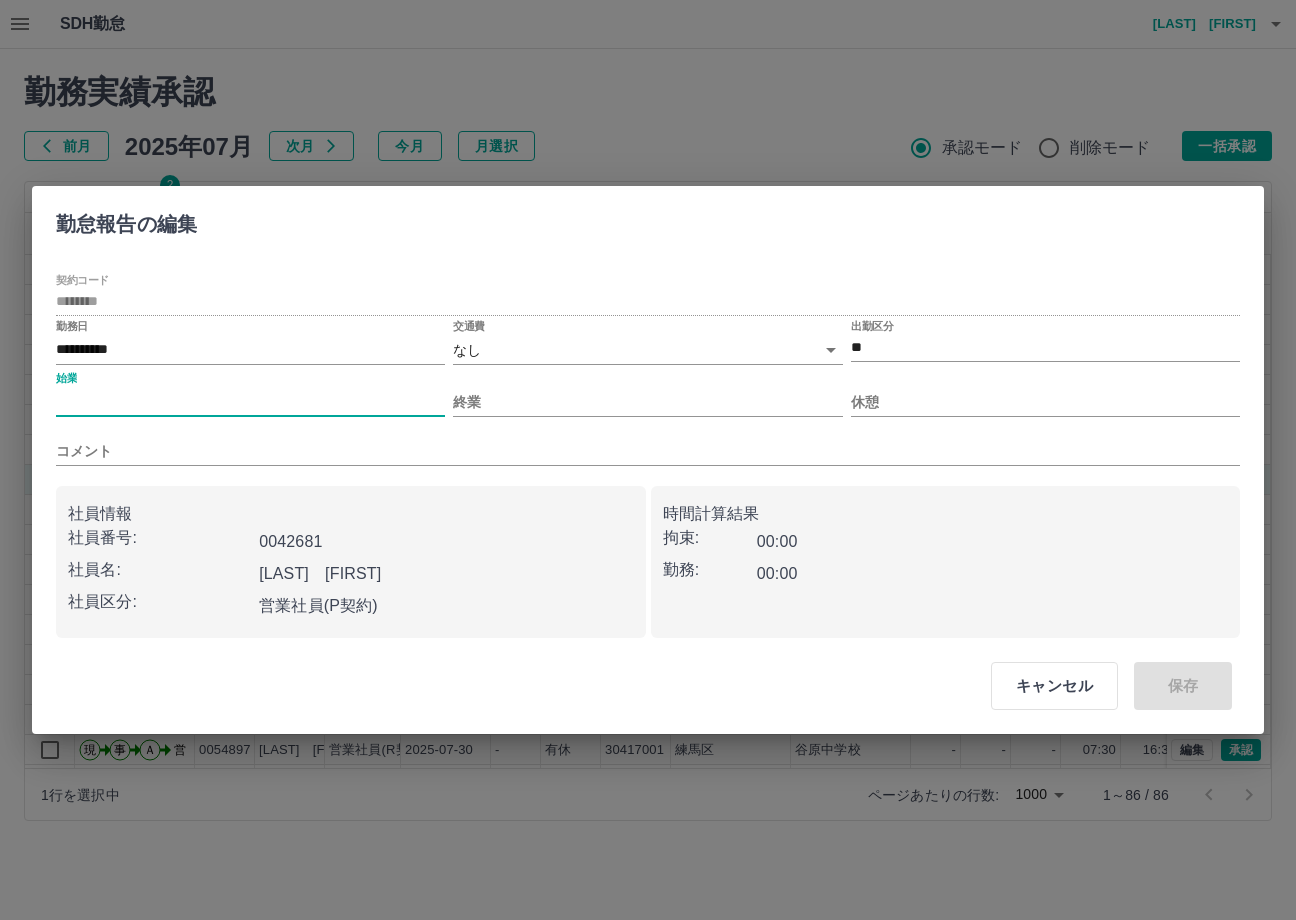 click on "始業" at bounding box center [250, 402] 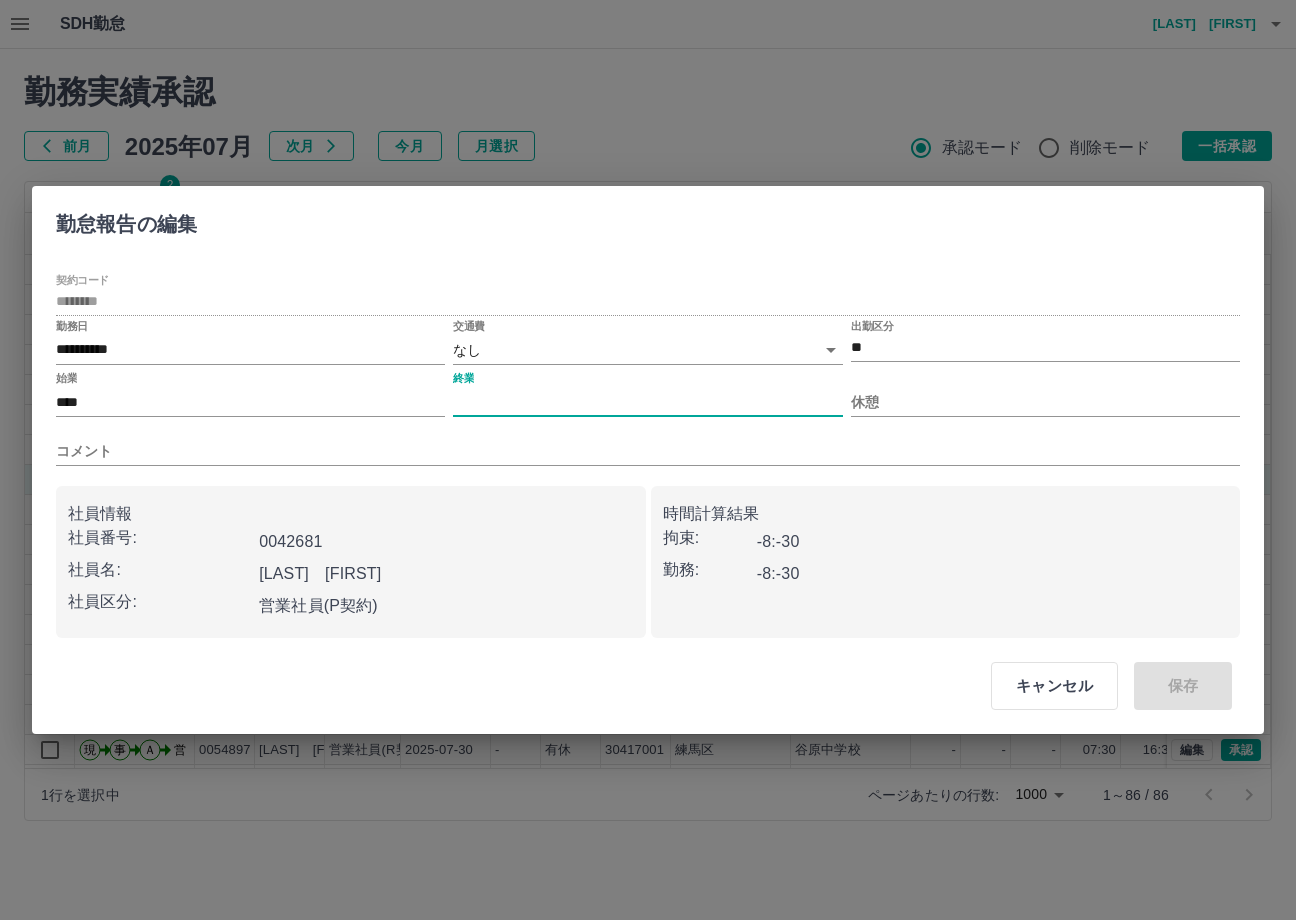 click on "終業" at bounding box center (647, 402) 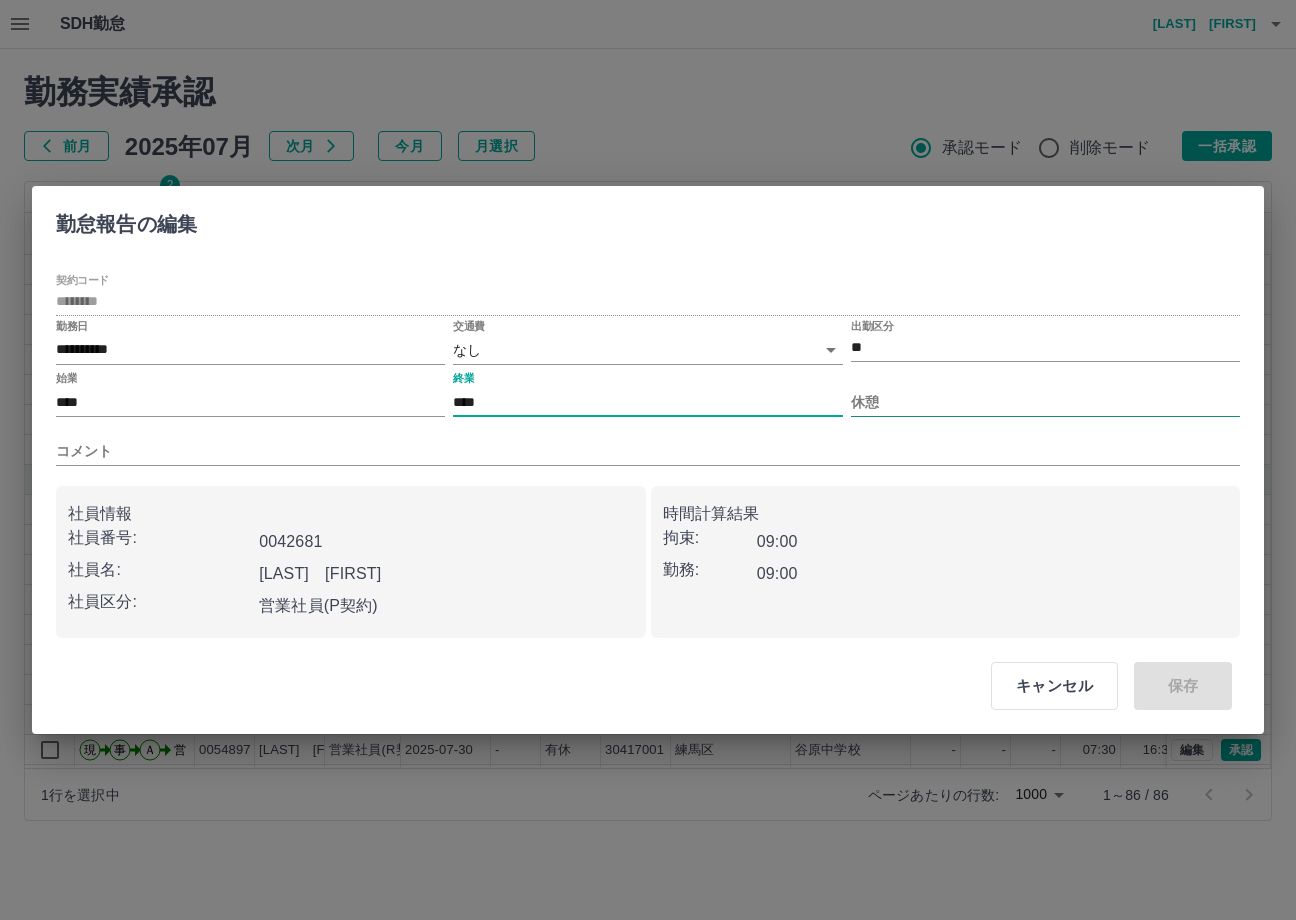 click on "休憩" at bounding box center (1045, 402) 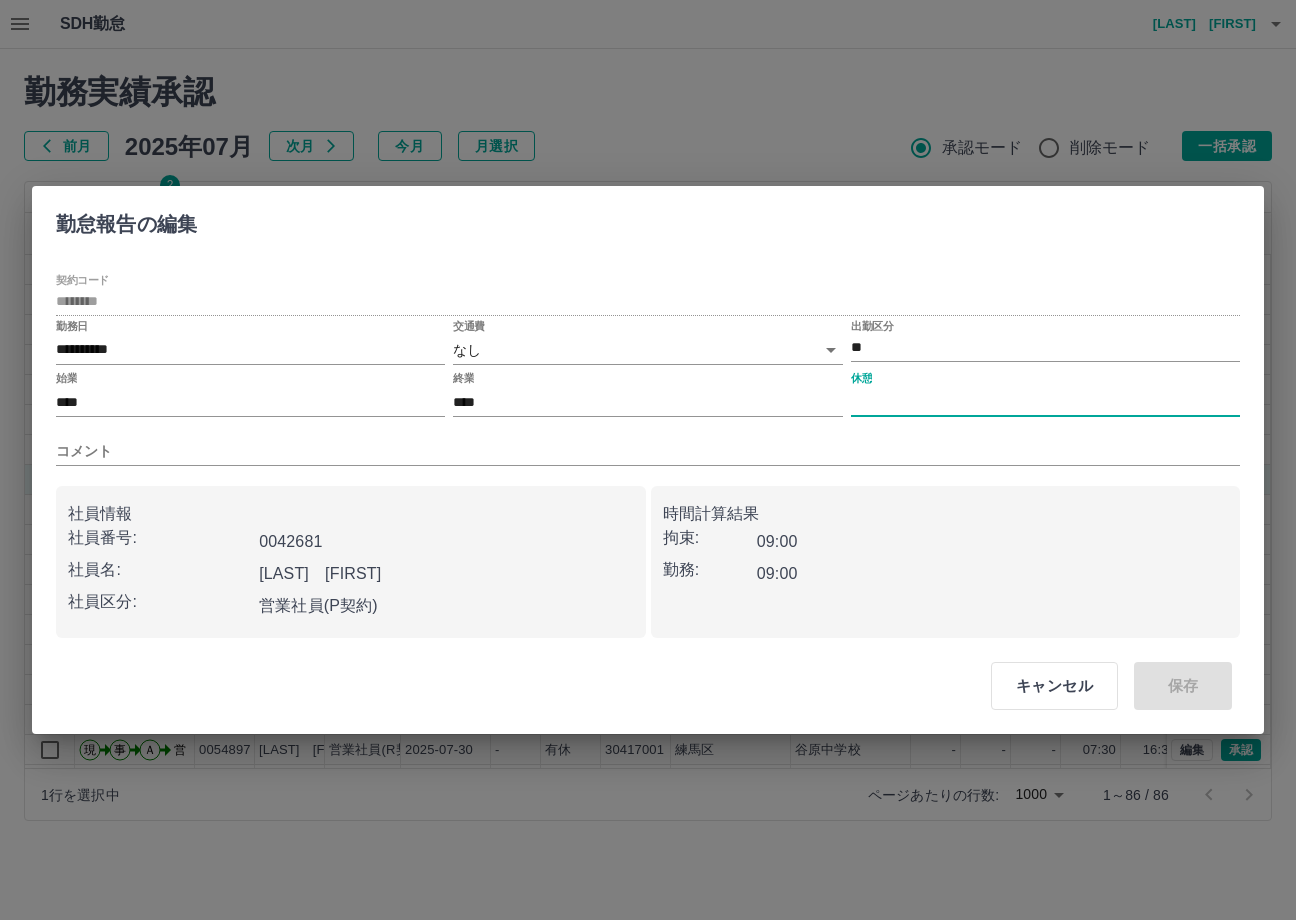 type on "****" 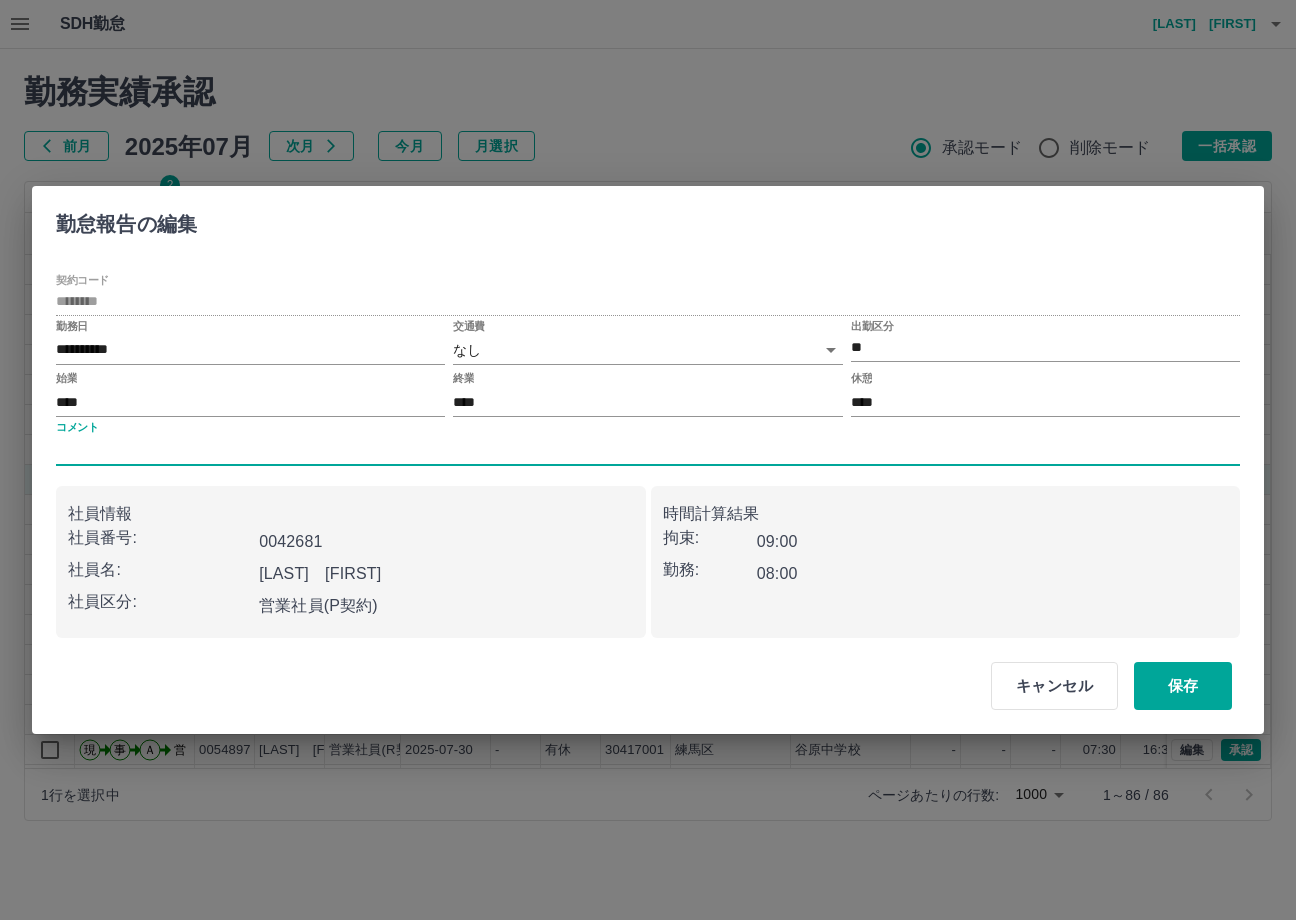 click on "コメント" at bounding box center [648, 451] 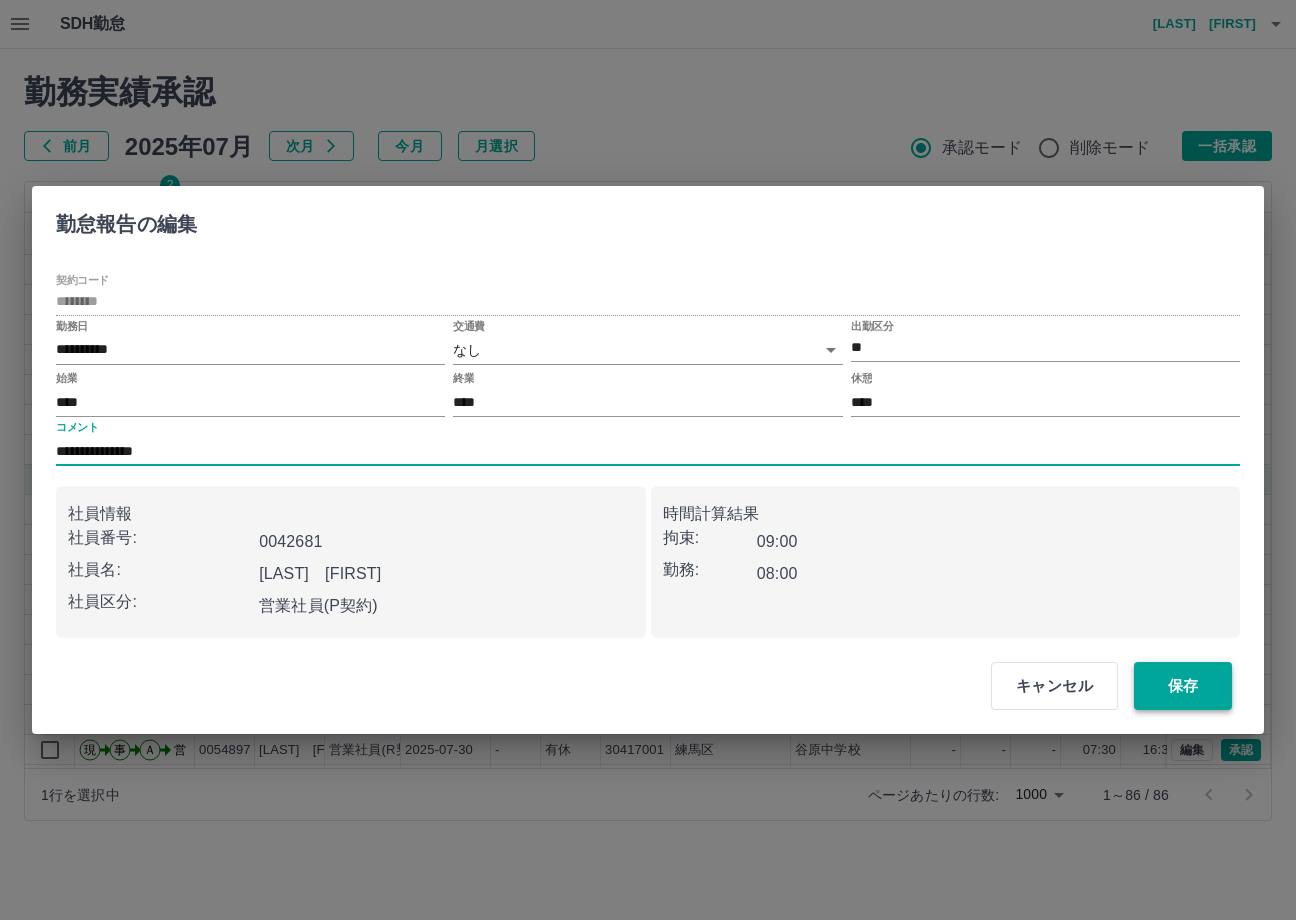 click on "保存" at bounding box center [1183, 686] 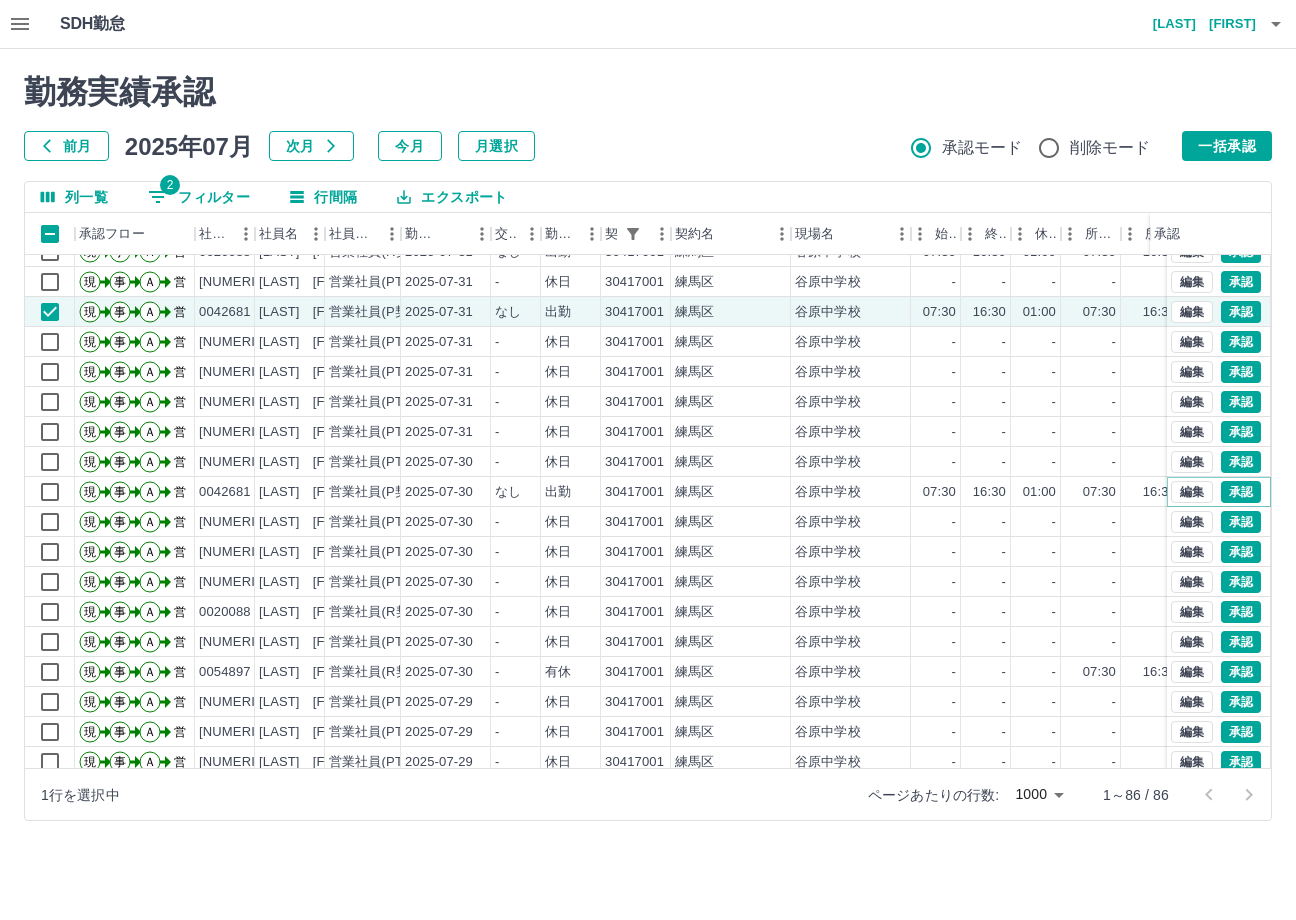 scroll, scrollTop: 100, scrollLeft: 0, axis: vertical 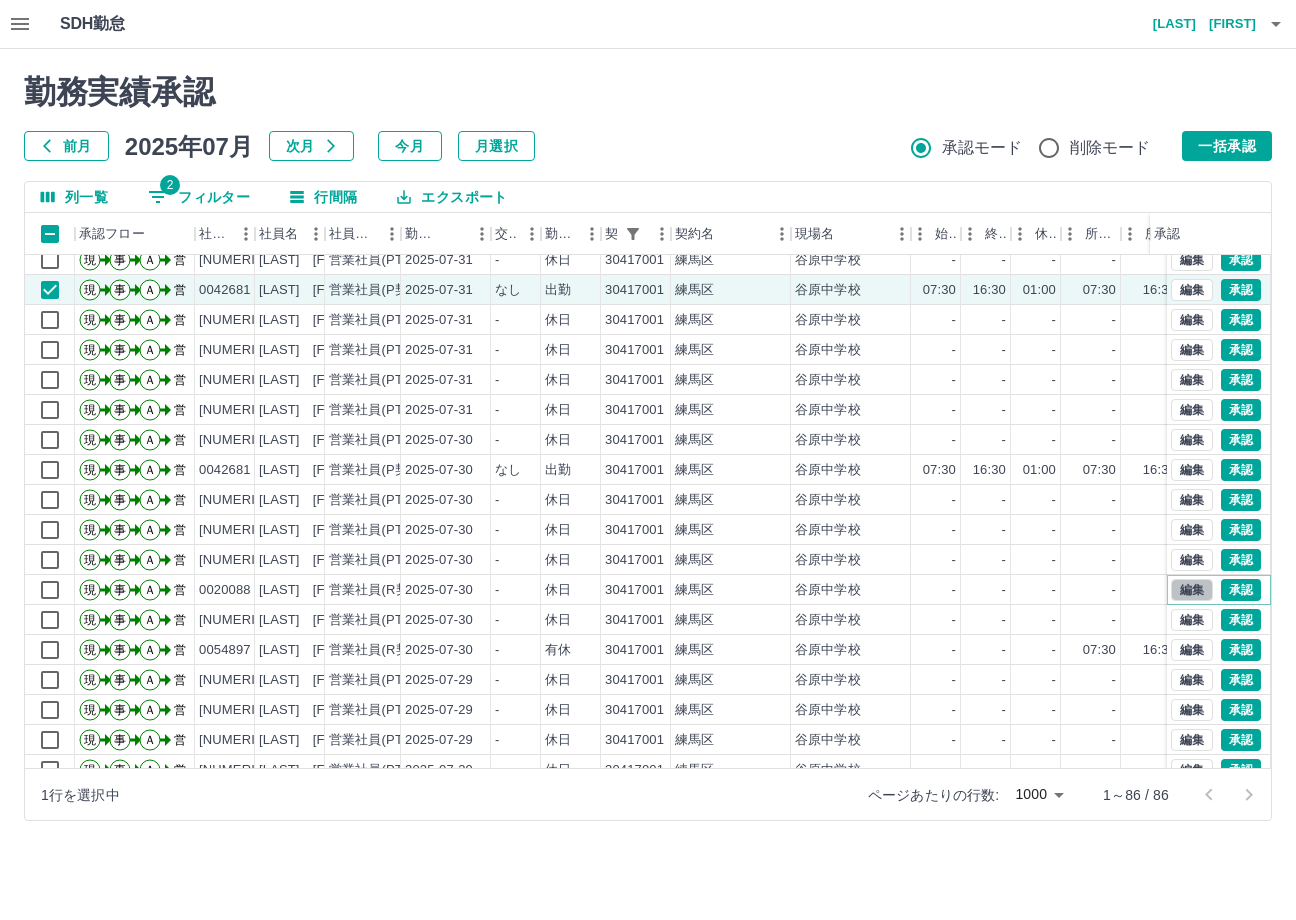 click on "編集" at bounding box center (1192, 590) 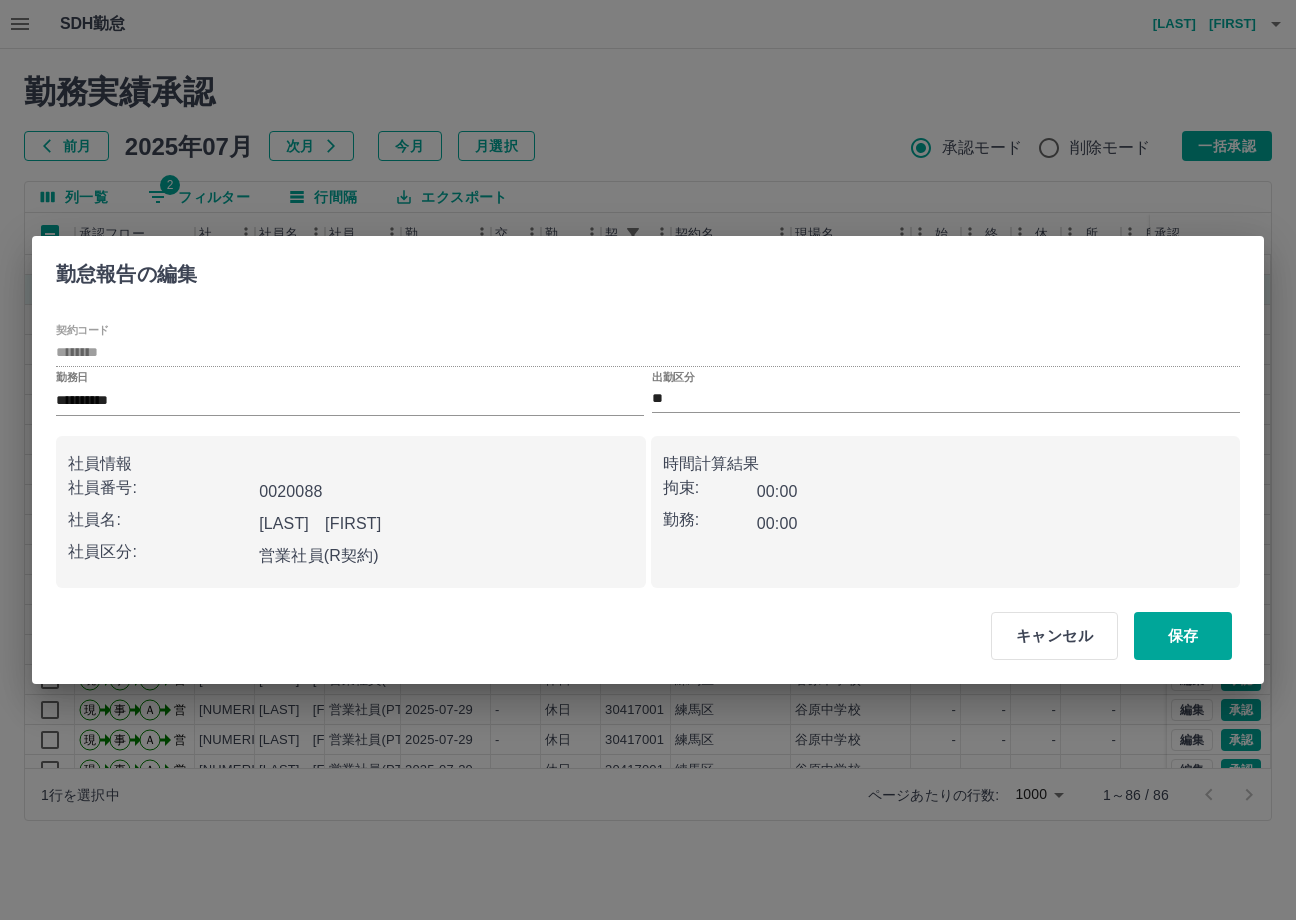 click on "出勤区分 **" at bounding box center [946, 392] 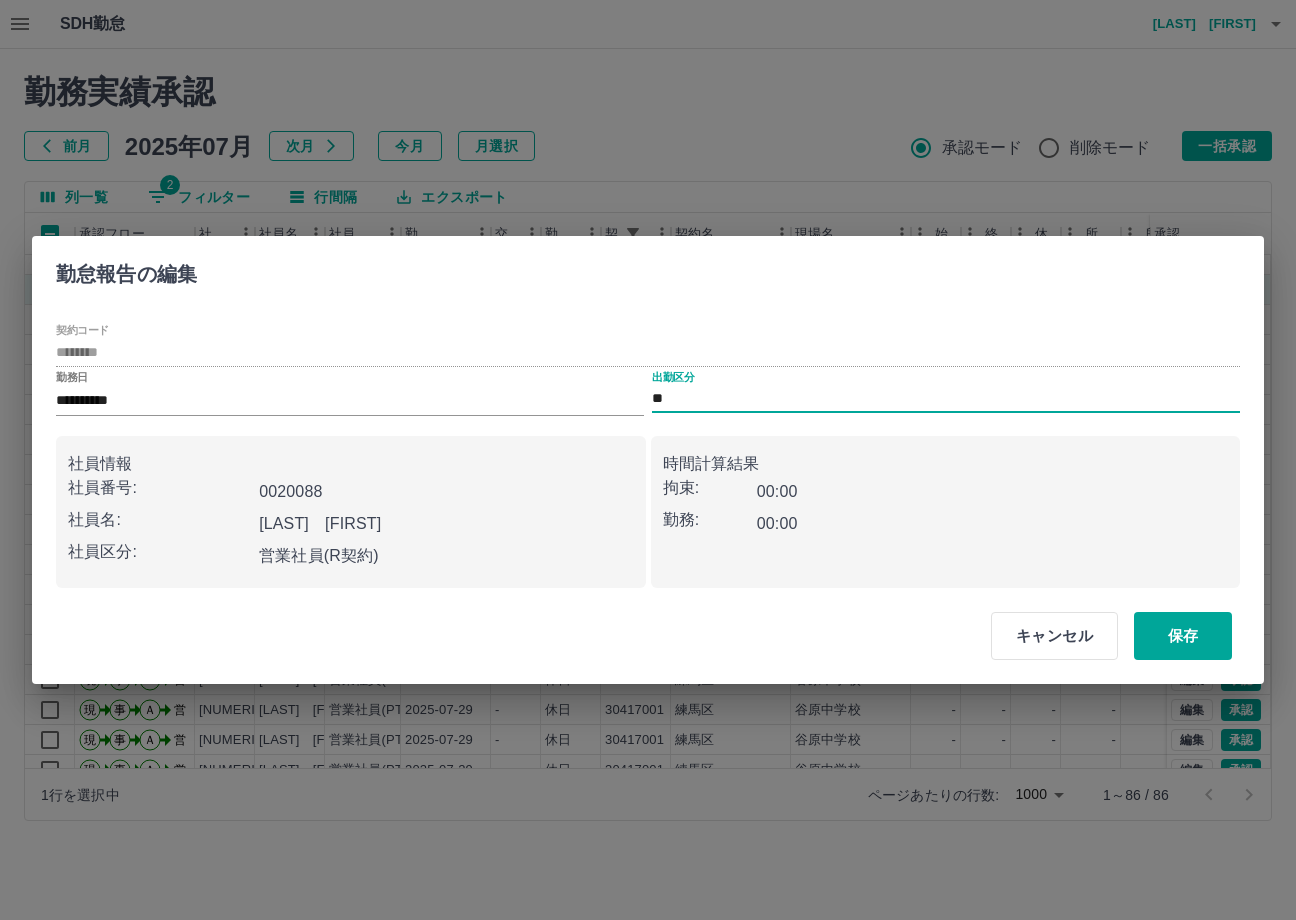 click on "**" at bounding box center [946, 399] 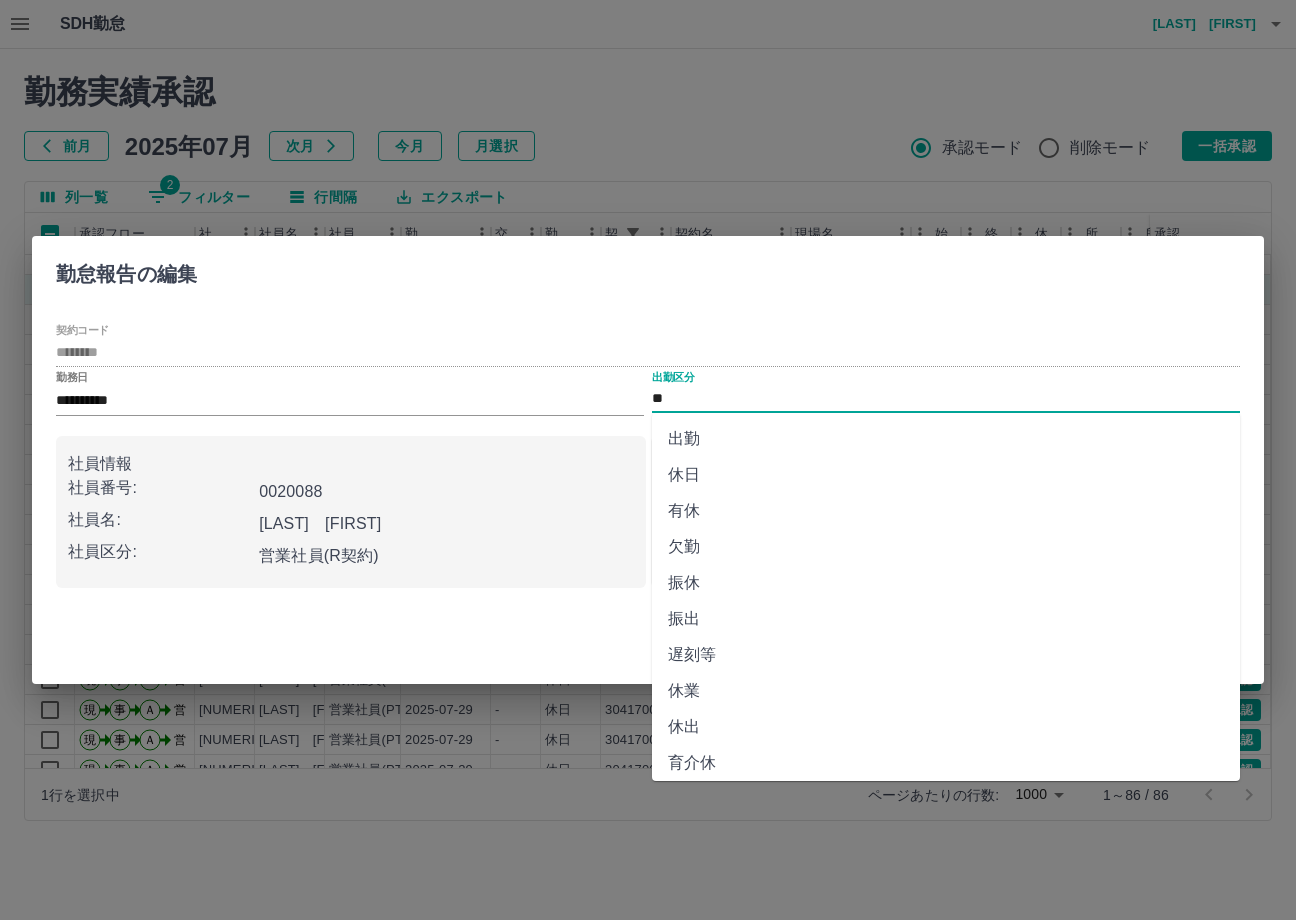 click on "出勤" at bounding box center (946, 439) 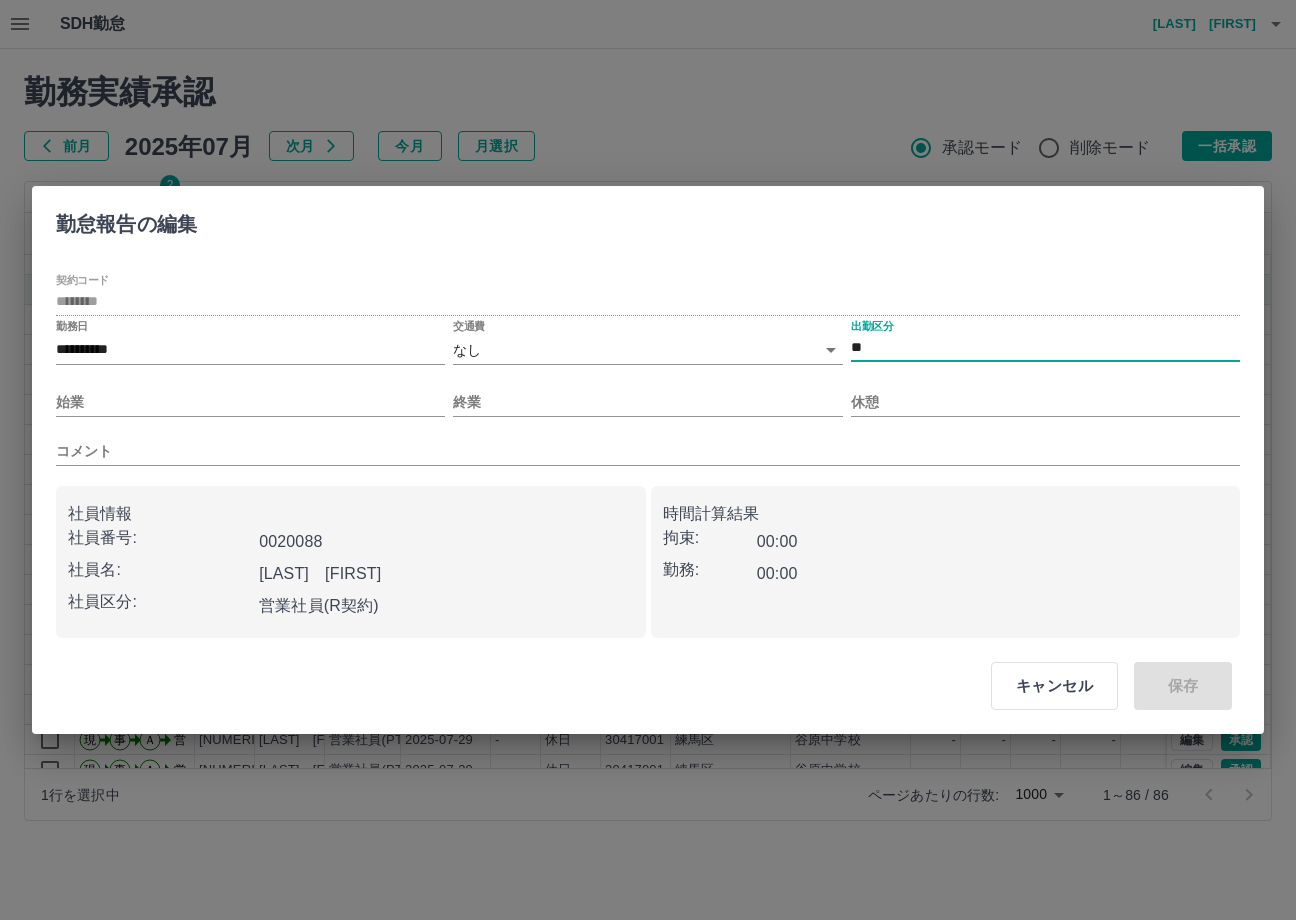 click on "始業" at bounding box center (250, 394) 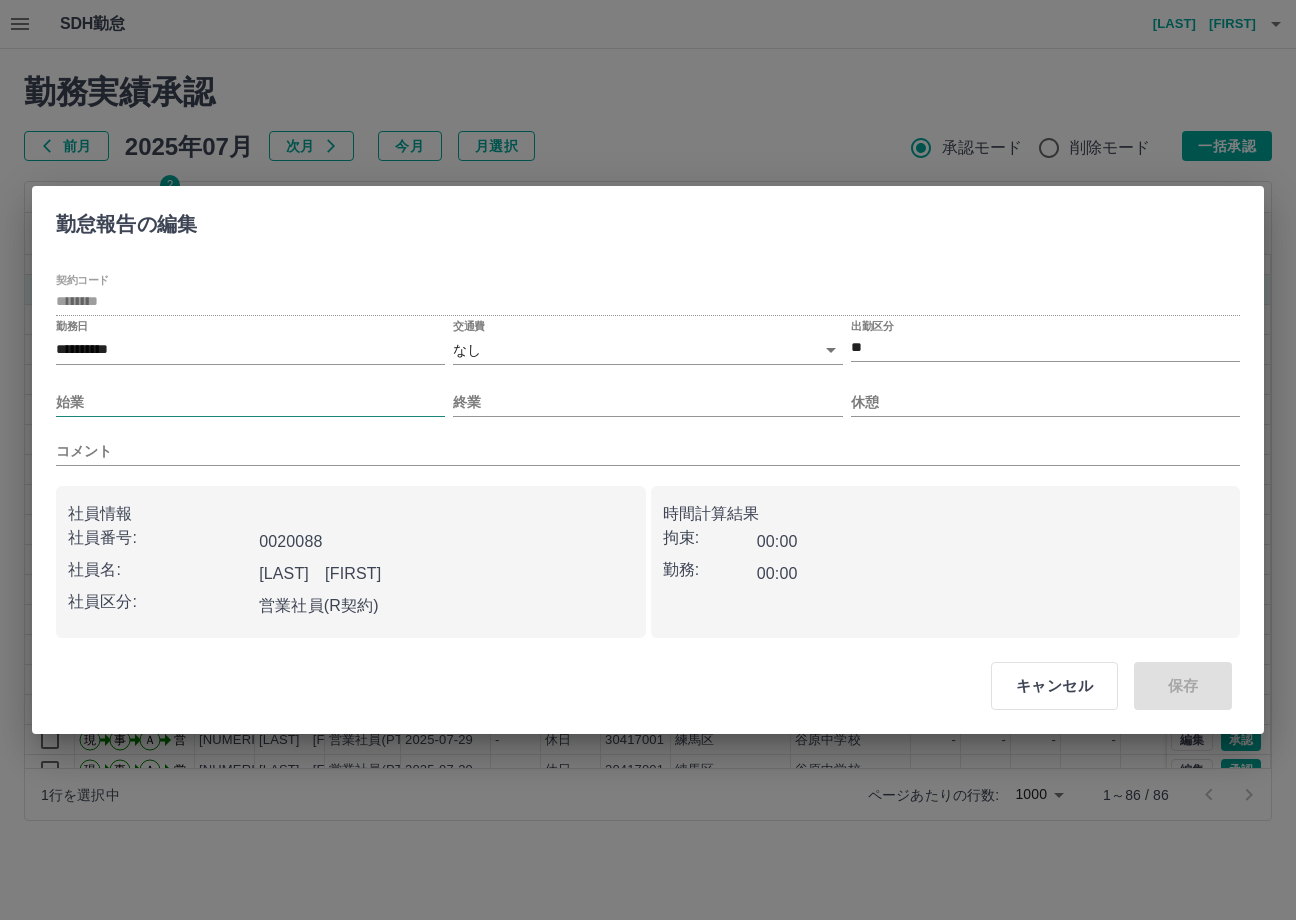 click on "始業" at bounding box center (250, 402) 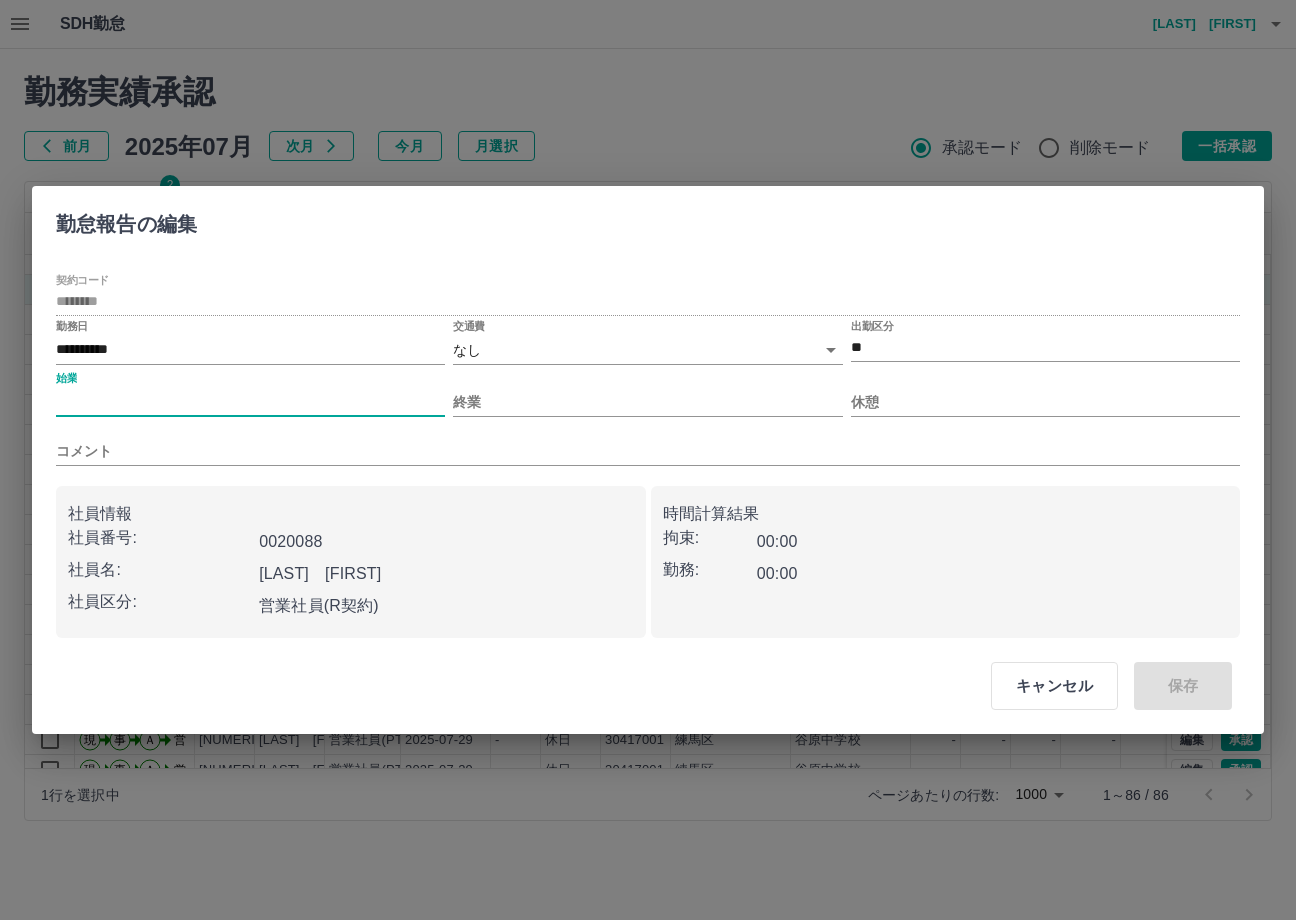 type on "****" 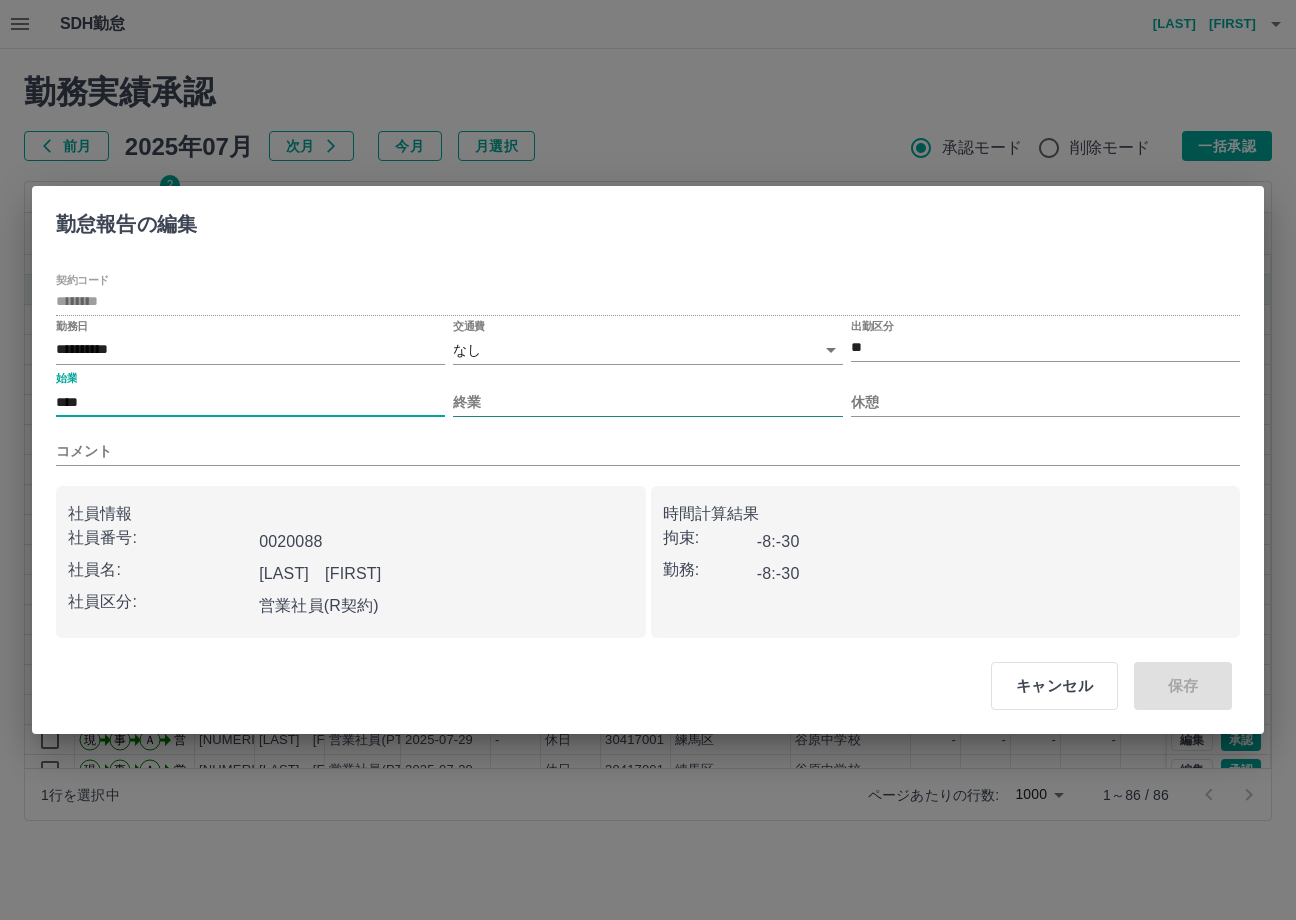 drag, startPoint x: 477, startPoint y: 404, endPoint x: 489, endPoint y: 408, distance: 12.649111 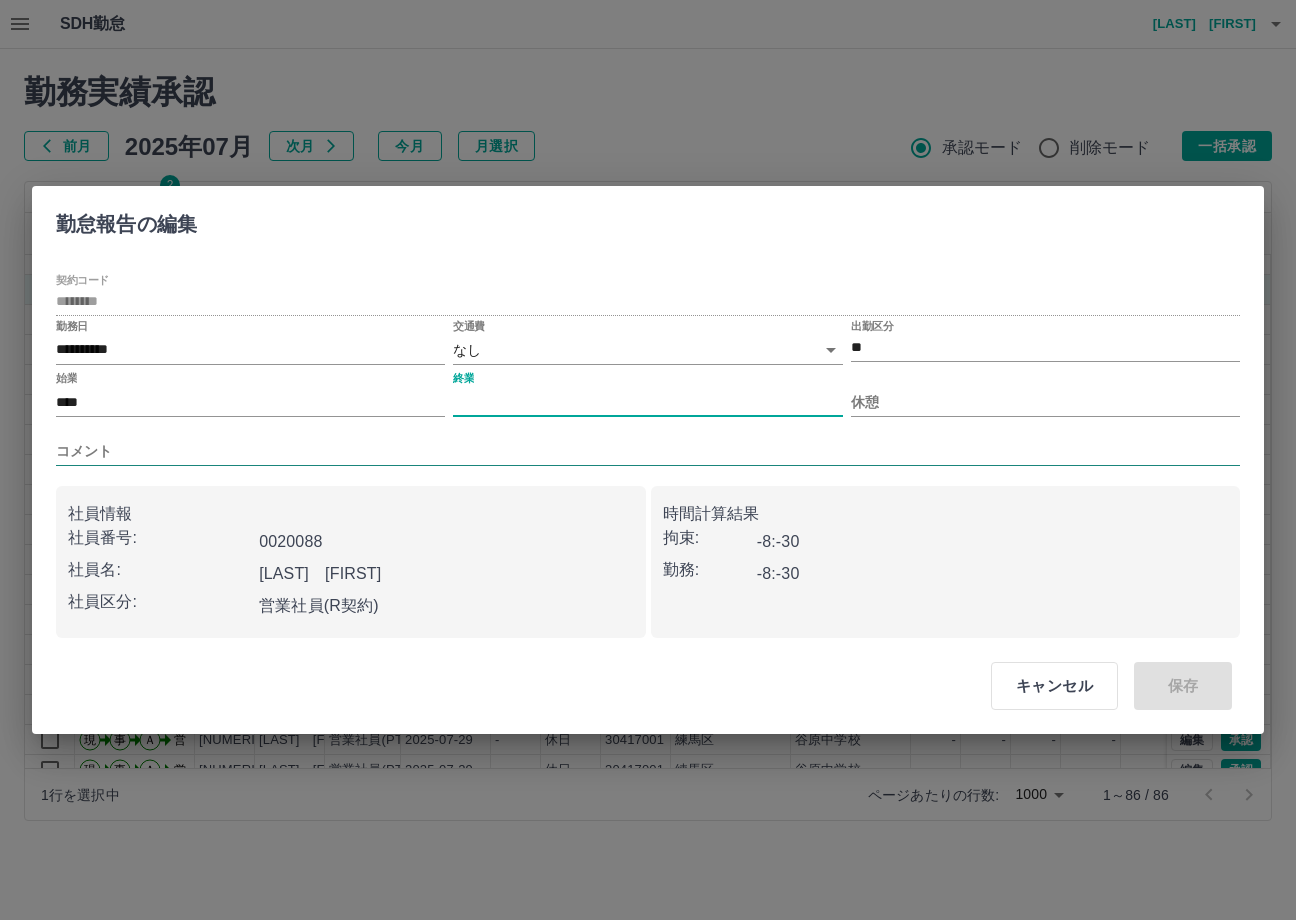 type on "****" 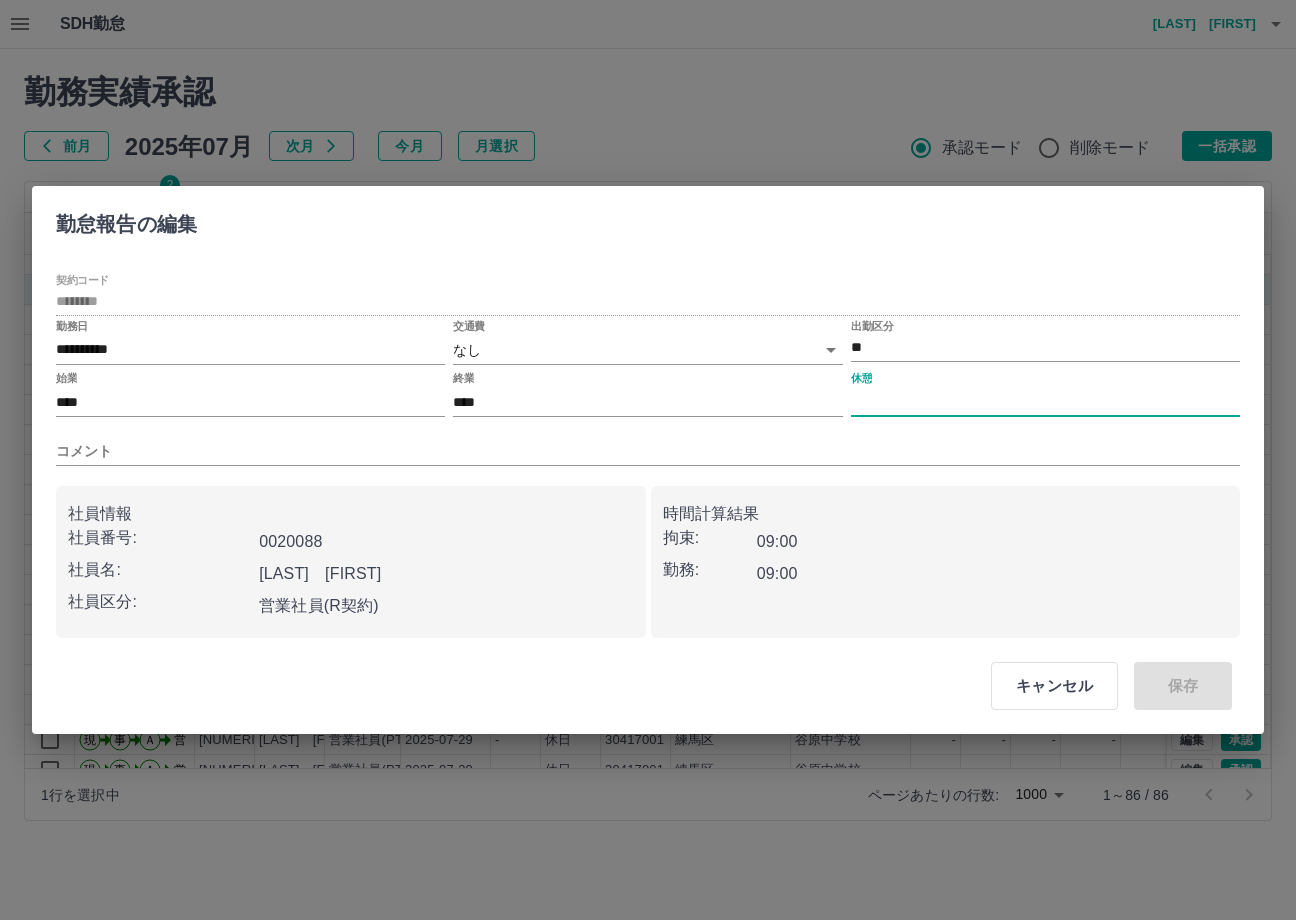 drag, startPoint x: 861, startPoint y: 395, endPoint x: 899, endPoint y: 403, distance: 38.832977 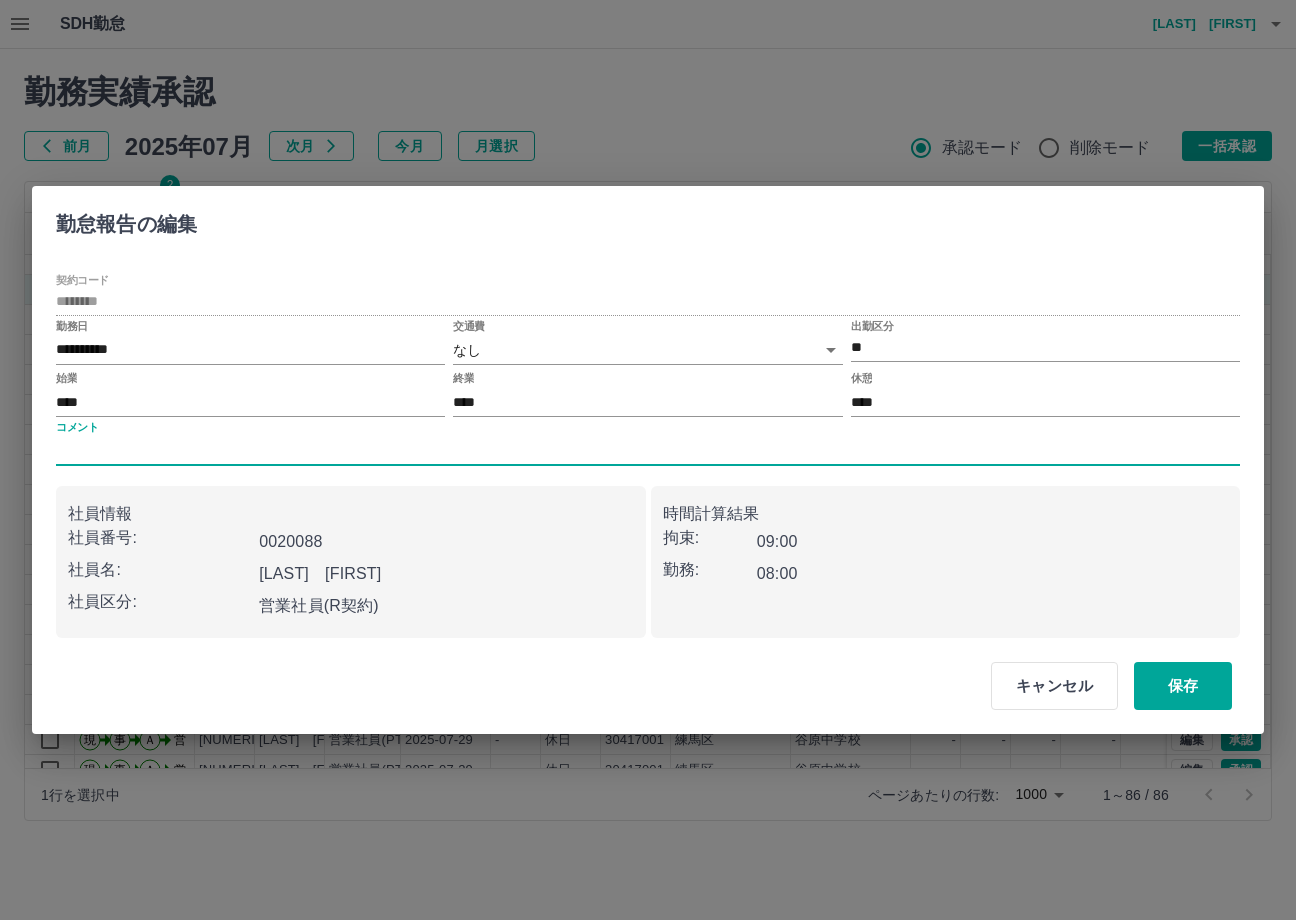 click on "コメント" at bounding box center [648, 451] 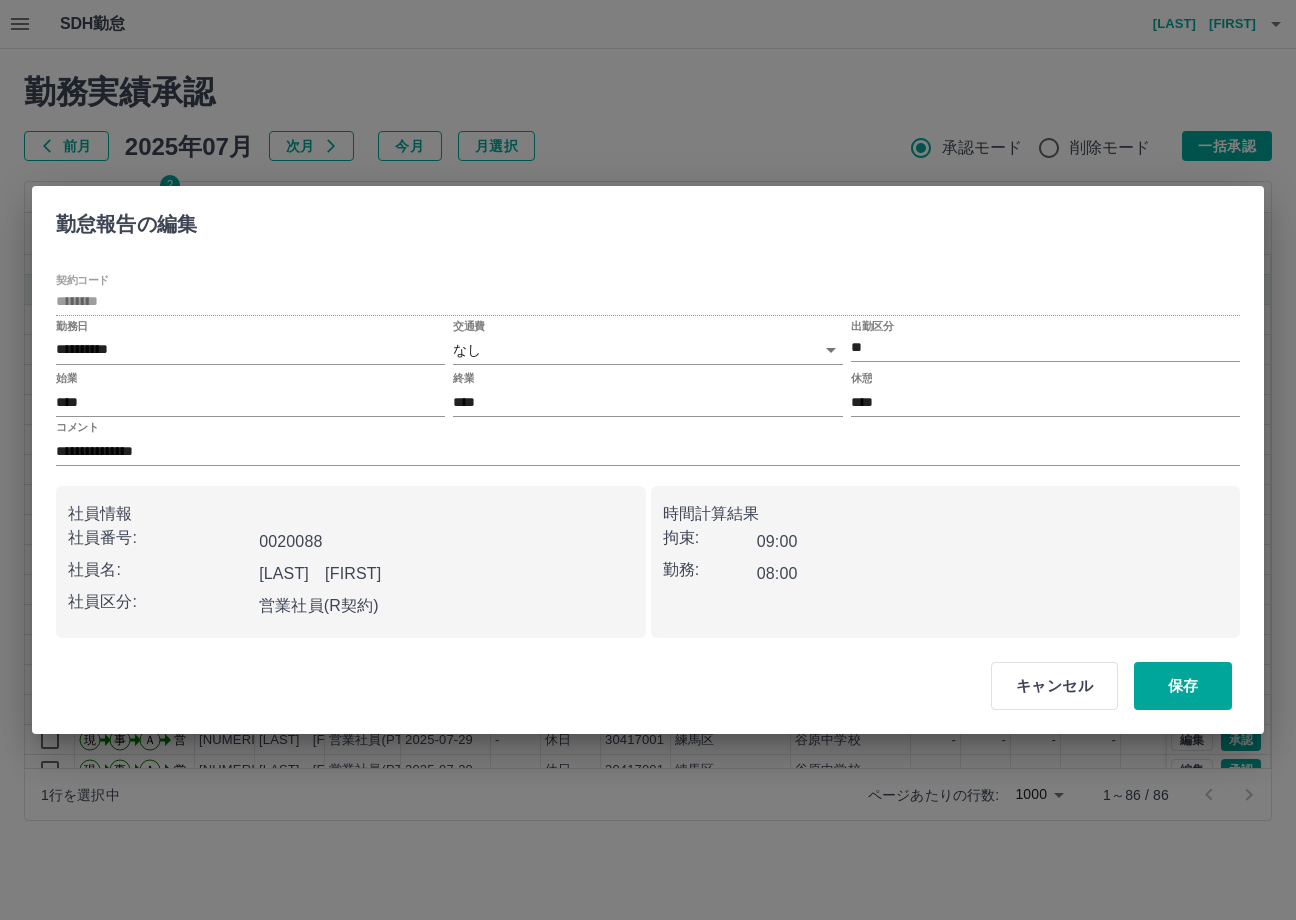 click on "キャンセル 保存" at bounding box center (1103, 686) 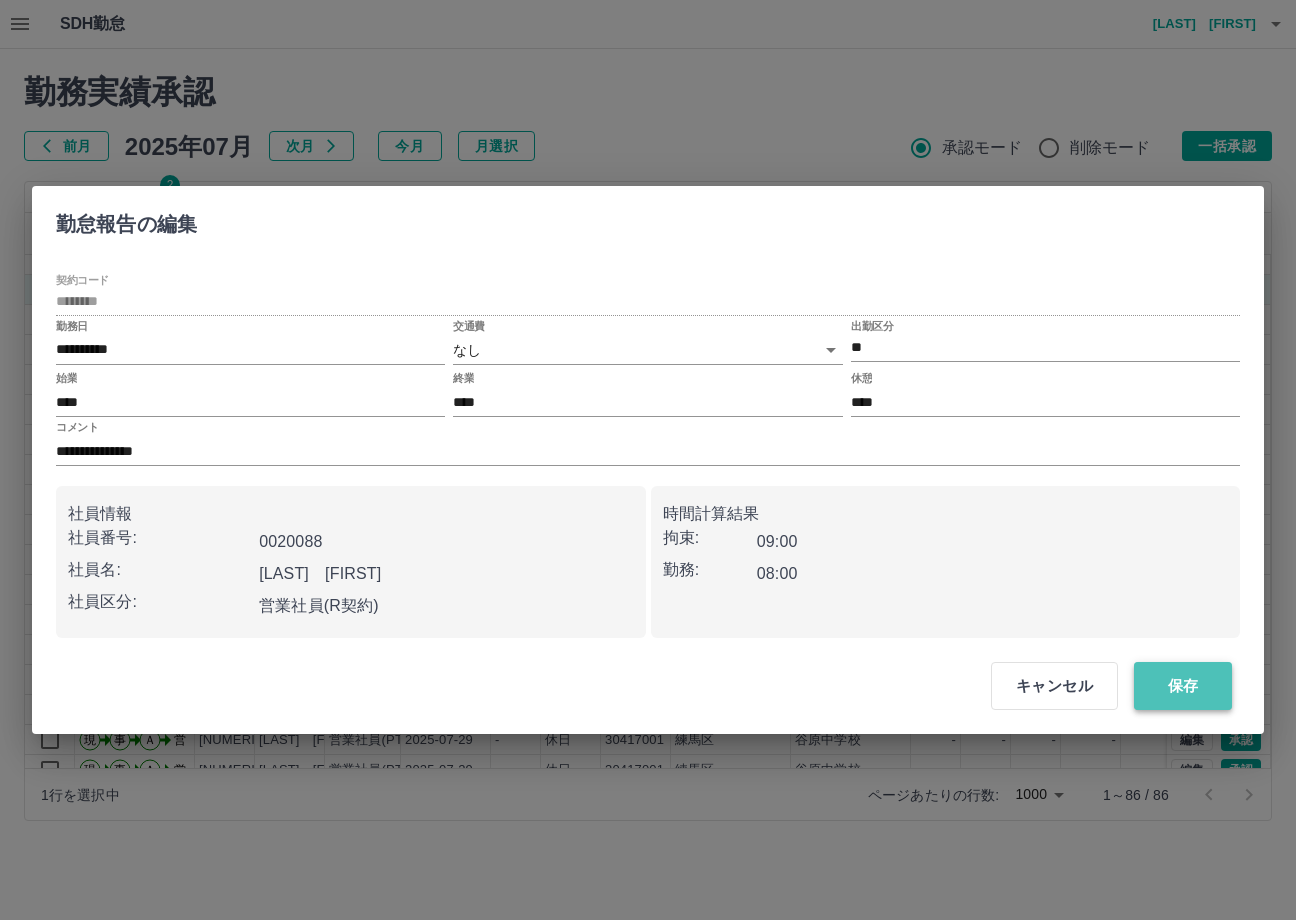 click on "保存" at bounding box center [1183, 686] 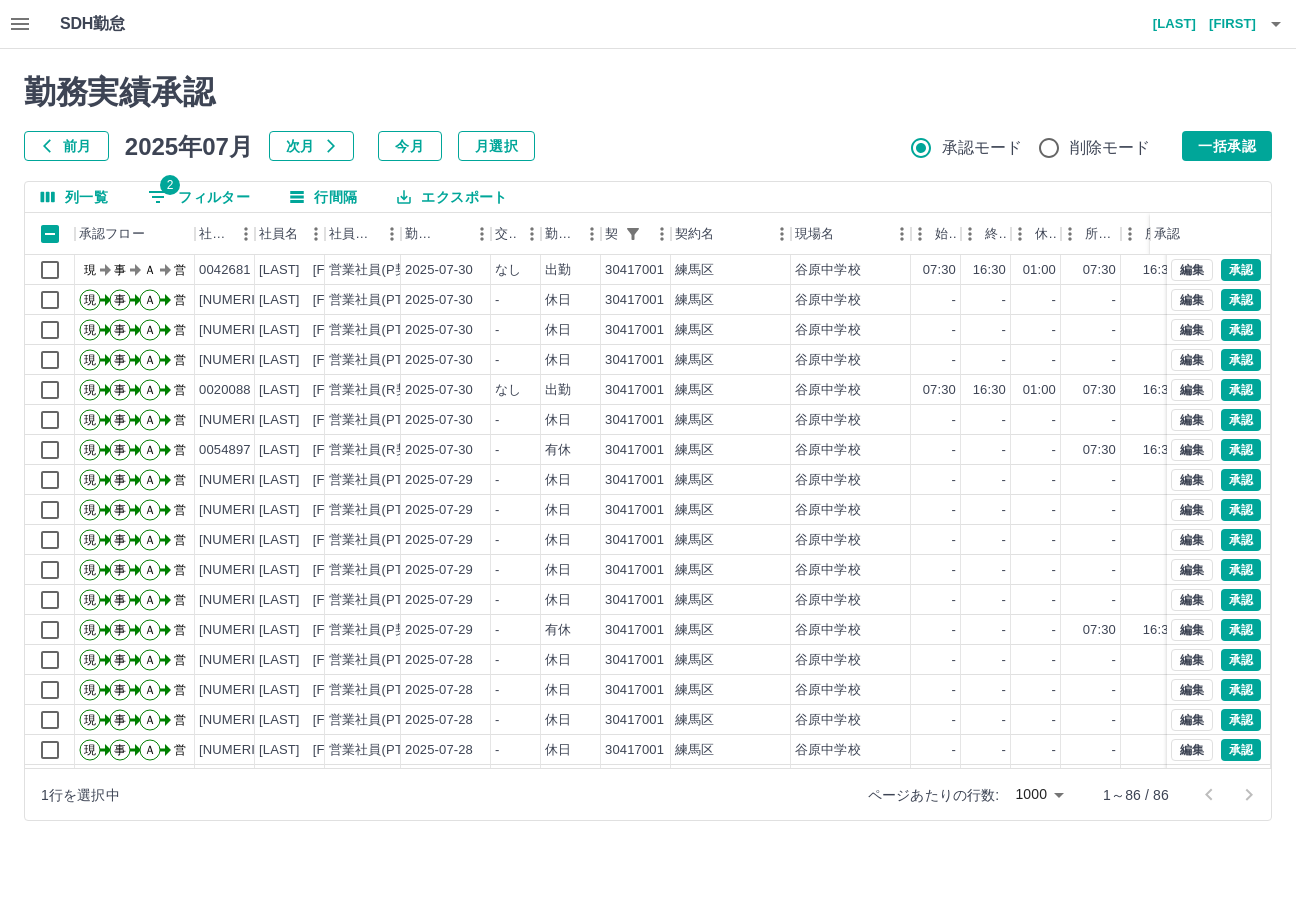 scroll, scrollTop: 0, scrollLeft: 0, axis: both 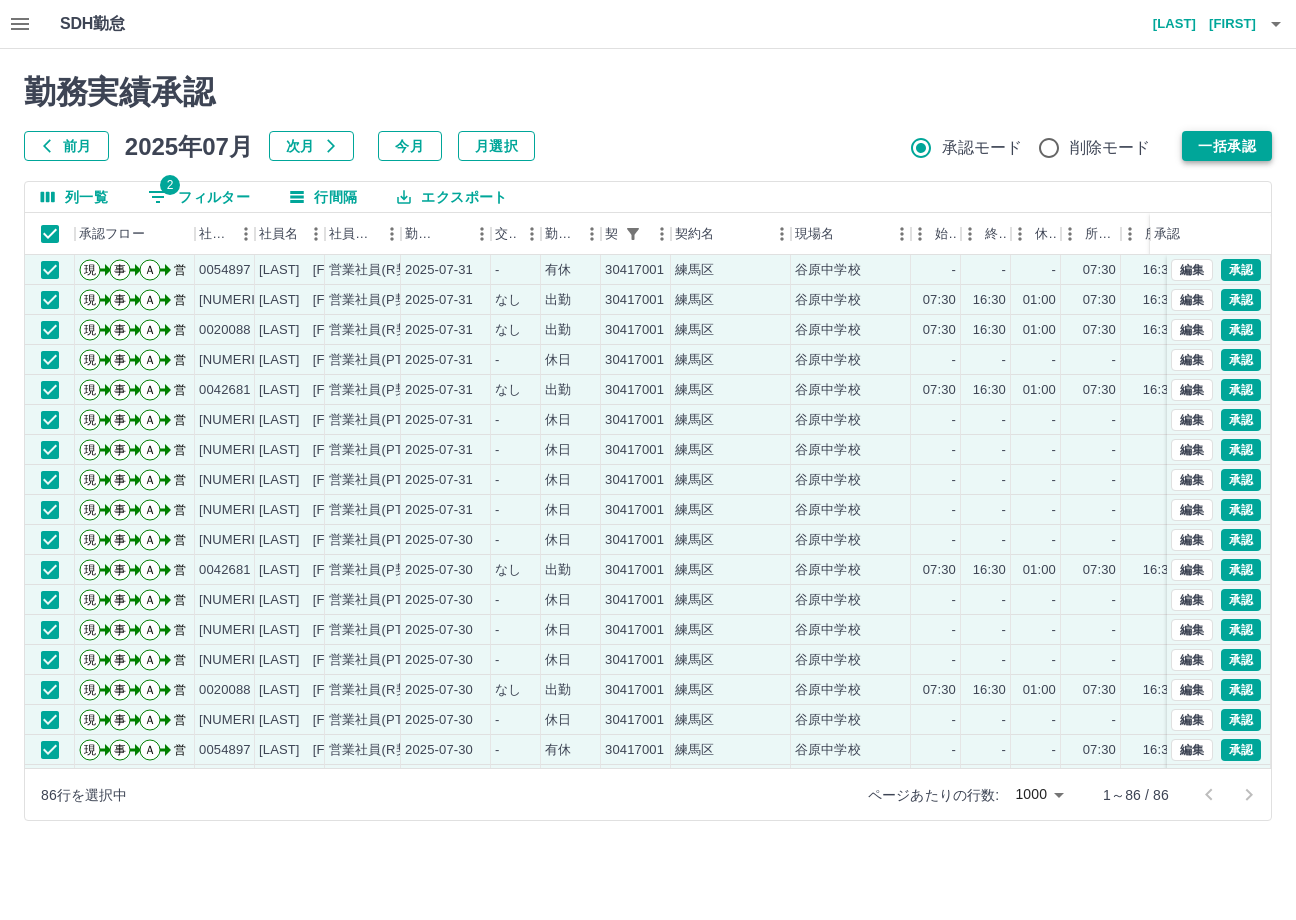 click on "一括承認" at bounding box center [1227, 146] 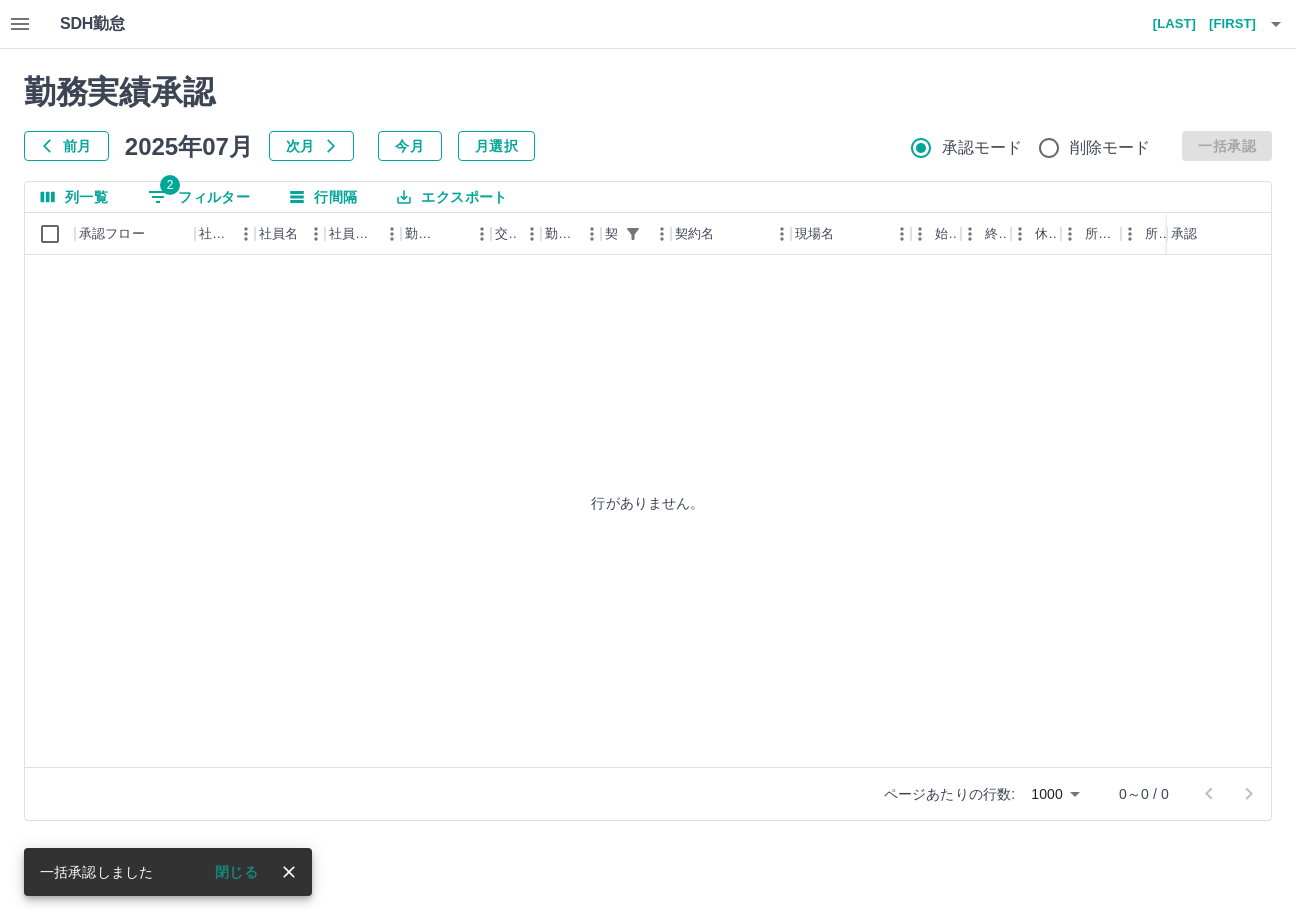 click on "前月 2025年07月 次月 今月 月選択 承認モード 削除モード 一括承認" at bounding box center (648, 146) 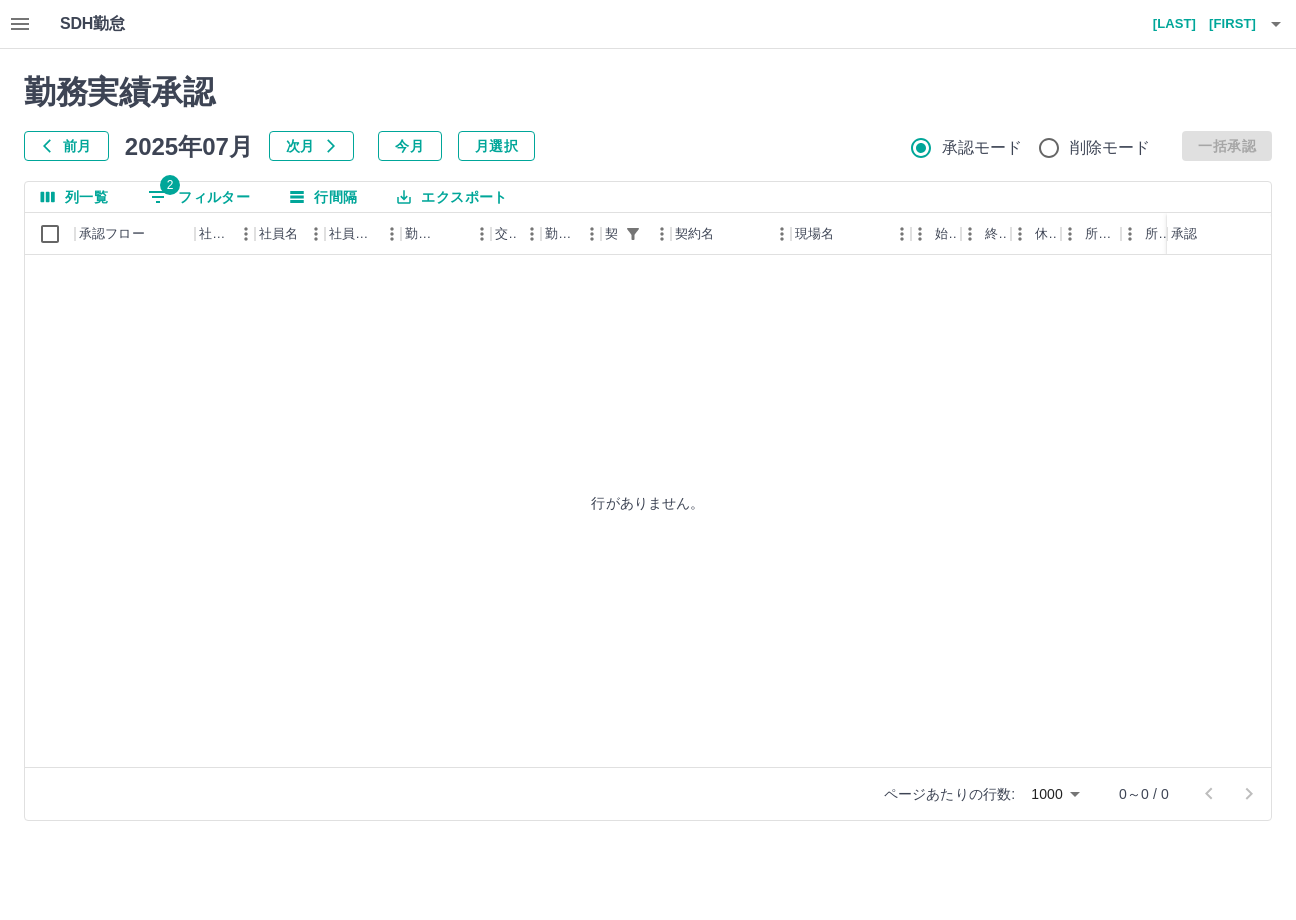 click on "行がありません。" at bounding box center [648, 502] 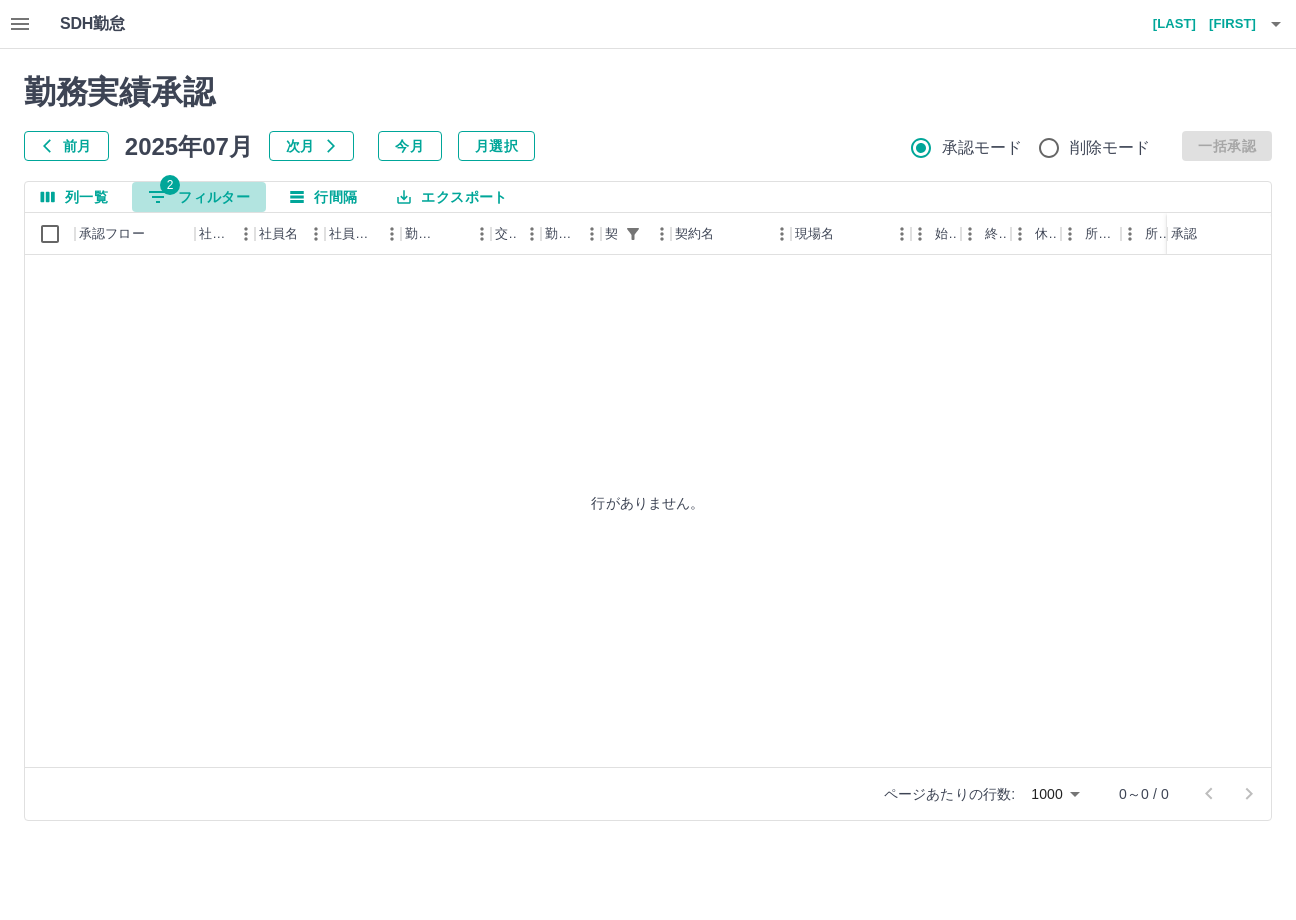 click on "2 フィルター" at bounding box center [199, 197] 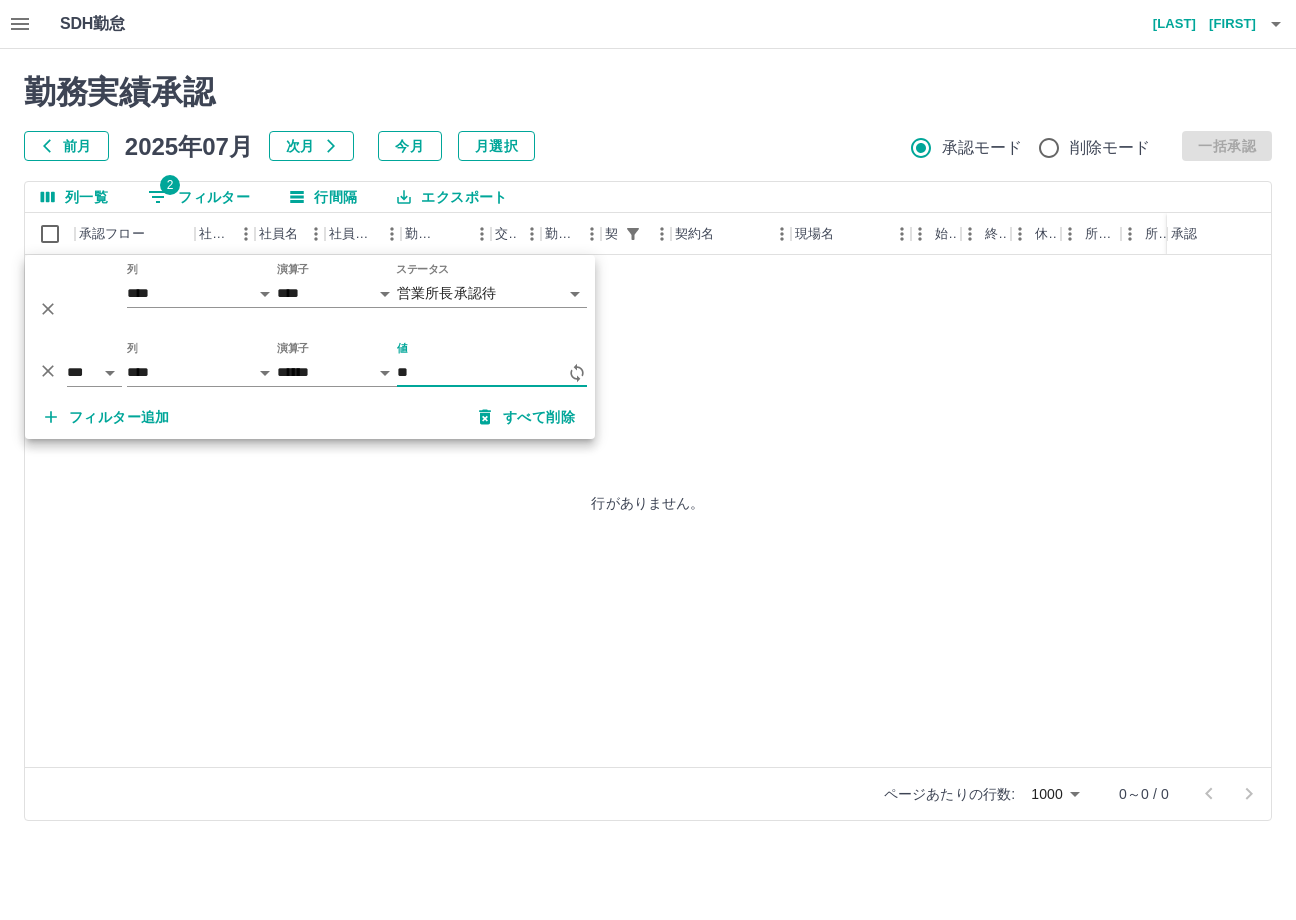 type on "*" 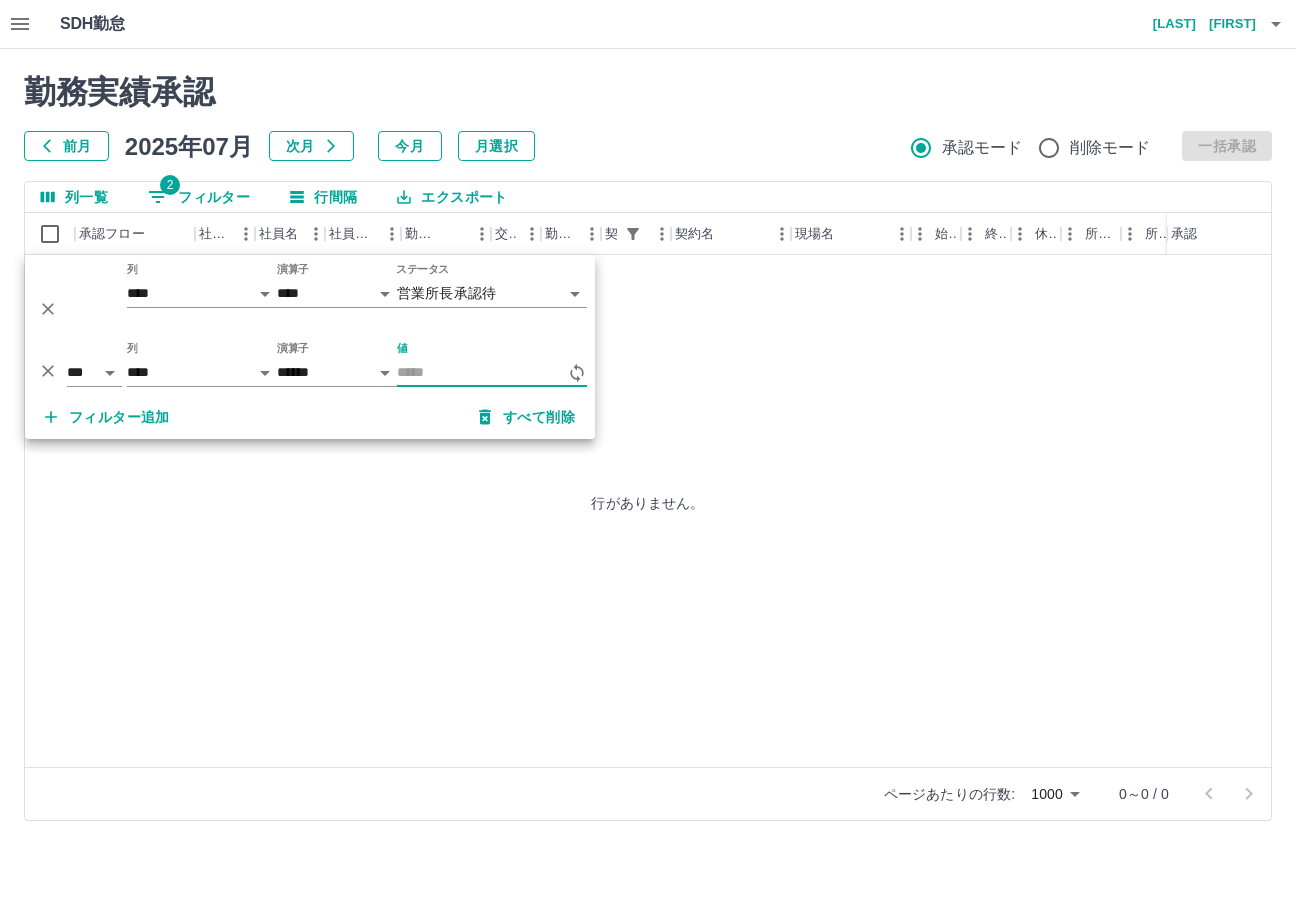type 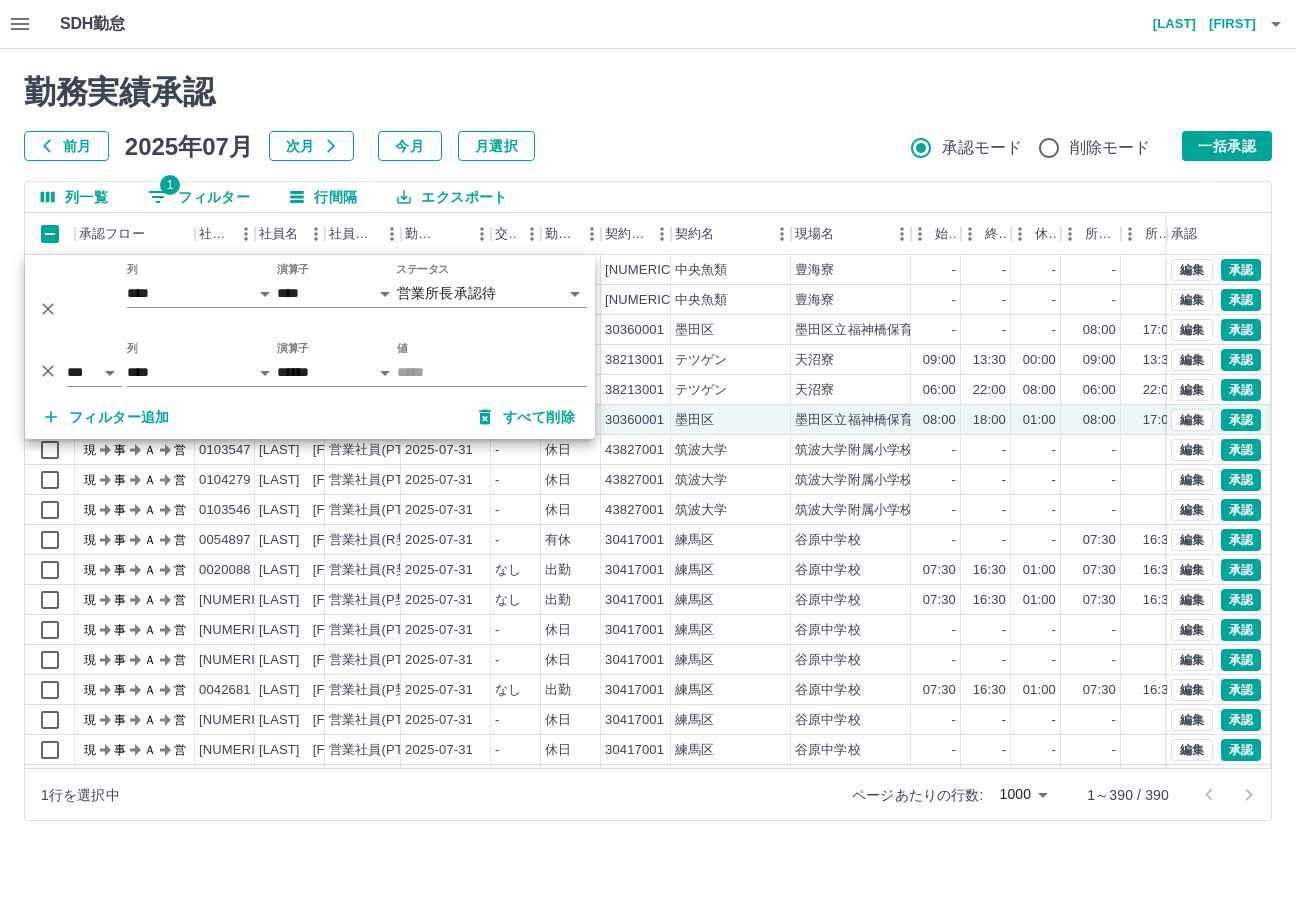 click on "勤務実績承認 前月 2025年07月 次月 今月 月選択 承認モード 削除モード 一括承認 列一覧 1 フィルター 行間隔 エクスポート 承認フロー 社員番号 社員名 社員区分 勤務日 交通費 勤務区分 契約コード 契約名 現場名 始業 終業 休憩 所定開始 所定終業 所定休憩 拘束 勤務 遅刻等 コメント 承認 現 事 Ａ 営 0062601 野中　辰雄 営業社員(P契約) 2025-07-31  -  休日 38132001 中央魚類 豊海寮 - - - - - - 00:00 00:00 00:00 現 事 Ａ 営 0062602 野中　京美 営業社員(PT契約) 2025-07-31  -  休日 38132001 中央魚類 豊海寮 - - - - - - 00:00 00:00 00:00 現 事 Ａ 営 8020648 白畑　結香 営業社員(R契約) 2025-07-31  -  振休 30360001 墨田区 墨田区立福神橋保育園 - - - 08:00 17:00 01:00 00:00 00:00 00:00 現 事 Ａ 営 0068692 清野　健太郎 営業社員(PT契約) 2025-07-31 往復 出勤 38213001 テツゲン 天沼寮 09:00 13:30 00:00 09:00 13:30 00:00 04:30" at bounding box center [648, 447] 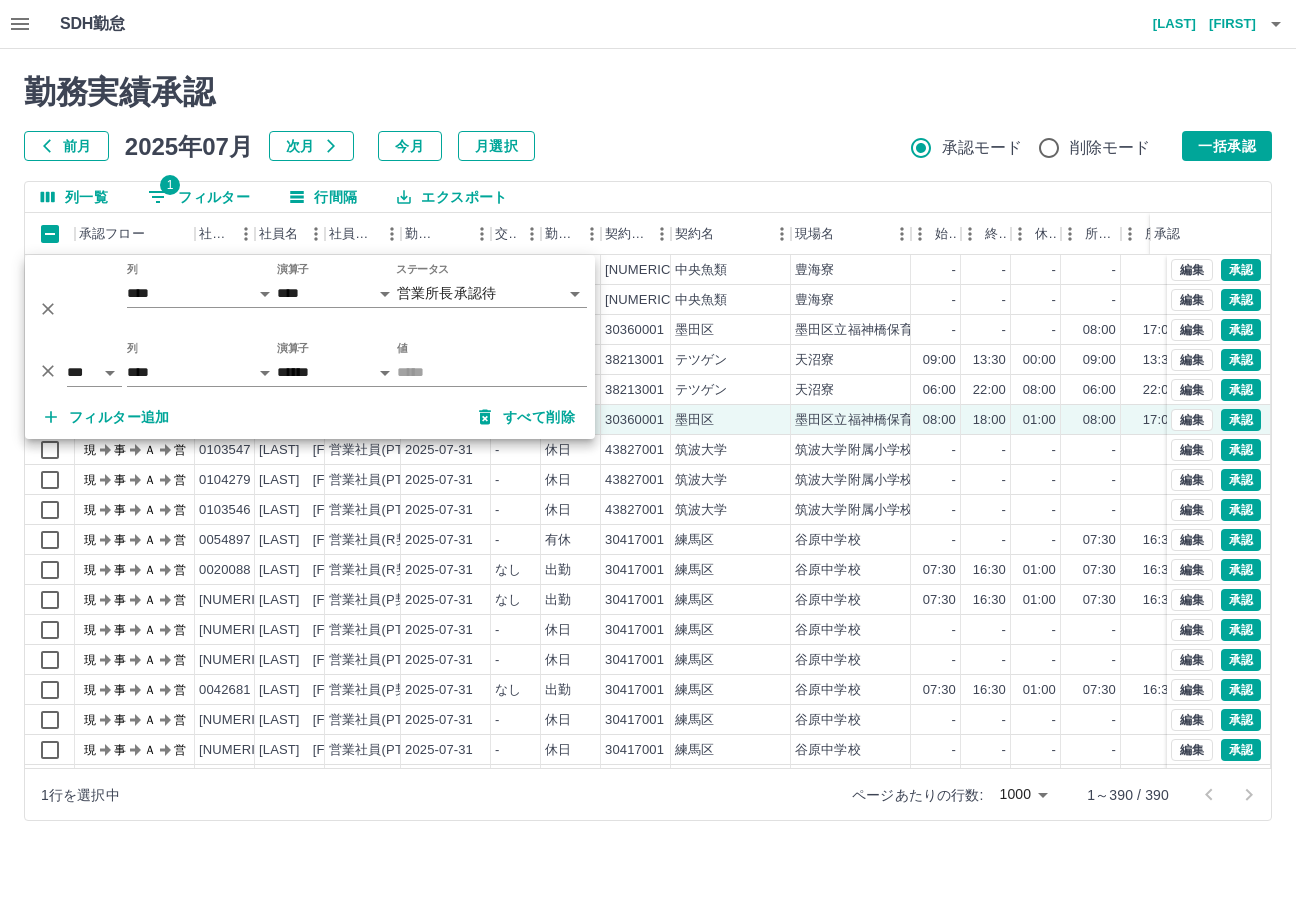 click at bounding box center [648, 460] 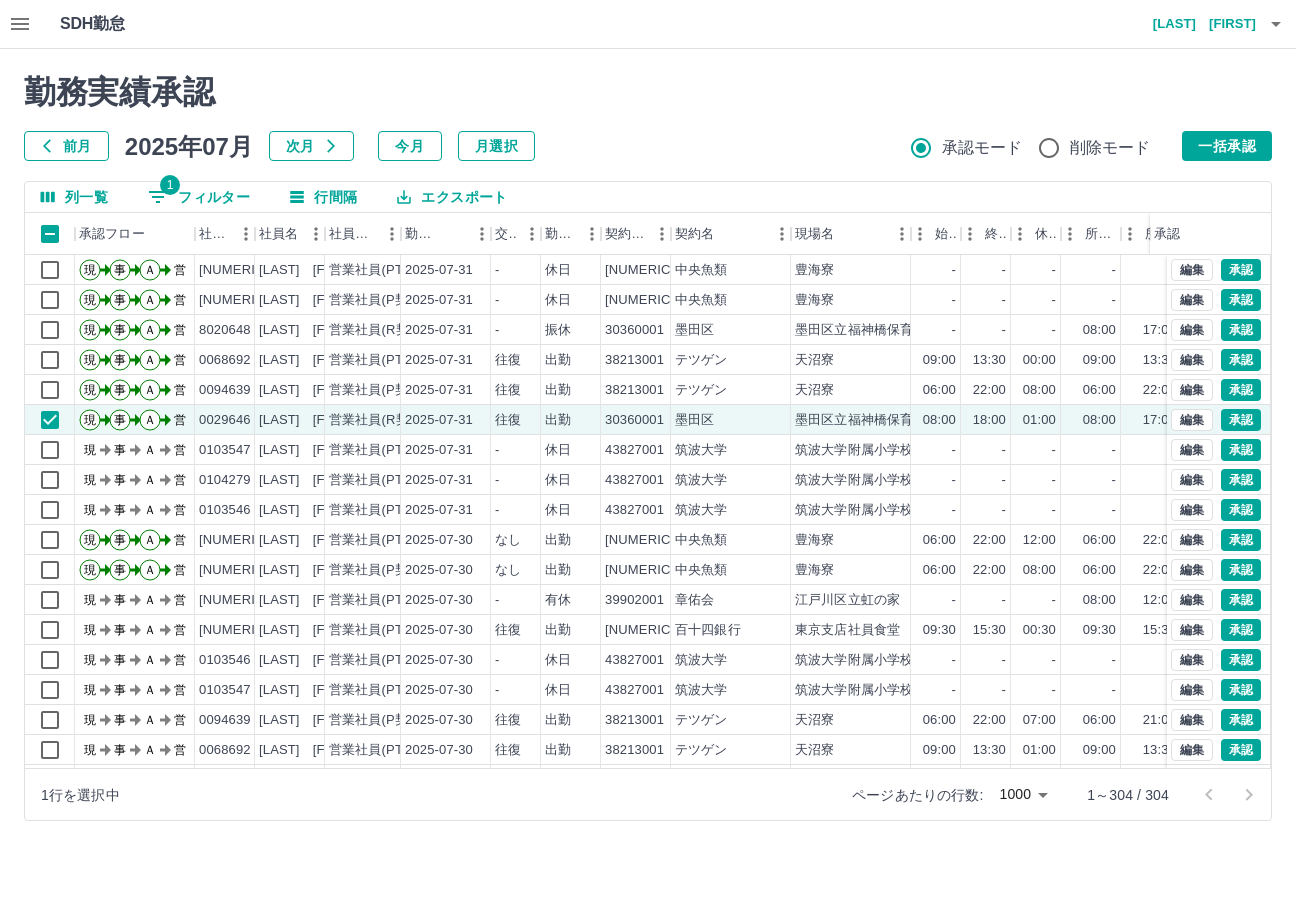 select on "**********" 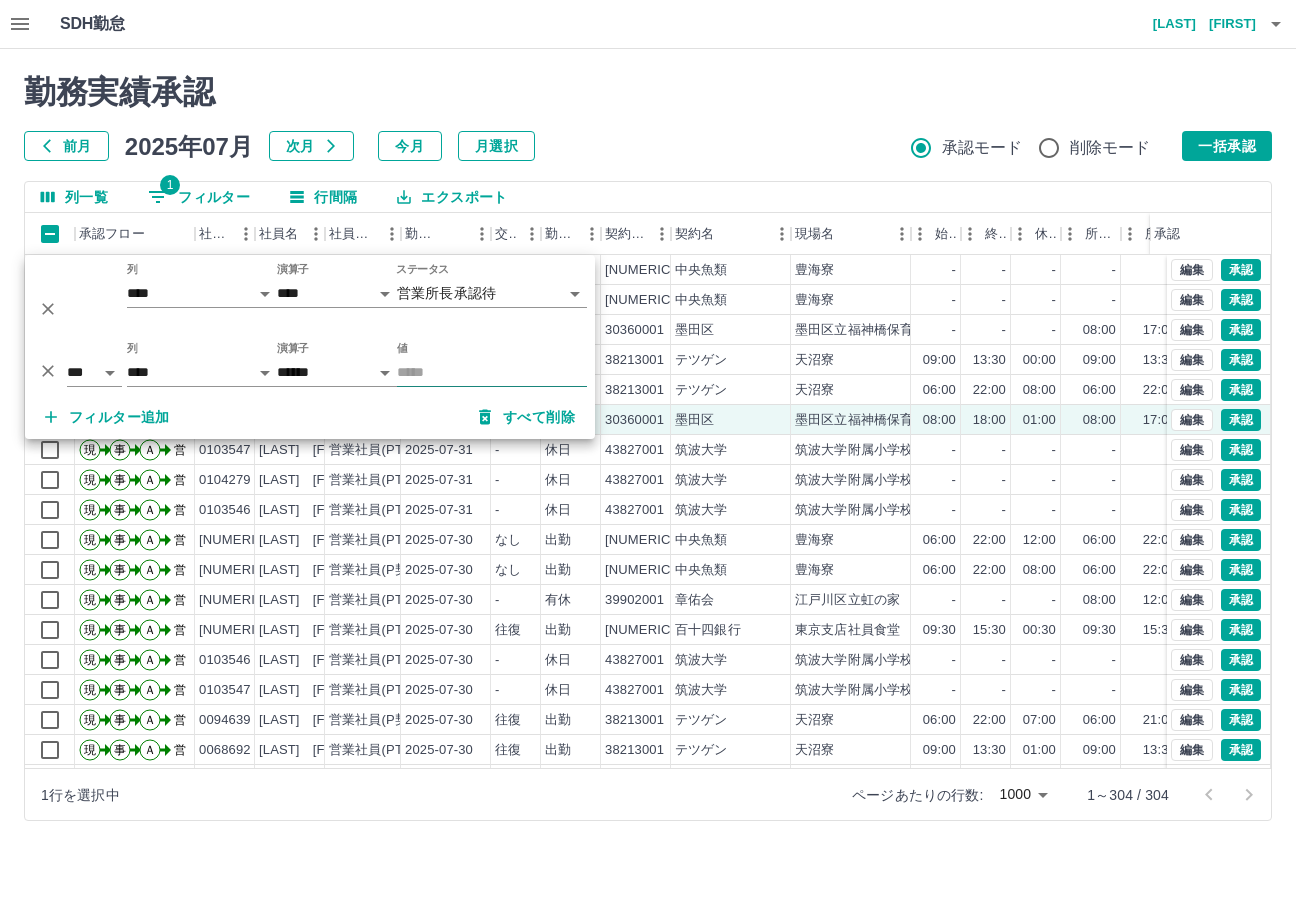 click on "値" at bounding box center (492, 372) 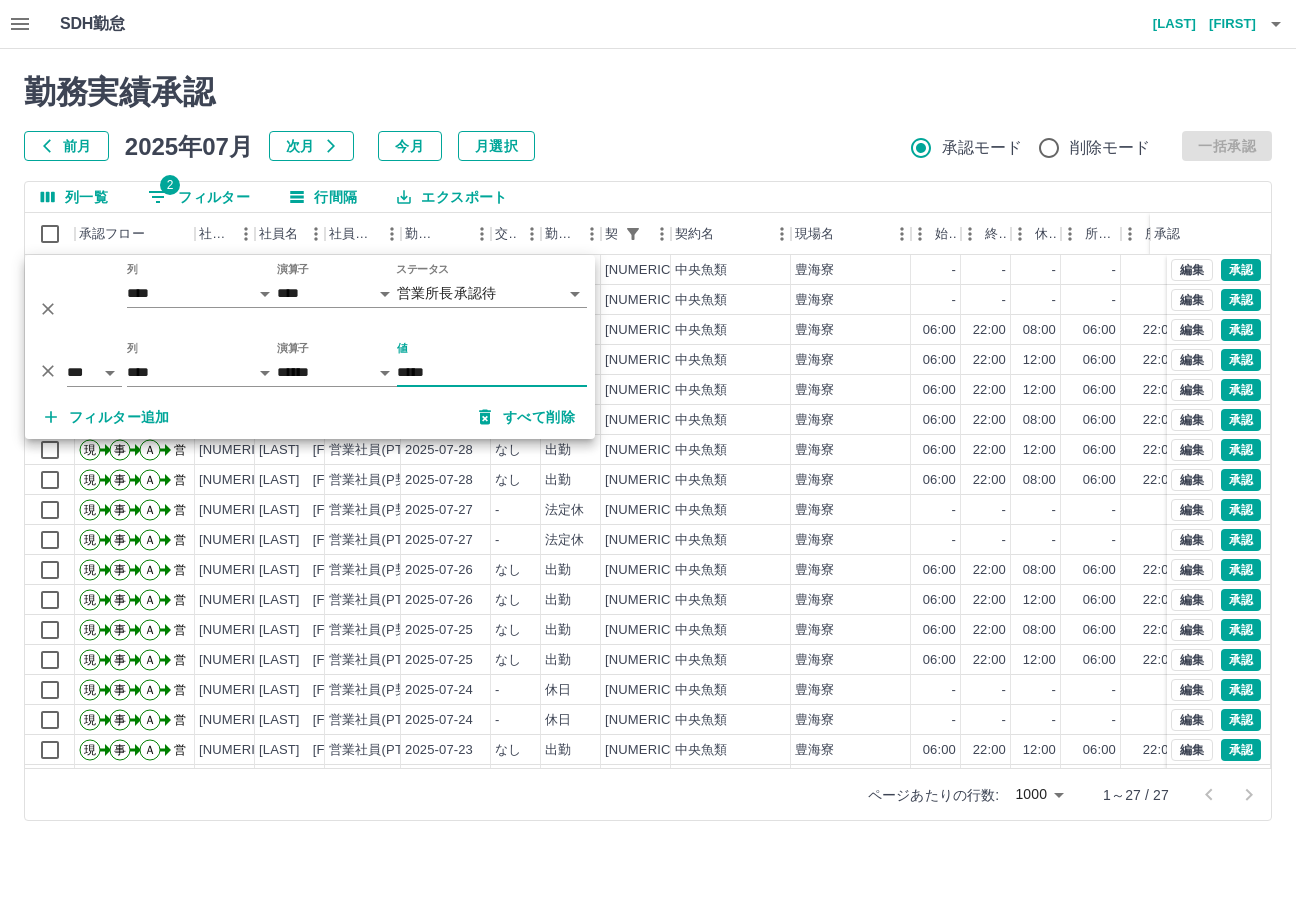 type on "*****" 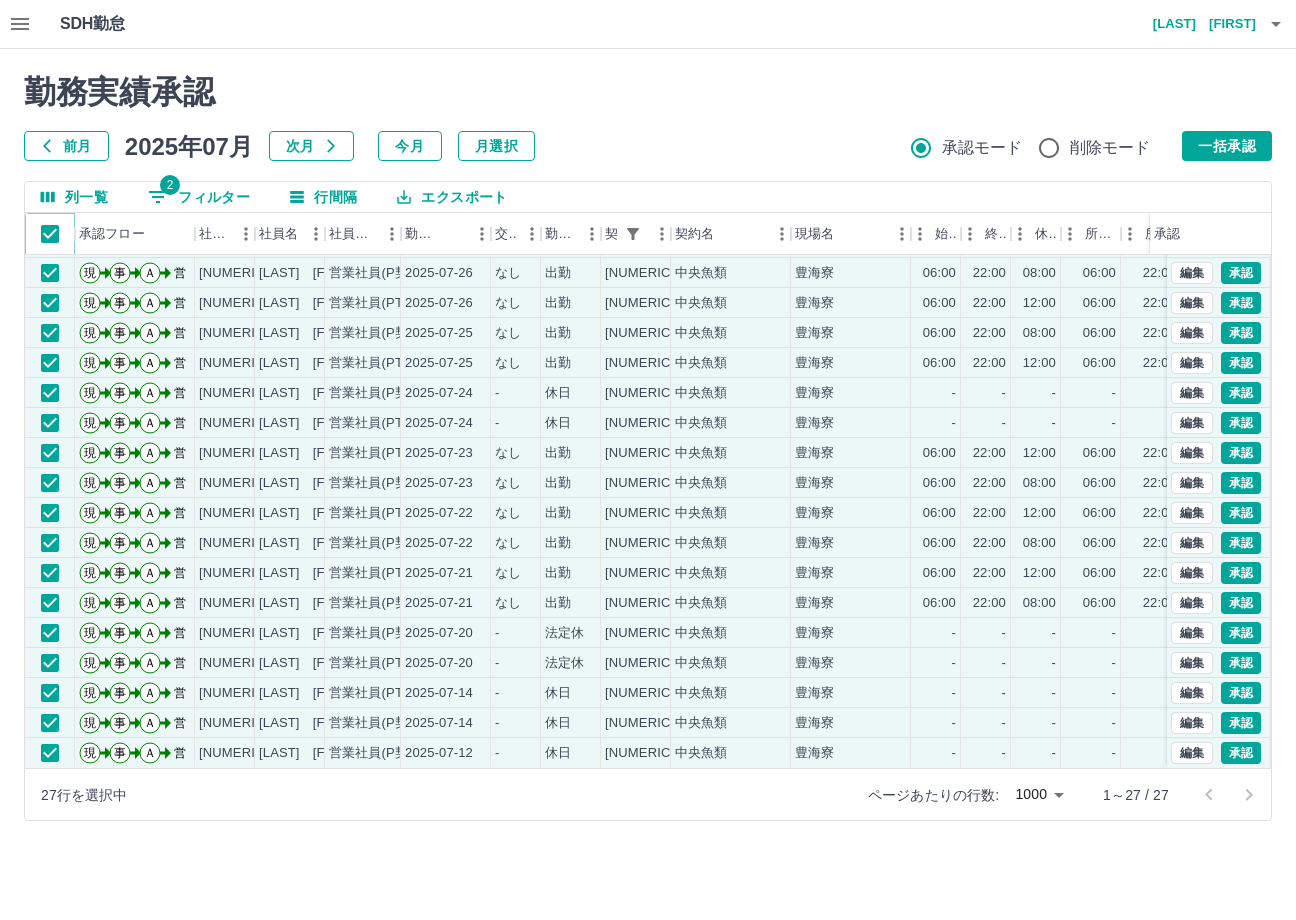 scroll, scrollTop: 0, scrollLeft: 0, axis: both 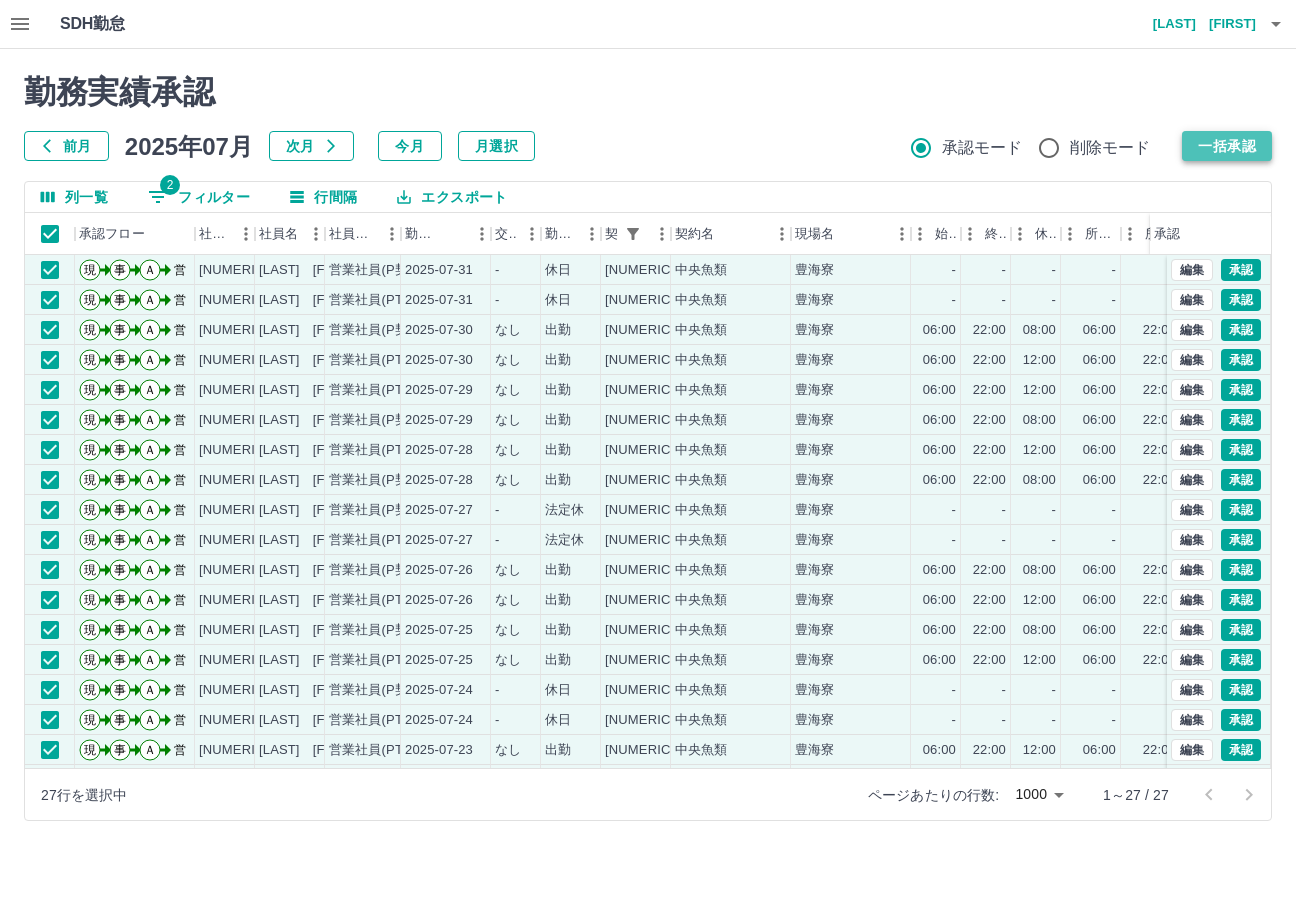 click on "一括承認" at bounding box center (1227, 146) 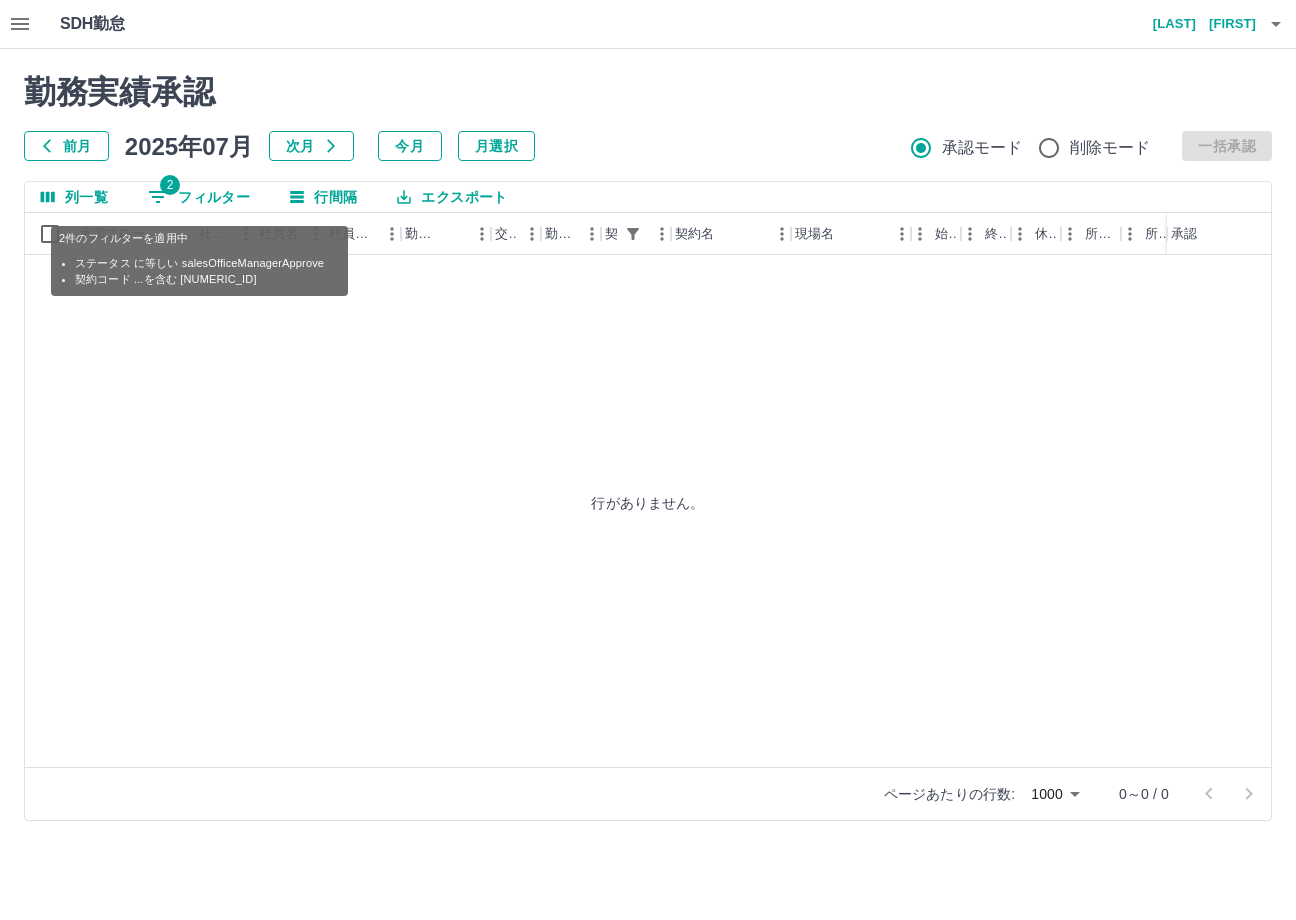 click on "2 フィルター" at bounding box center (199, 197) 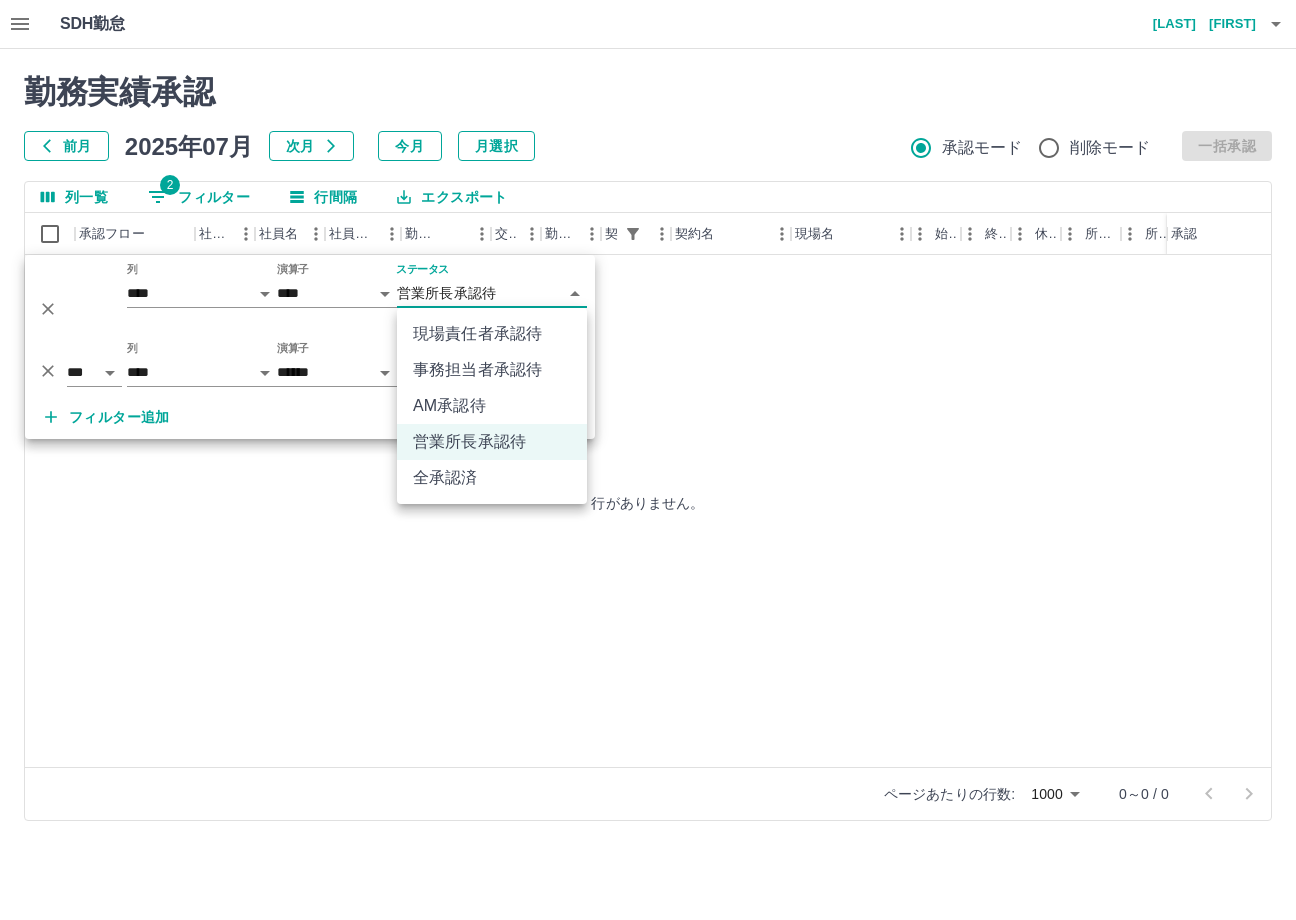 click on "**********" at bounding box center [648, 422] 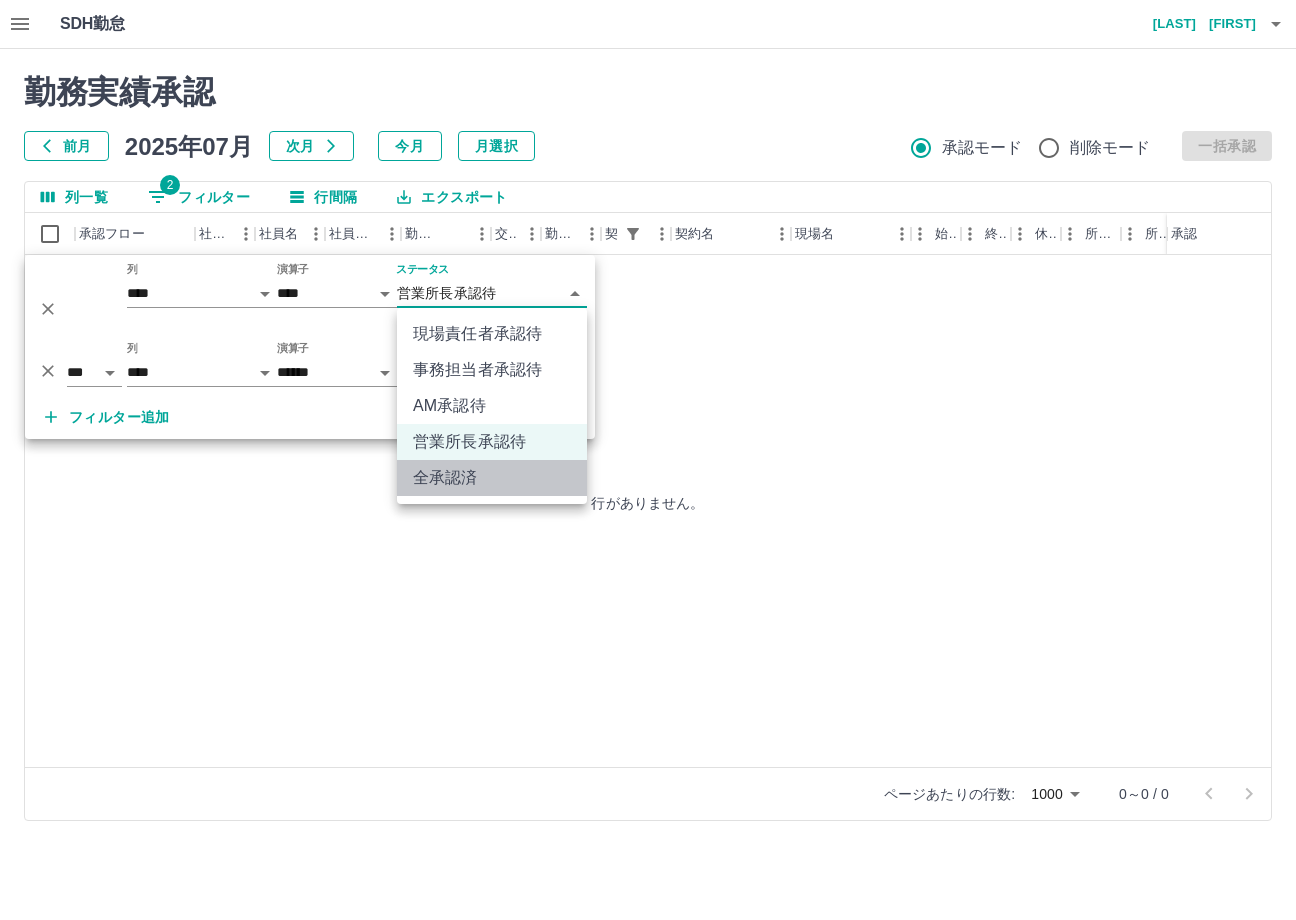 click on "全承認済" at bounding box center [492, 478] 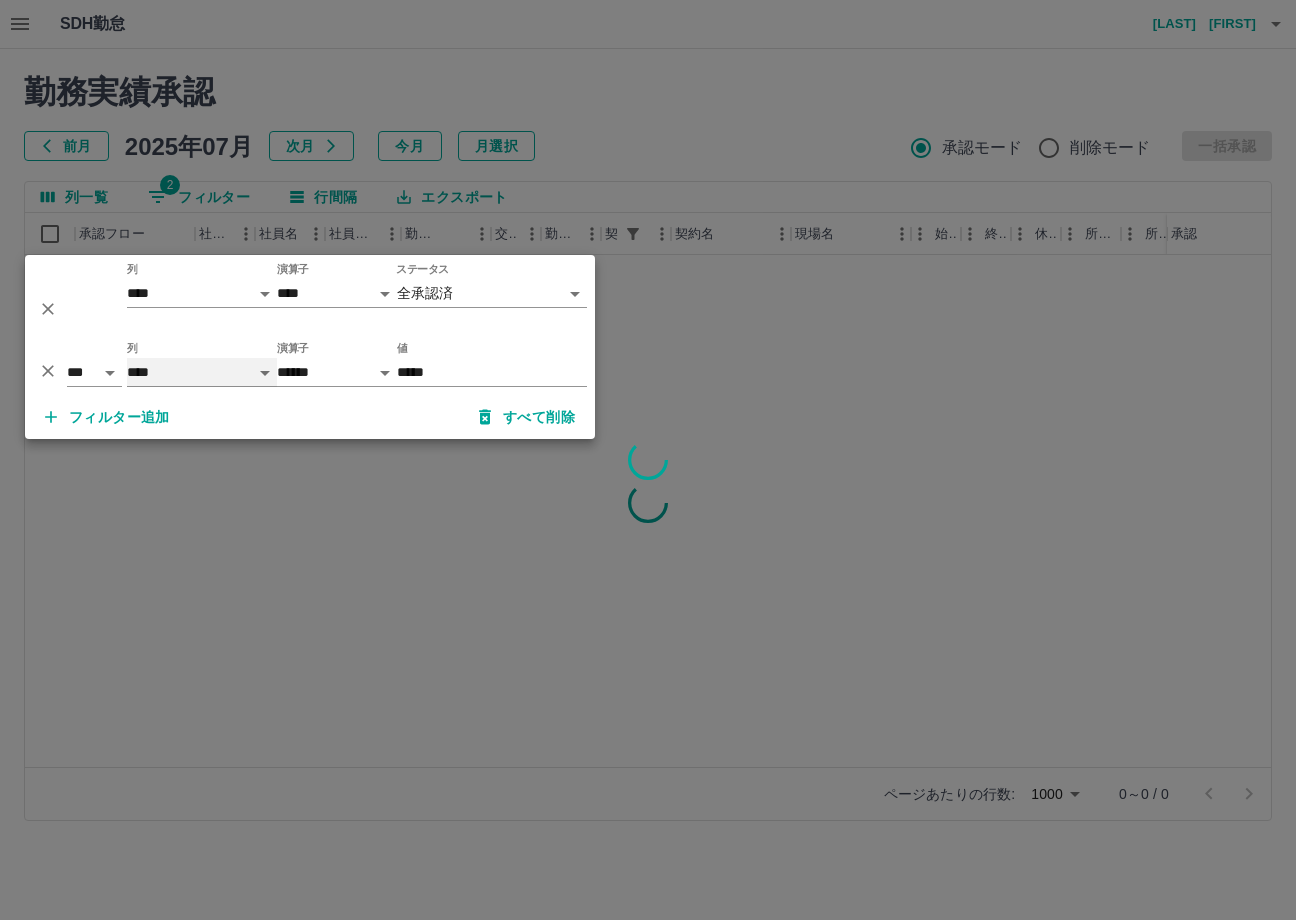 click on "**** *** **** *** *** **** ***** *** *** ** ** ** **** **** **** ** ** *** **** *****" at bounding box center [202, 372] 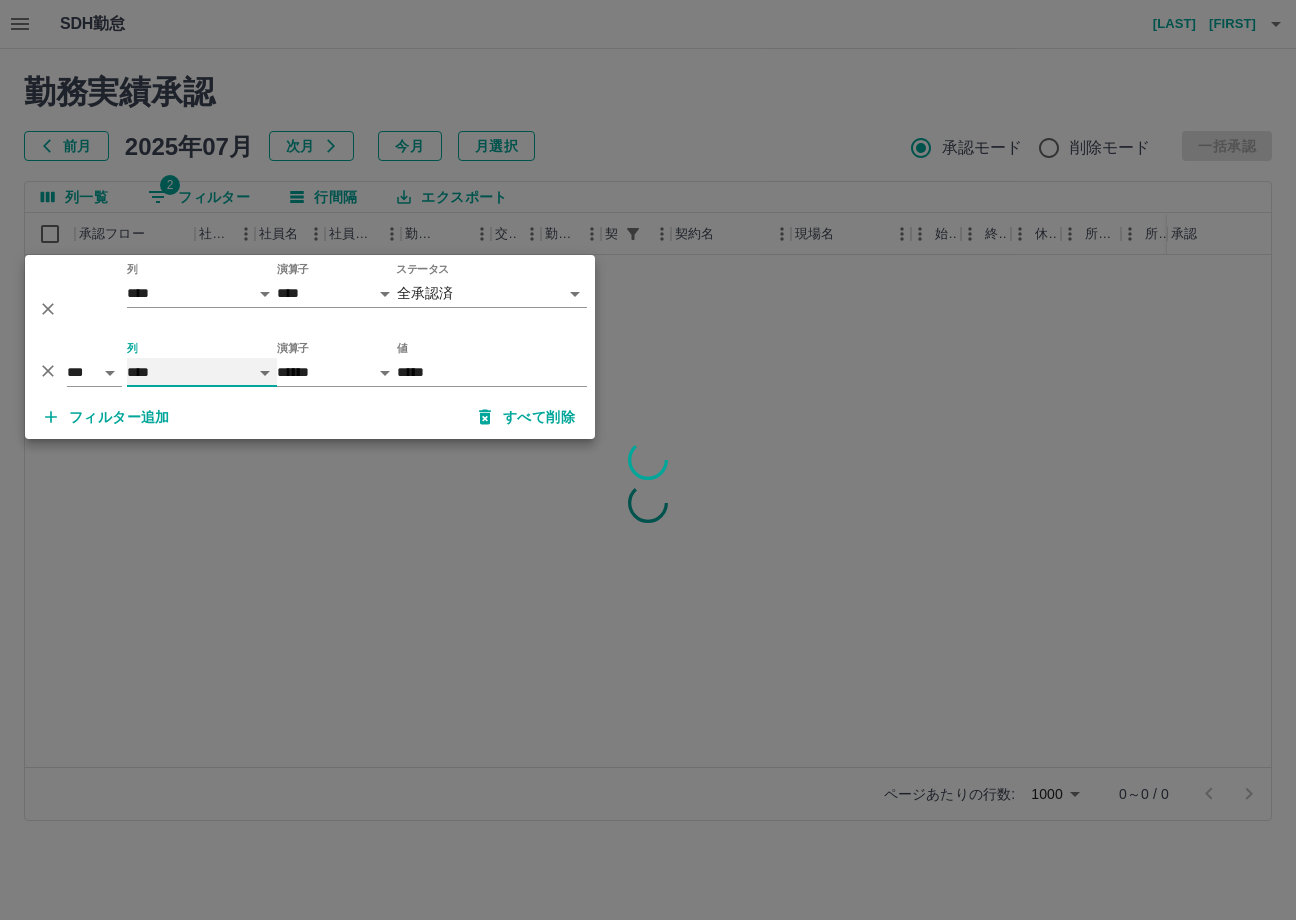 click on "**** *** **** *** *** **** ***** *** *** ** ** ** **** **** **** ** ** *** **** *****" at bounding box center [202, 372] 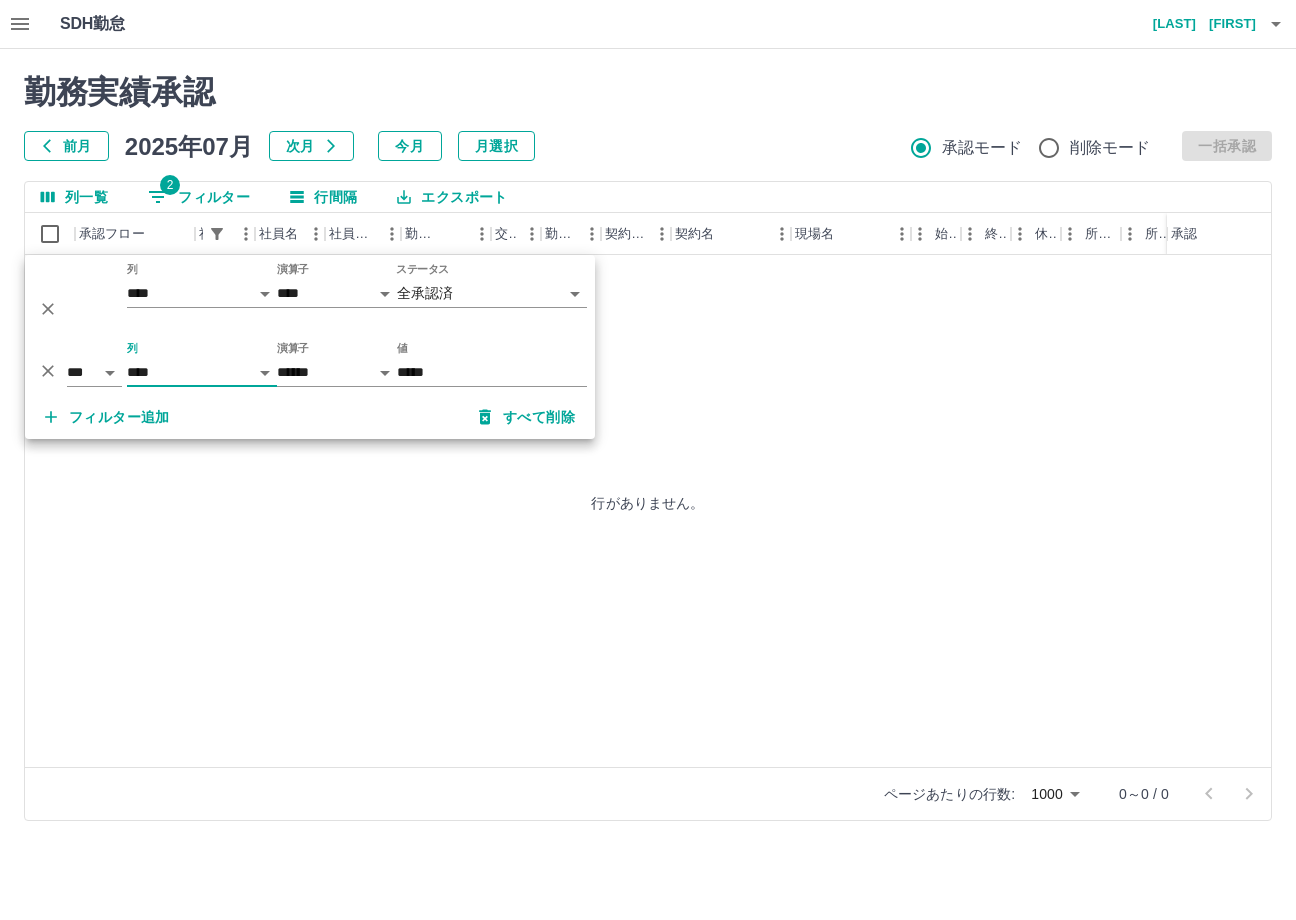 drag, startPoint x: 154, startPoint y: 390, endPoint x: 36, endPoint y: 390, distance: 118 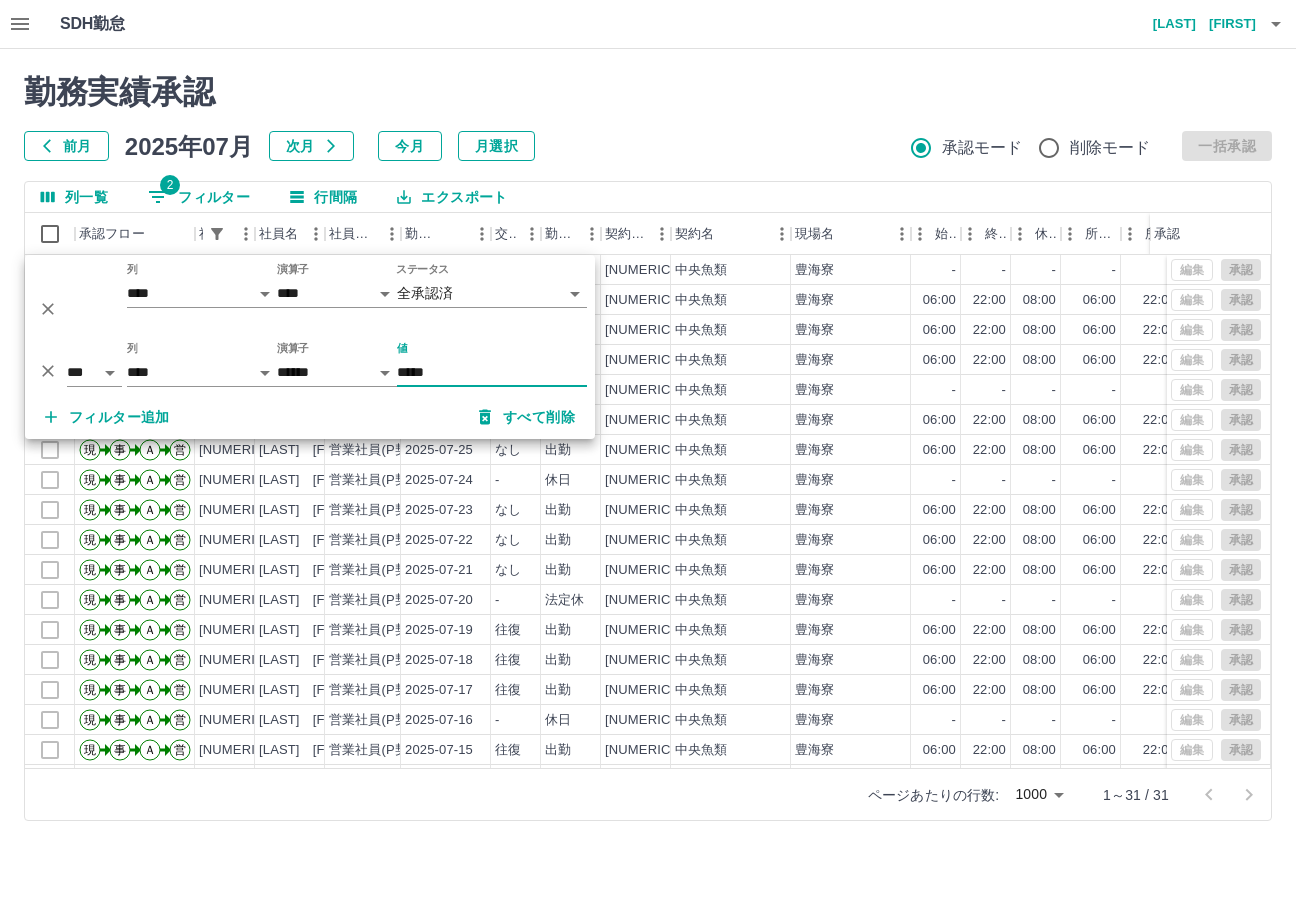 type on "*****" 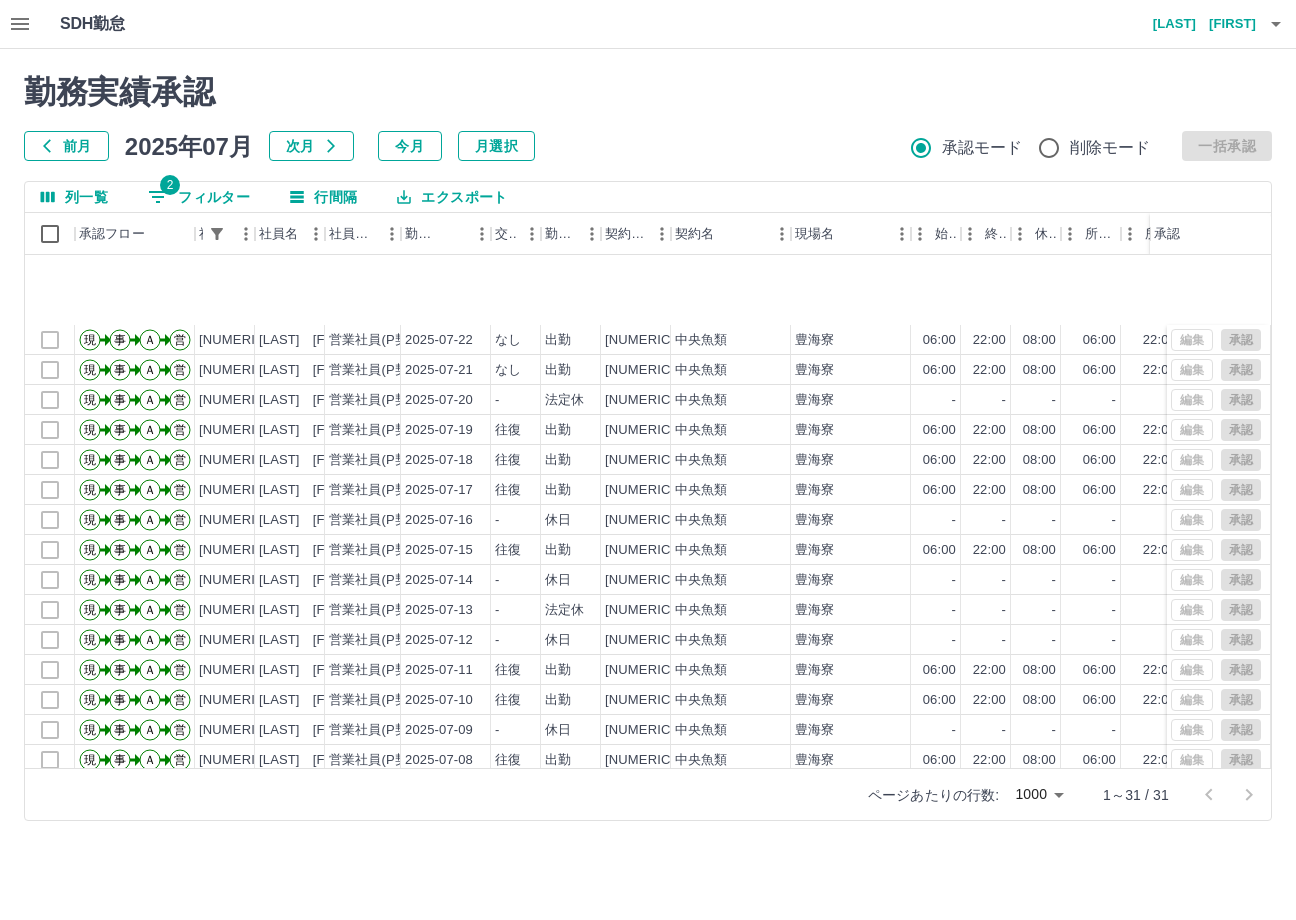 scroll, scrollTop: 434, scrollLeft: 0, axis: vertical 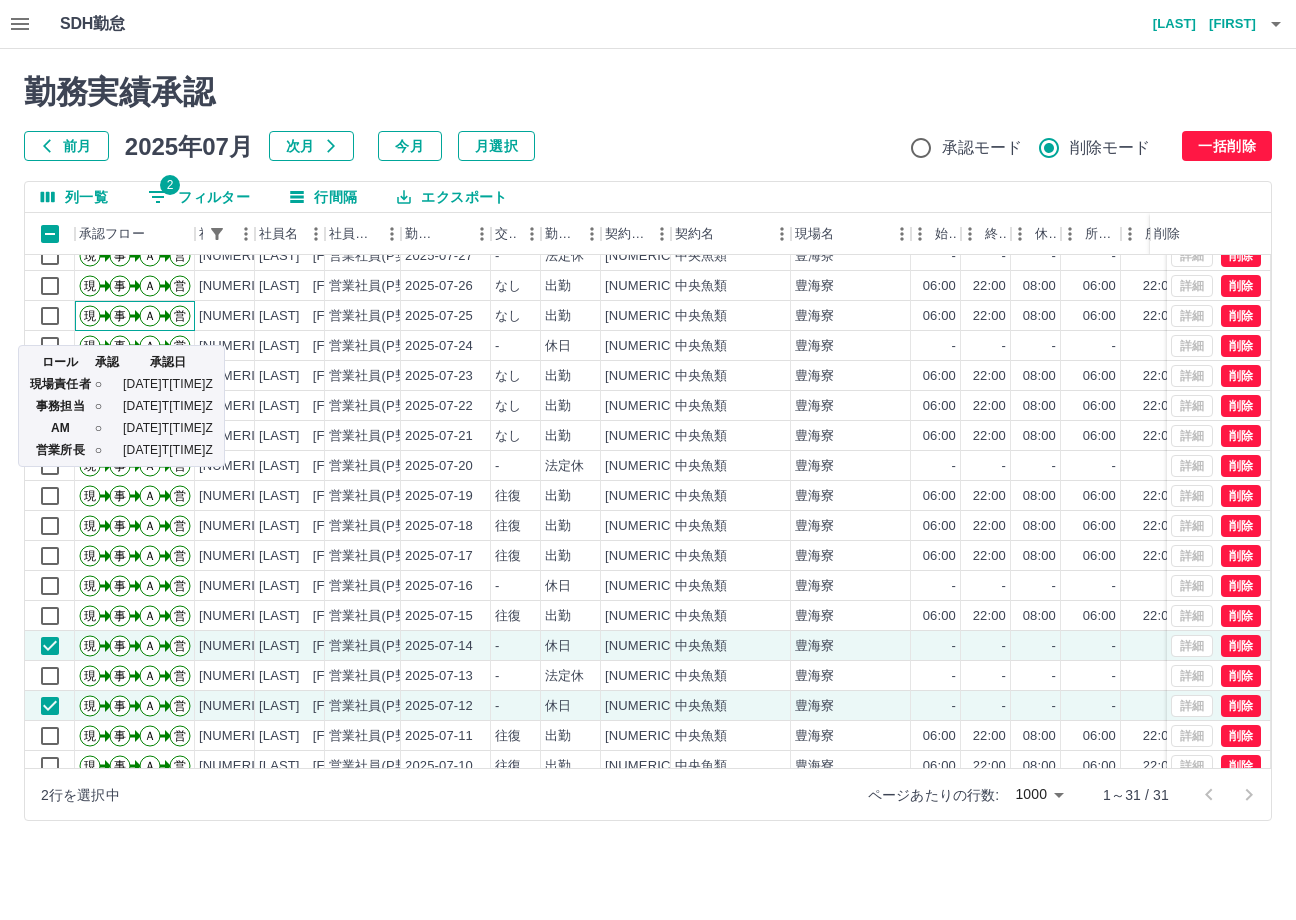 click on "ロール 承認 承認日 現場責任者 ○ 2025-08-01T09:51:13Z 事務担当 ○ 2025-08-01T10:31:15Z AM ○ 2025-08-04T01:11:21Z 営業所長 ○ 2025-08-04T09:08:35Z" at bounding box center [121, 400] 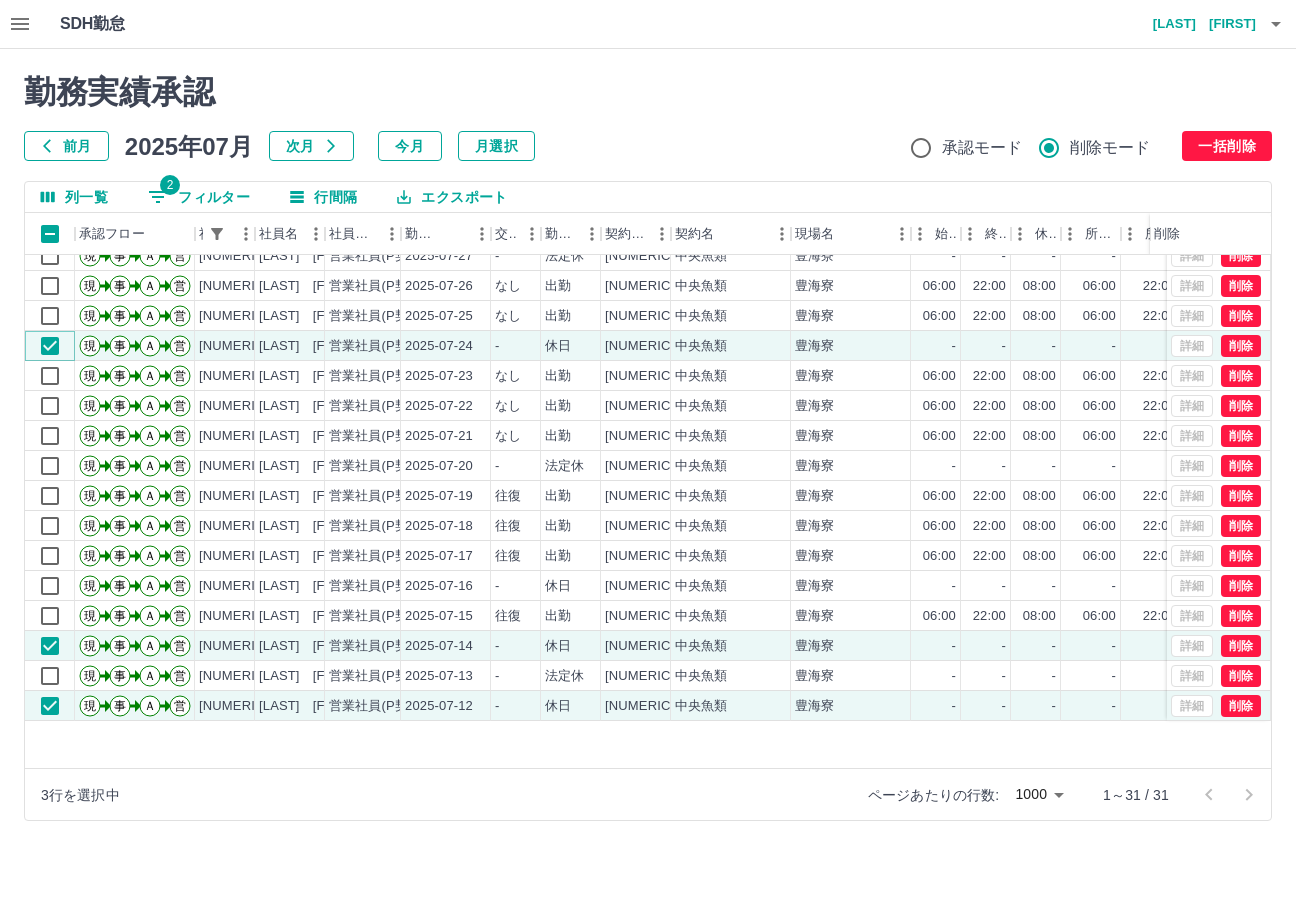 scroll, scrollTop: 0, scrollLeft: 0, axis: both 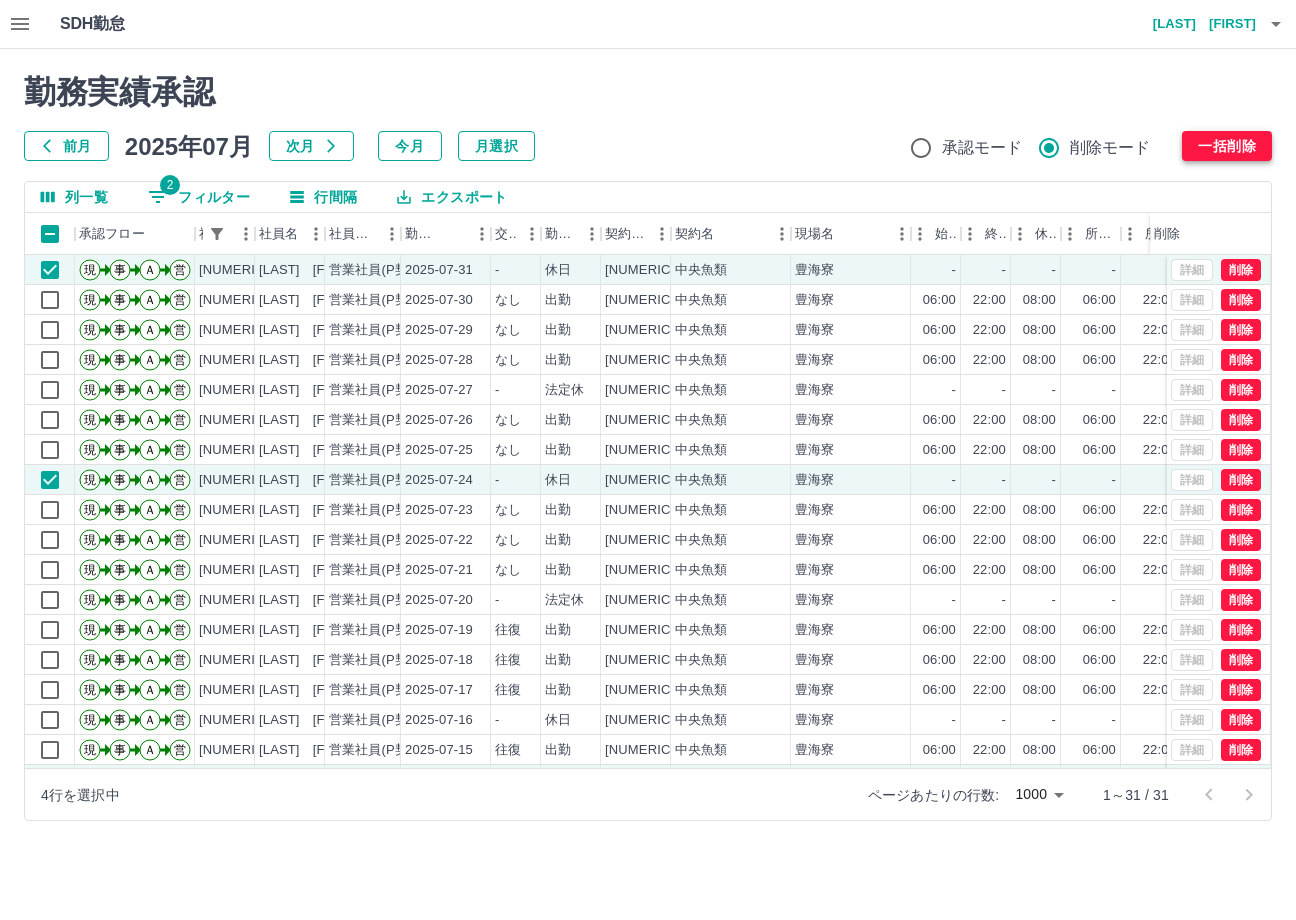 click on "一括削除" at bounding box center [1227, 146] 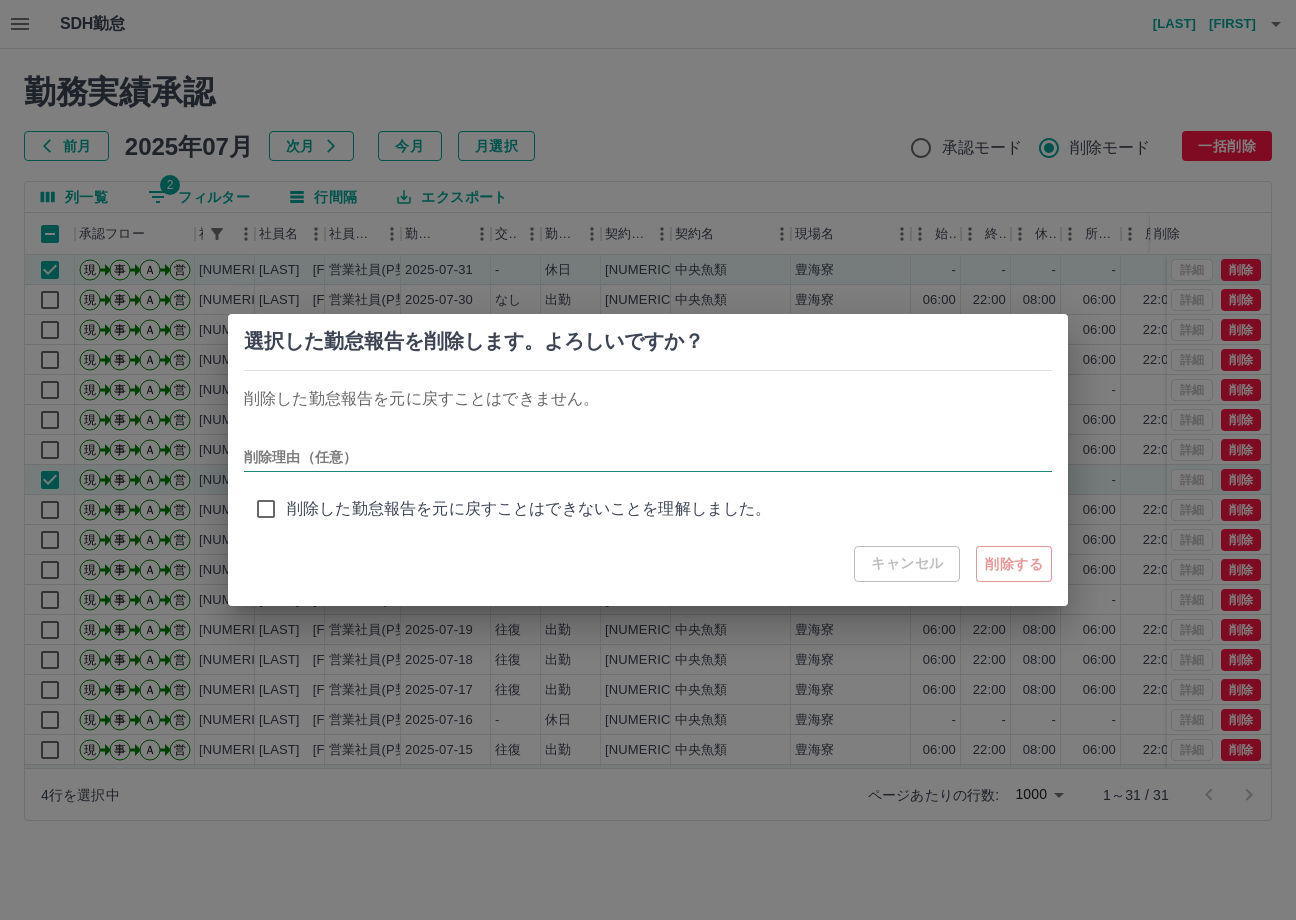 click on "削除理由（任意）" at bounding box center [648, 457] 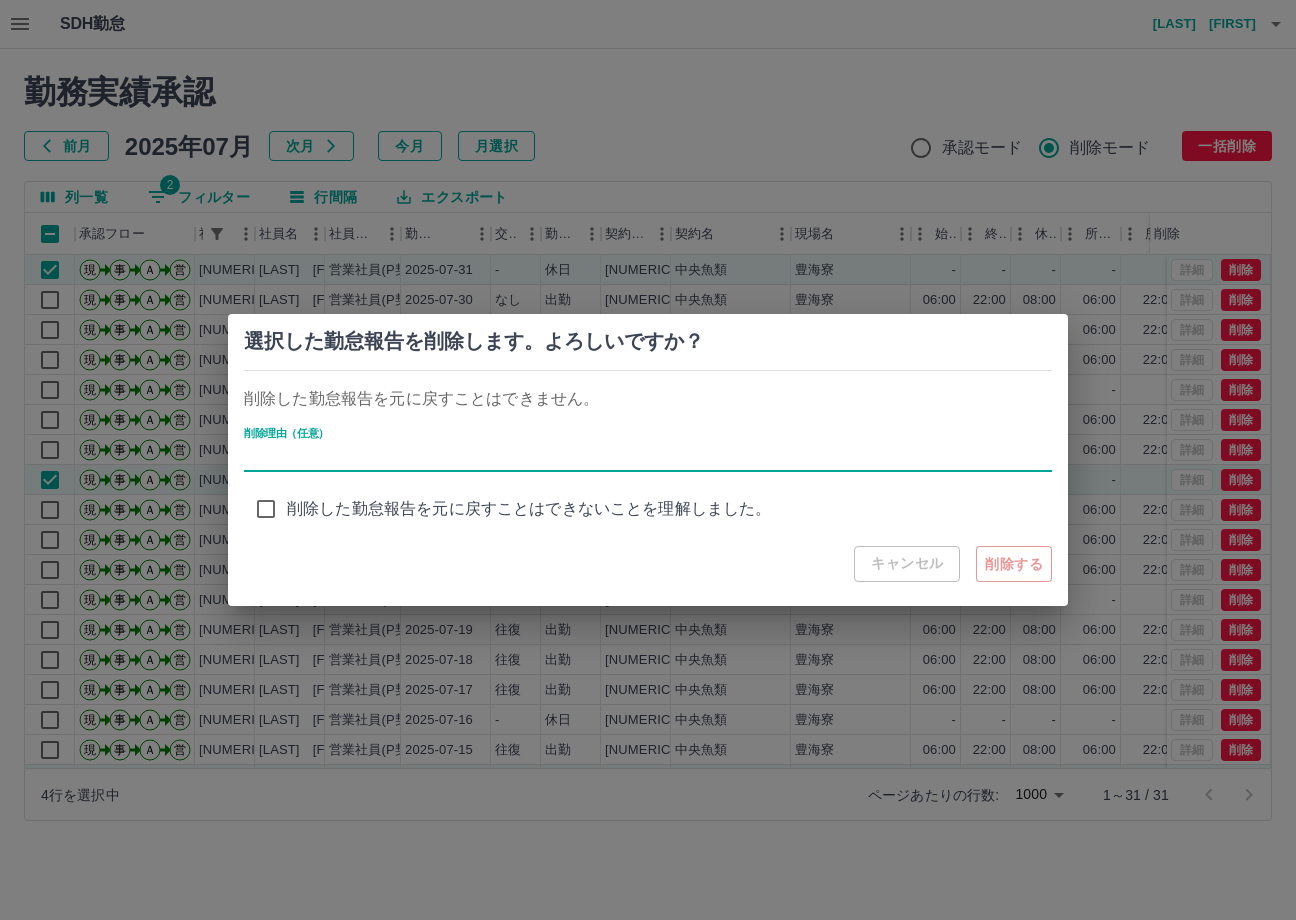 type on "**********" 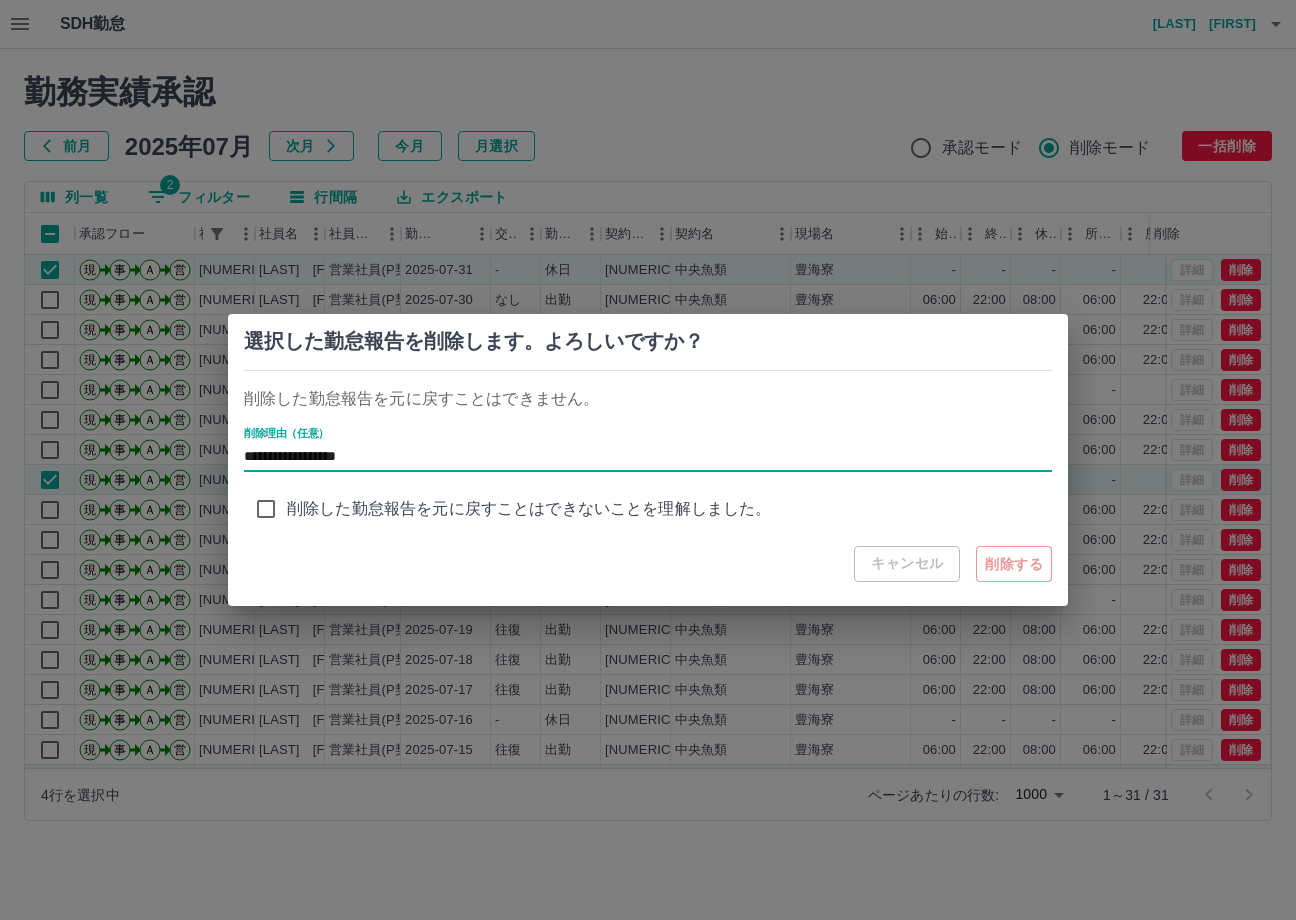 click on "削除した勤怠報告を元に戻すことはできないことを理解しました。" at bounding box center [529, 509] 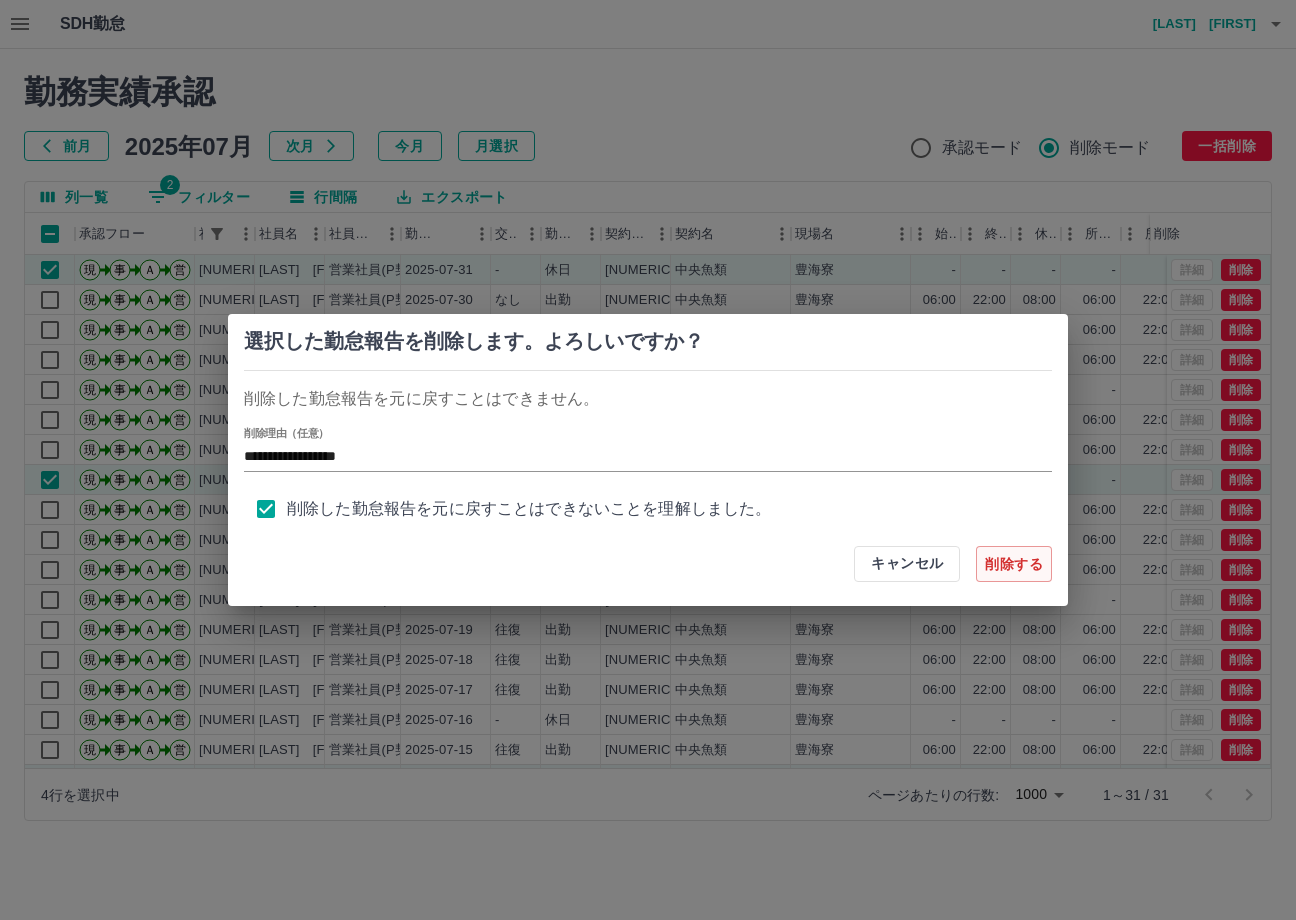 scroll, scrollTop: 8, scrollLeft: 0, axis: vertical 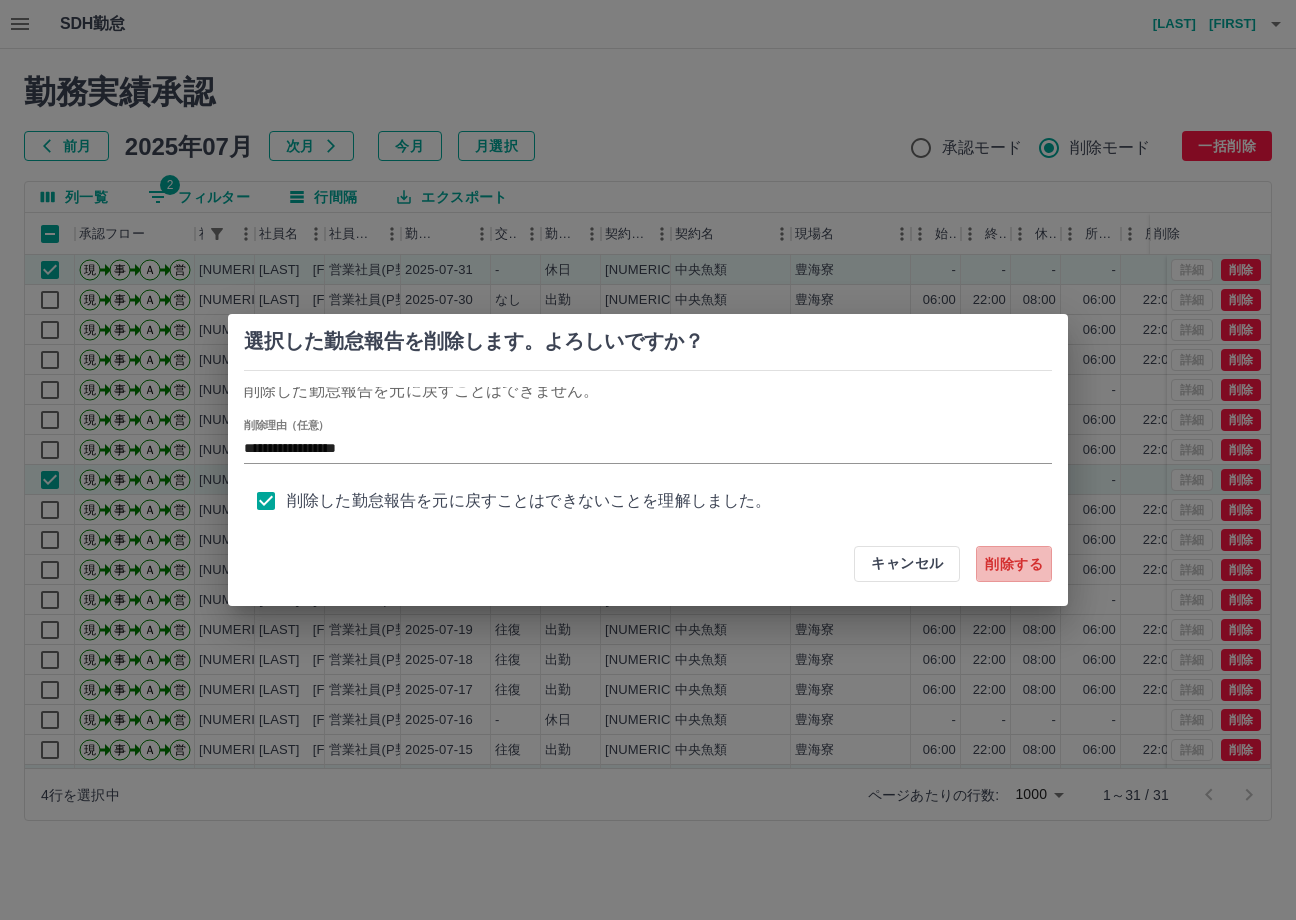 click on "削除する" at bounding box center (1014, 564) 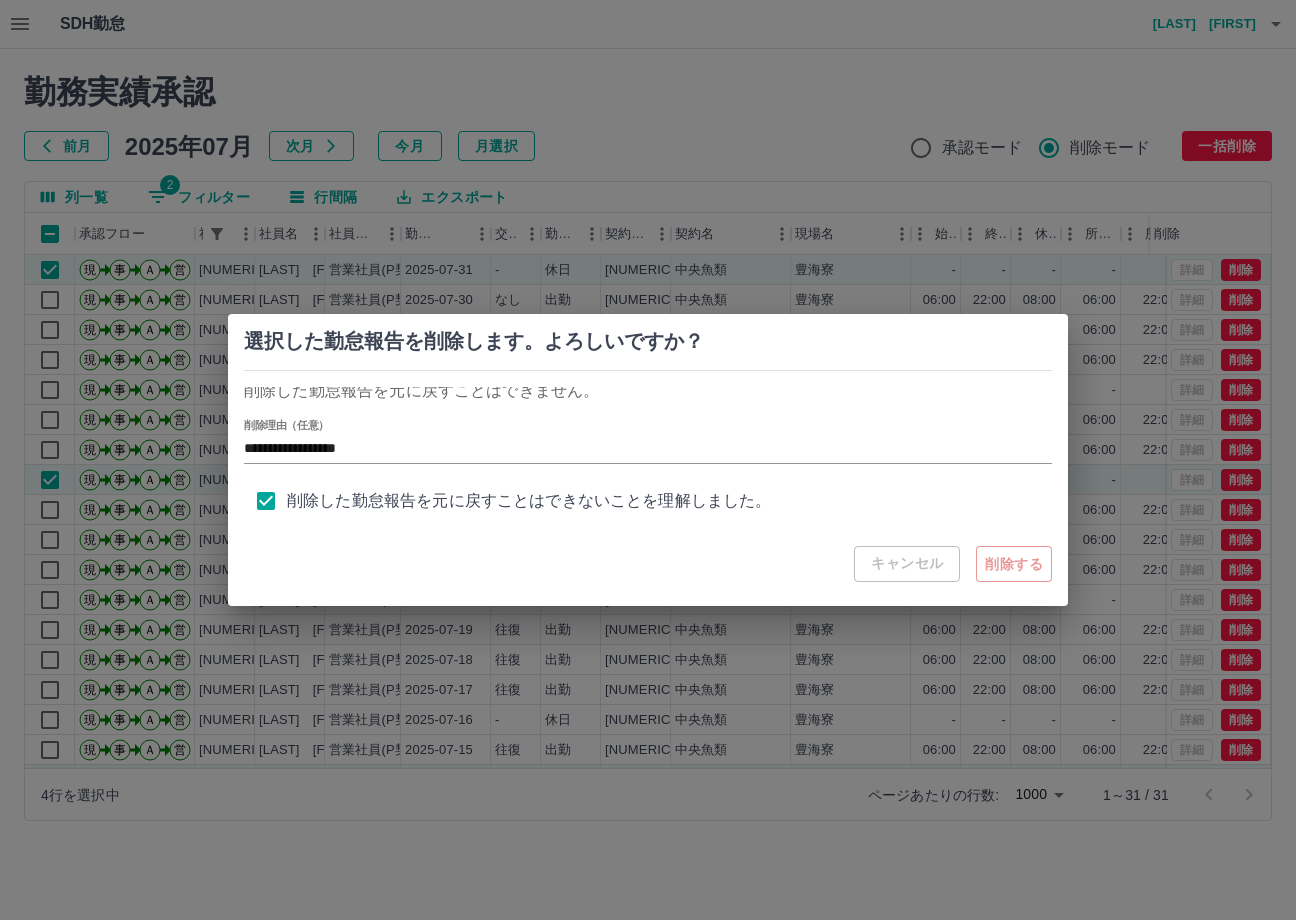 type 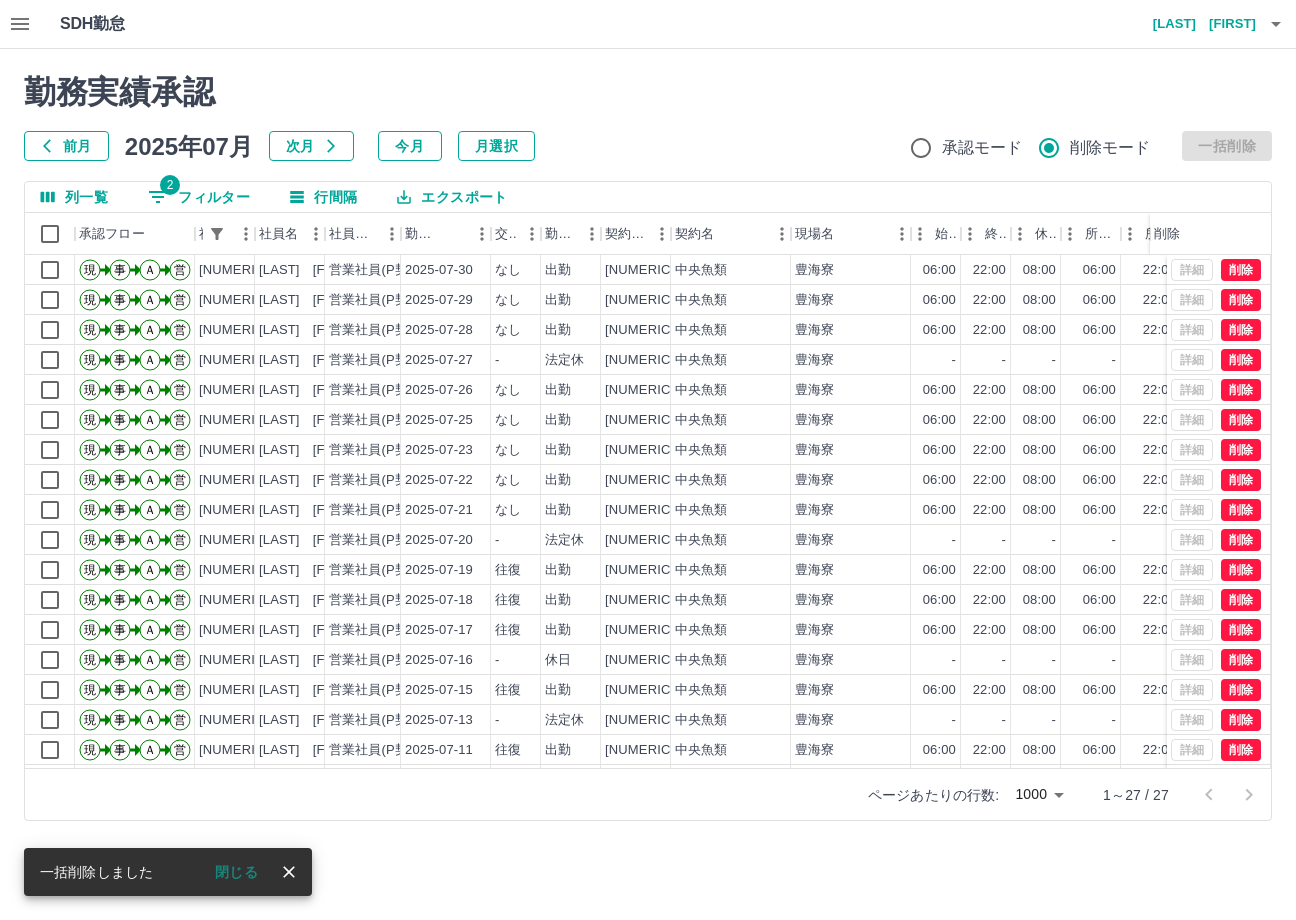 click on "大胡田　陽祐" at bounding box center (1196, 24) 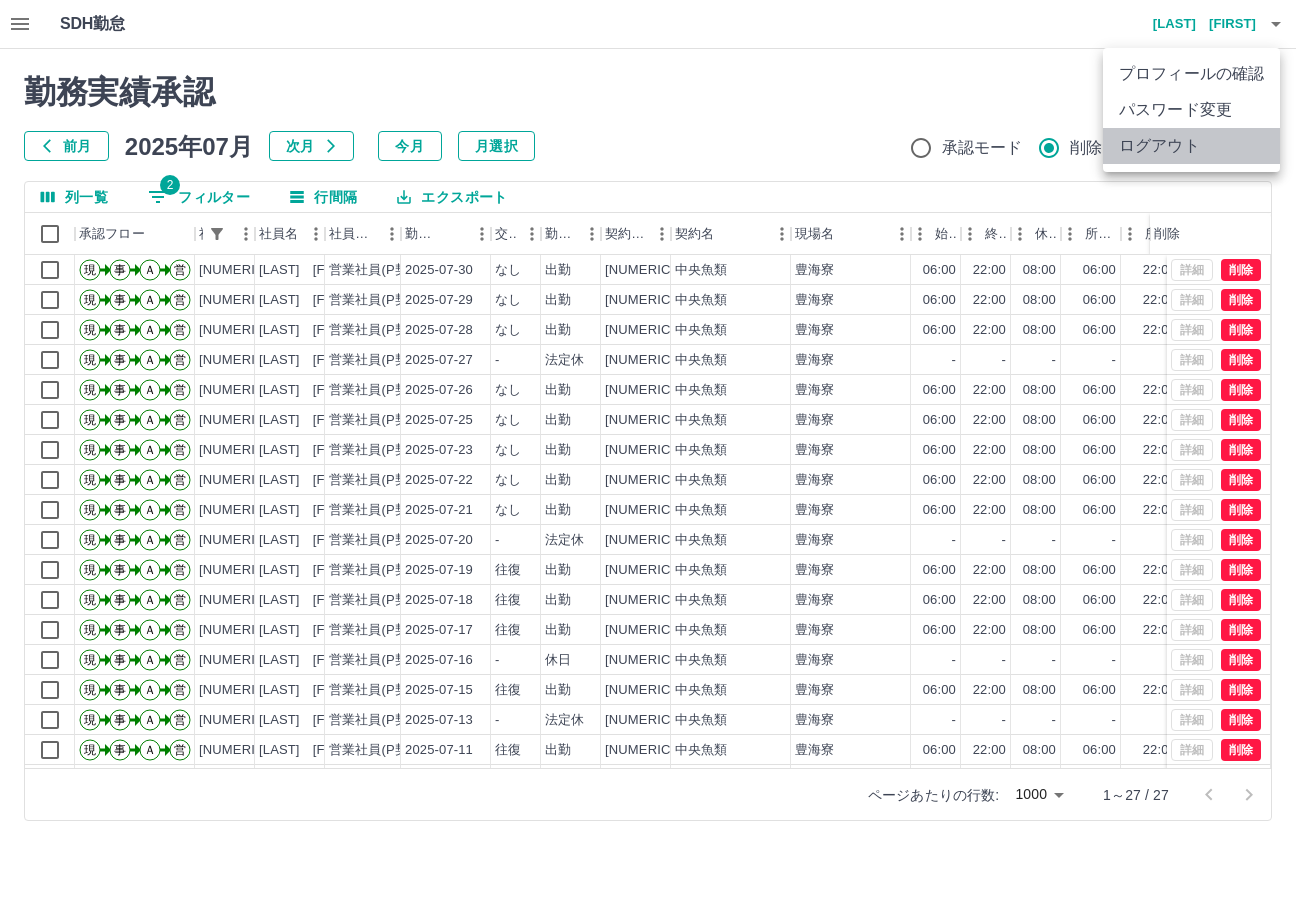 click on "ログアウト" at bounding box center (1191, 146) 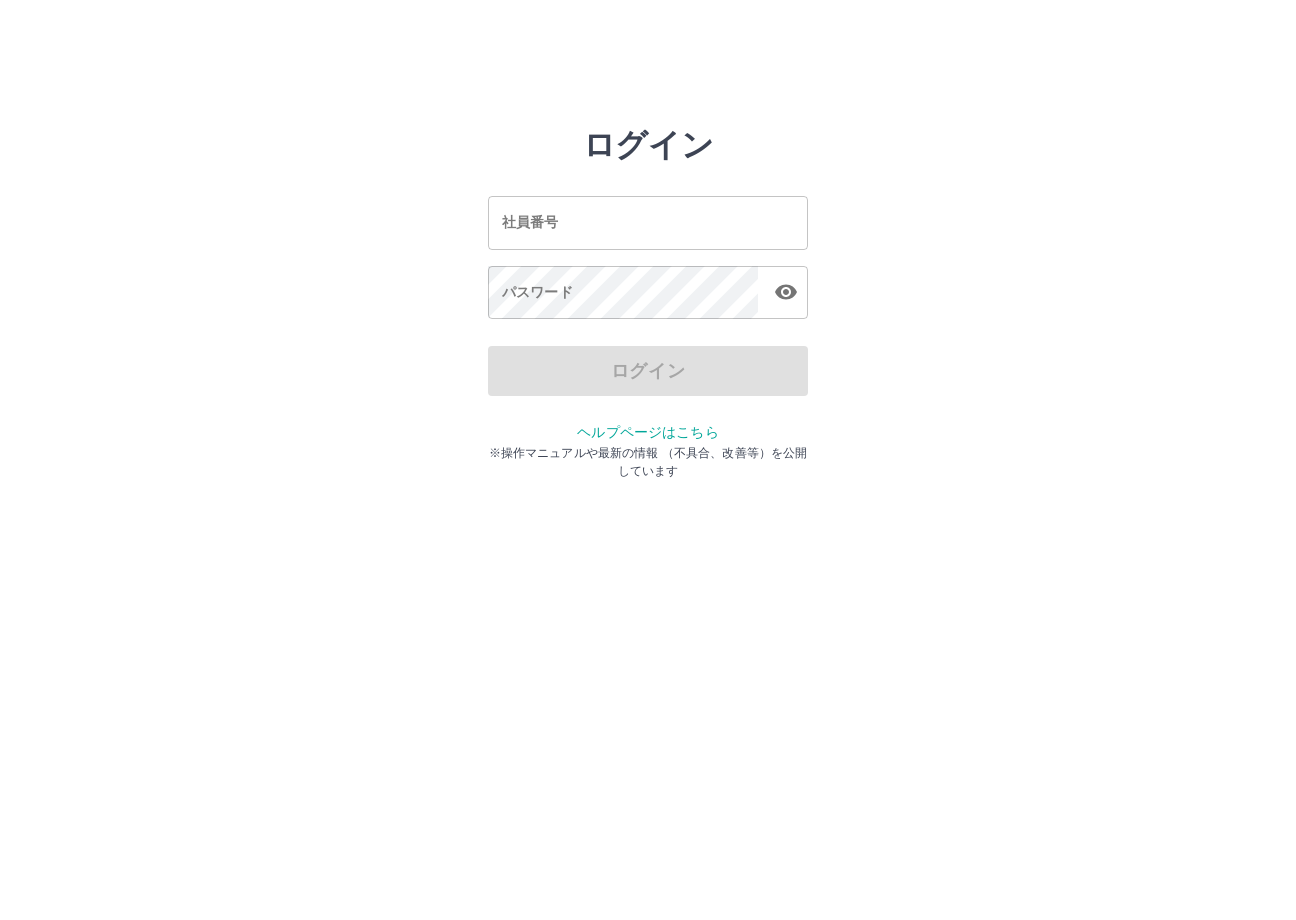 scroll, scrollTop: 0, scrollLeft: 0, axis: both 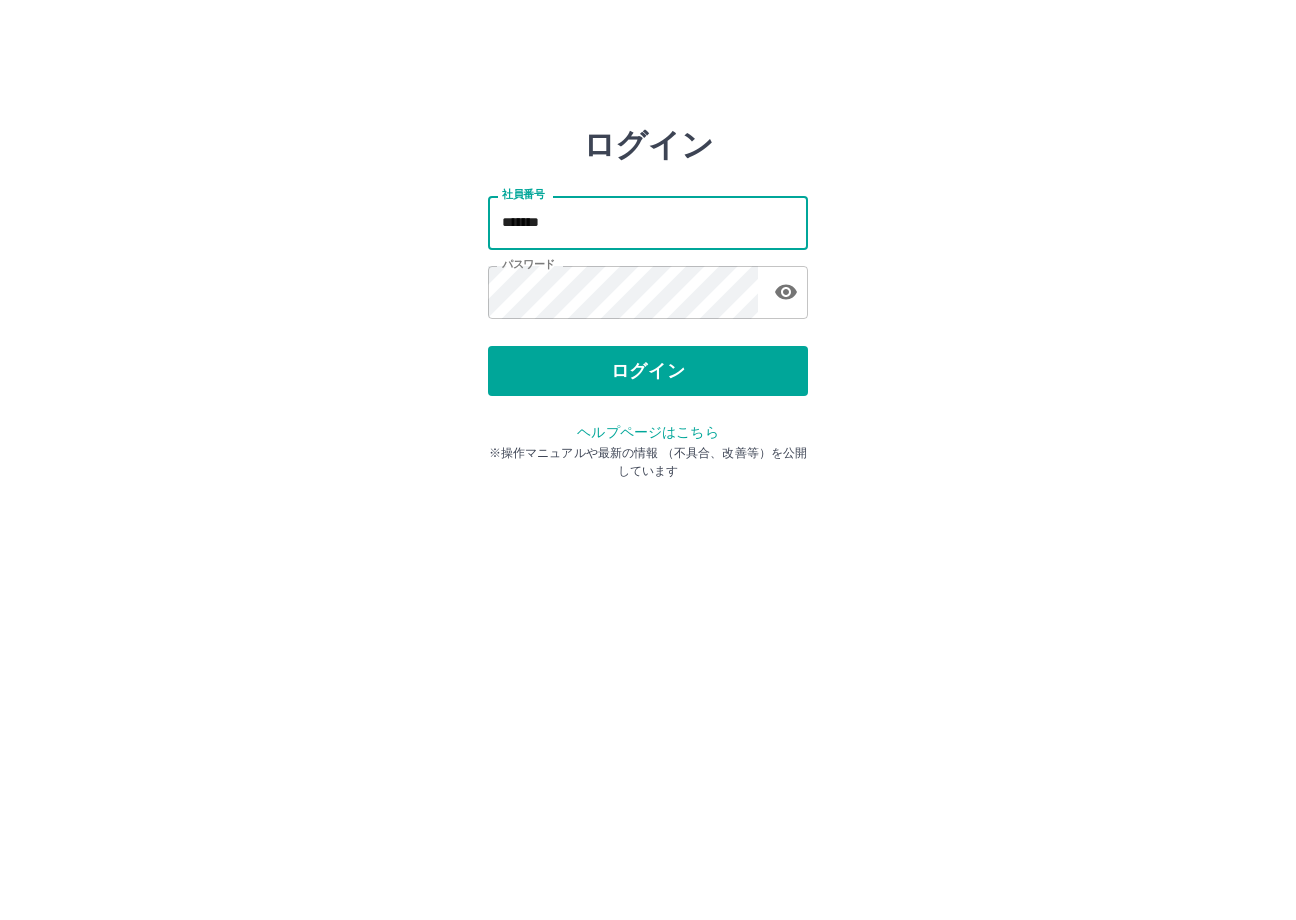 click on "*******" at bounding box center [648, 222] 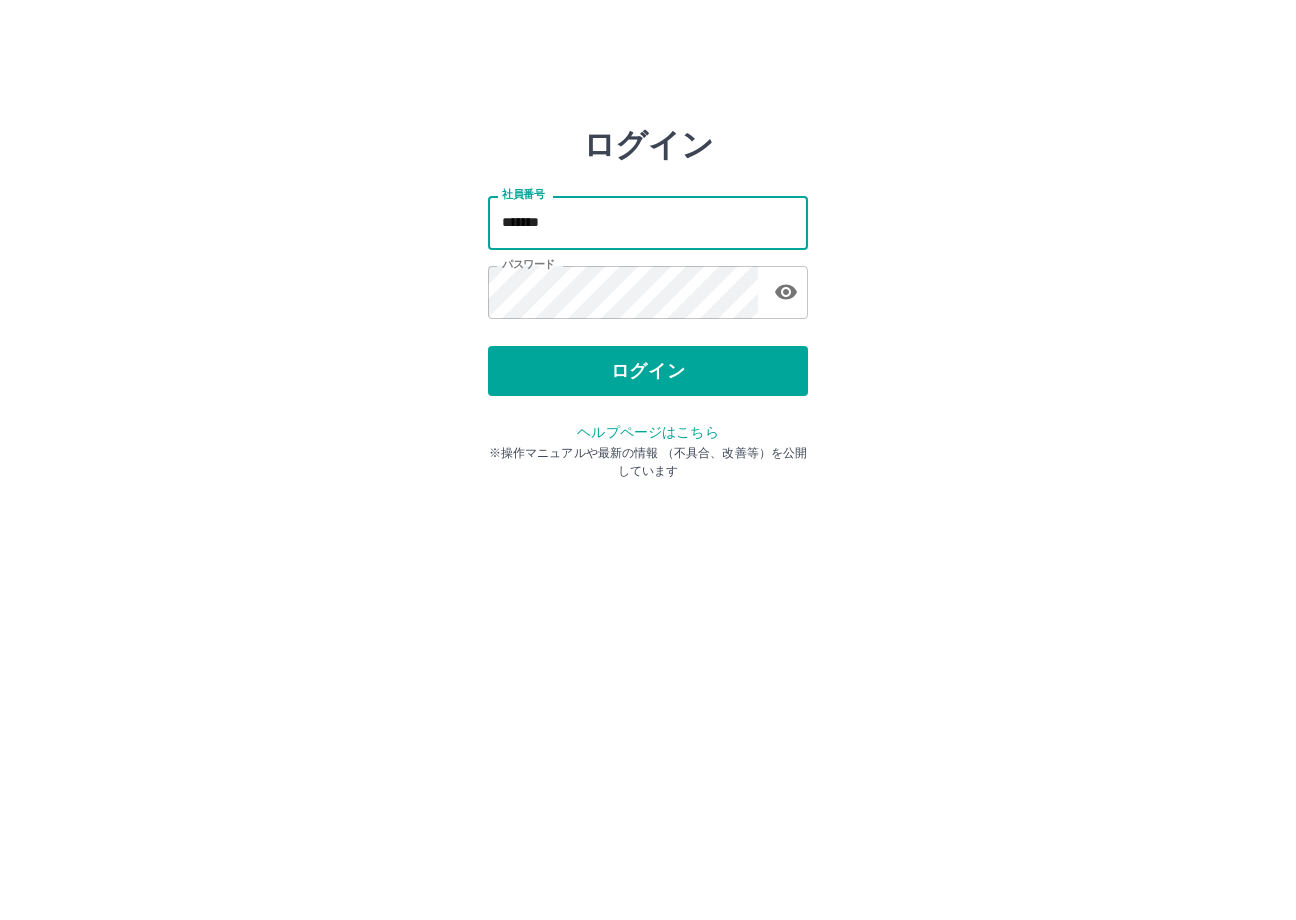 type on "*******" 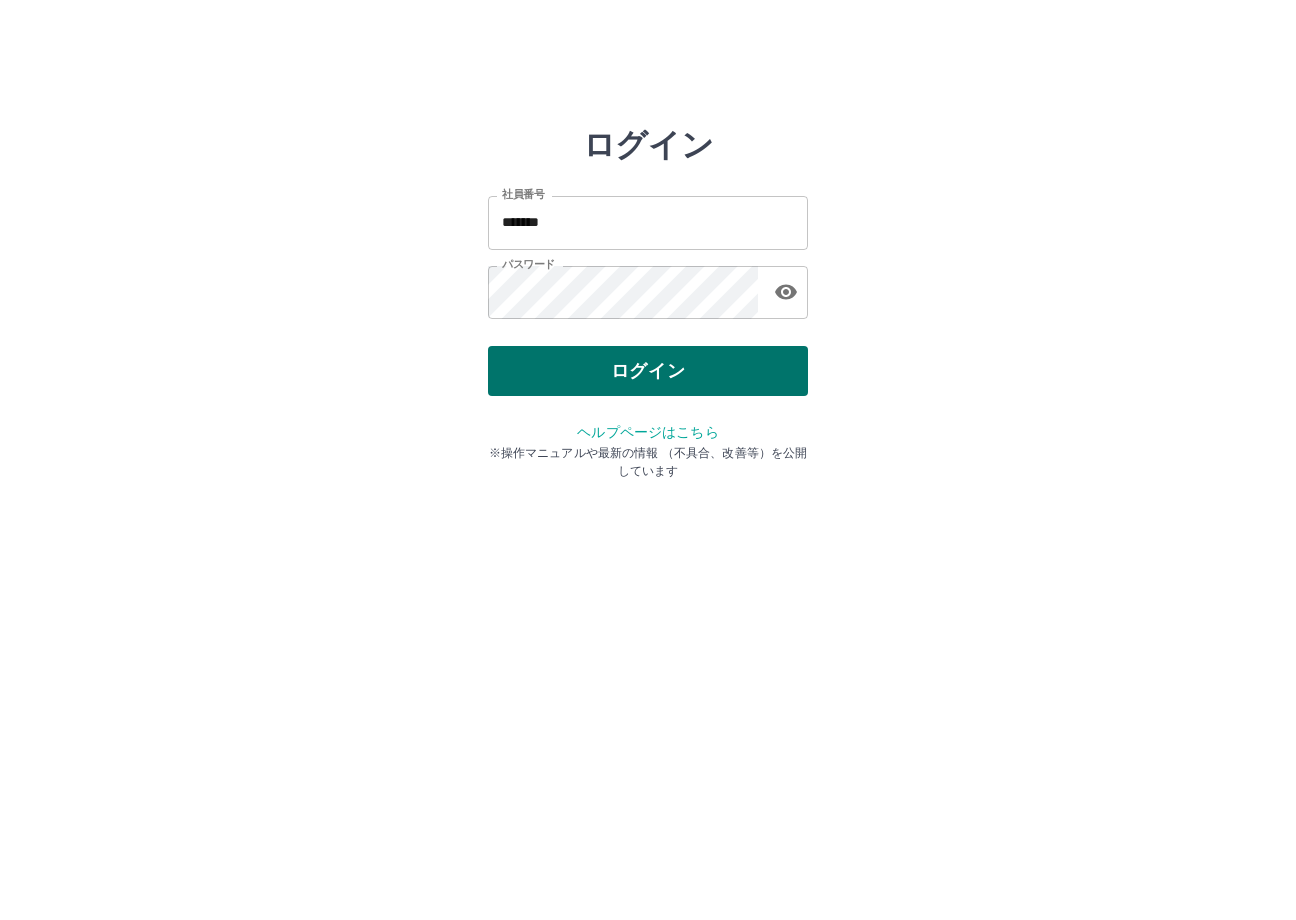click on "ログイン" at bounding box center [648, 371] 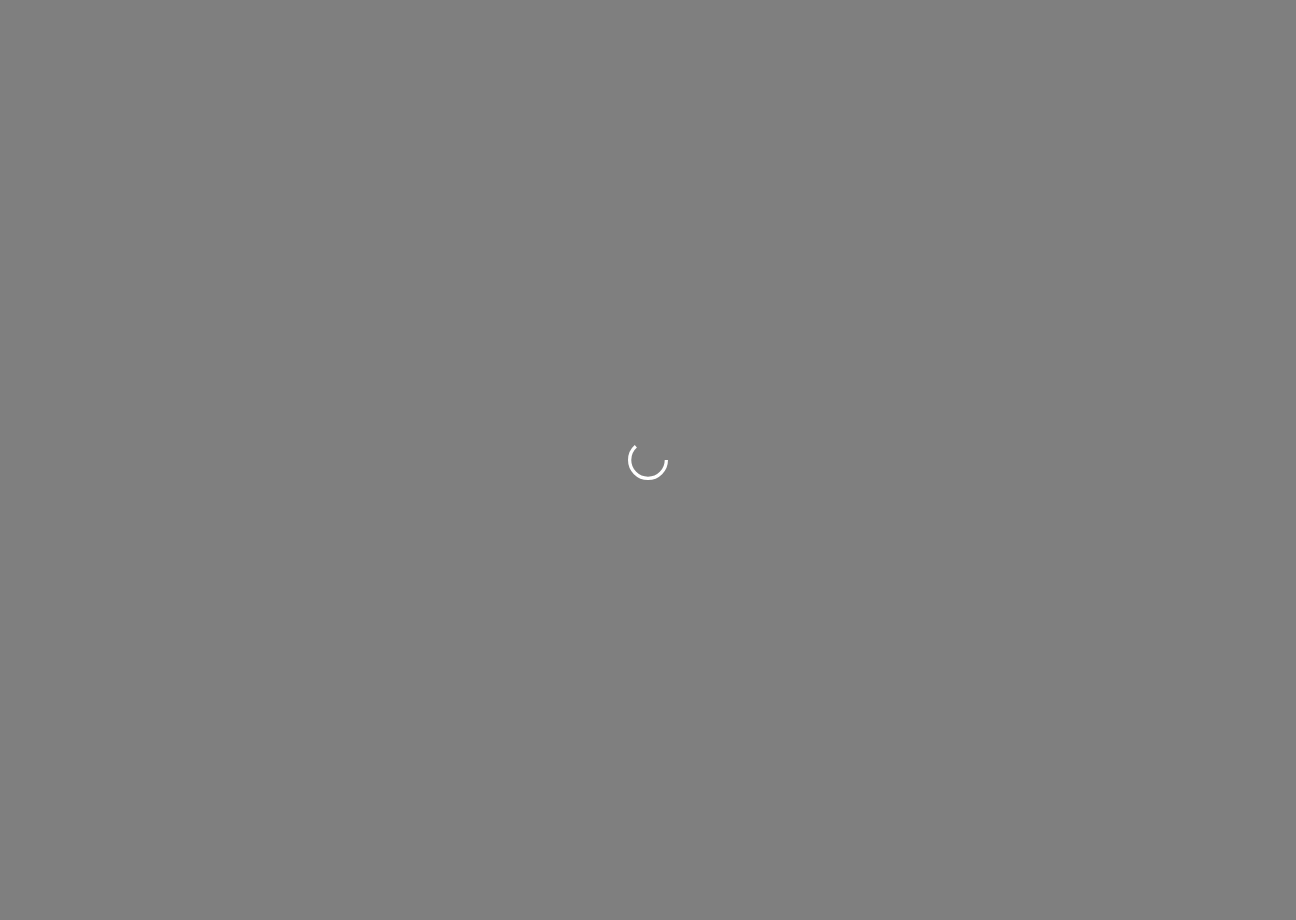 scroll, scrollTop: 0, scrollLeft: 0, axis: both 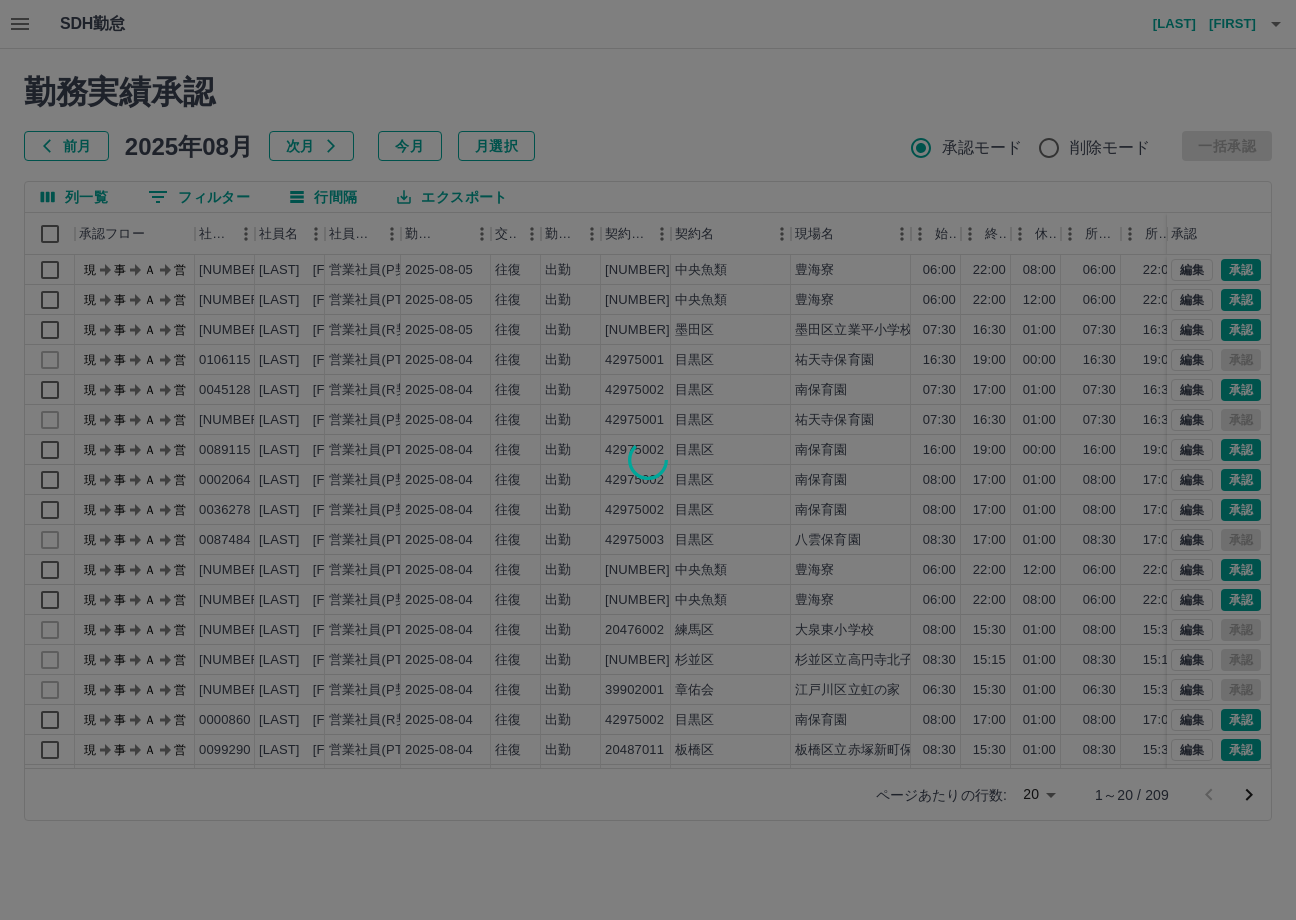 click at bounding box center [648, 460] 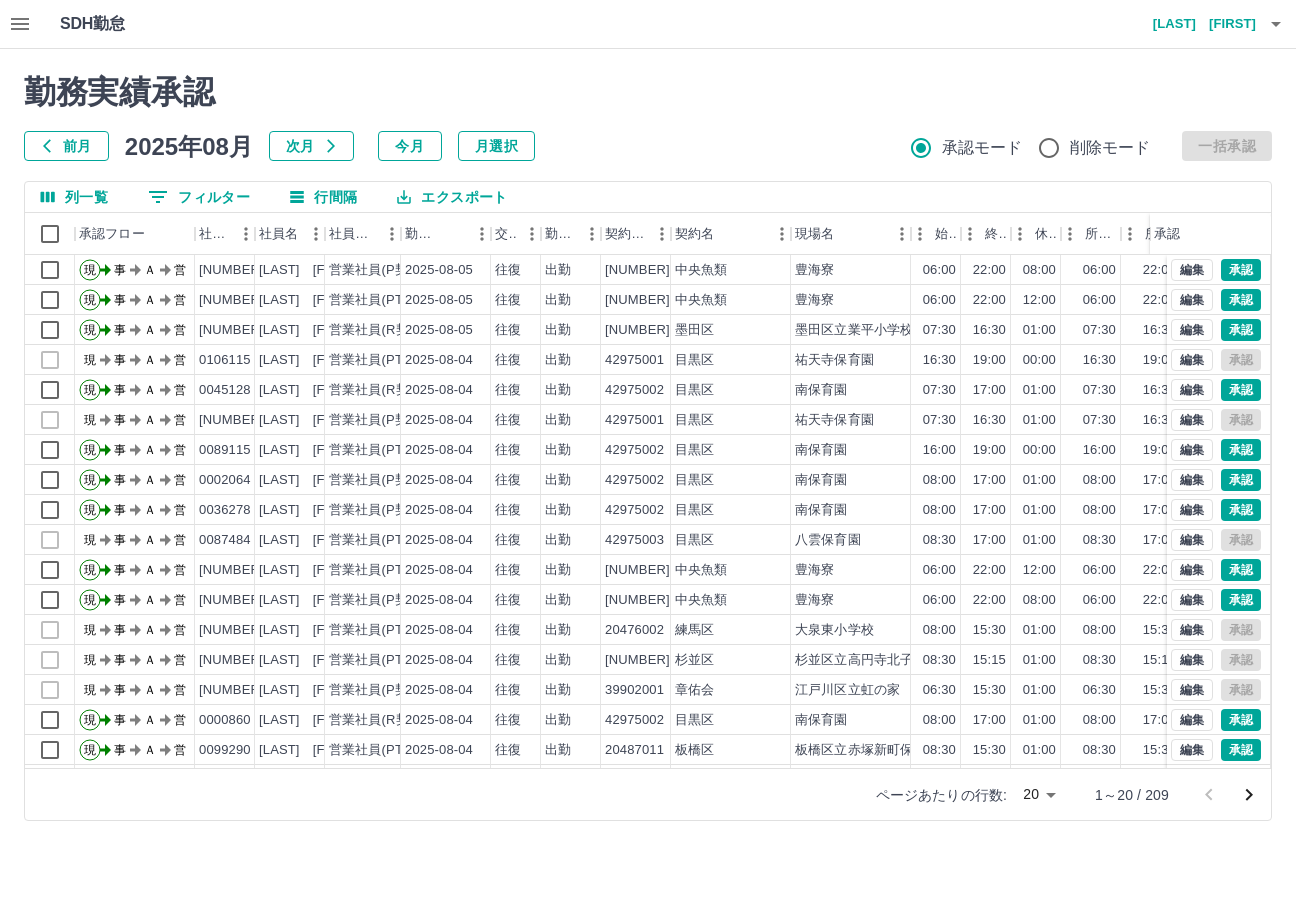 click on "前月" at bounding box center [66, 146] 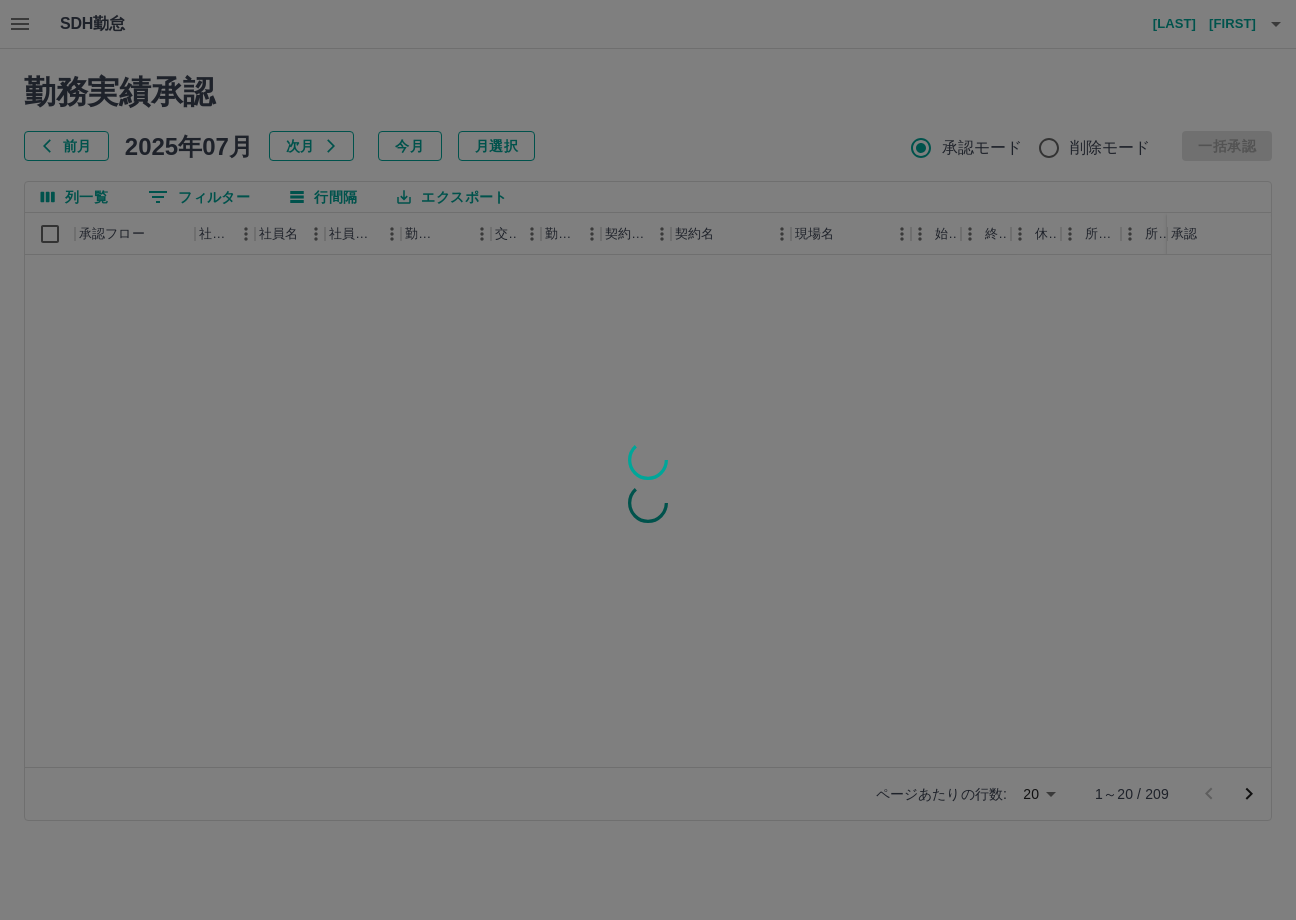 click at bounding box center [648, 460] 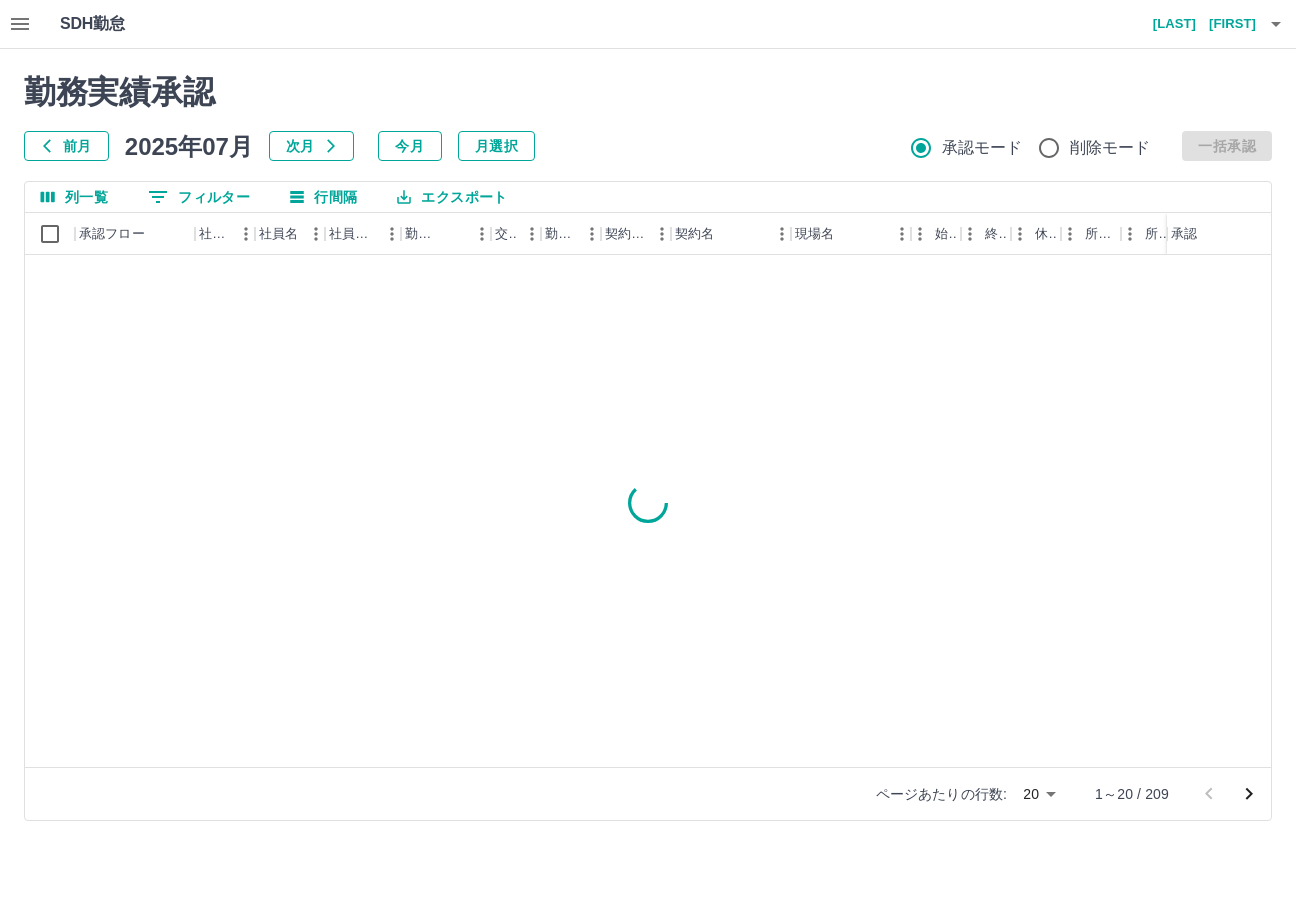 click at bounding box center [195, 234] 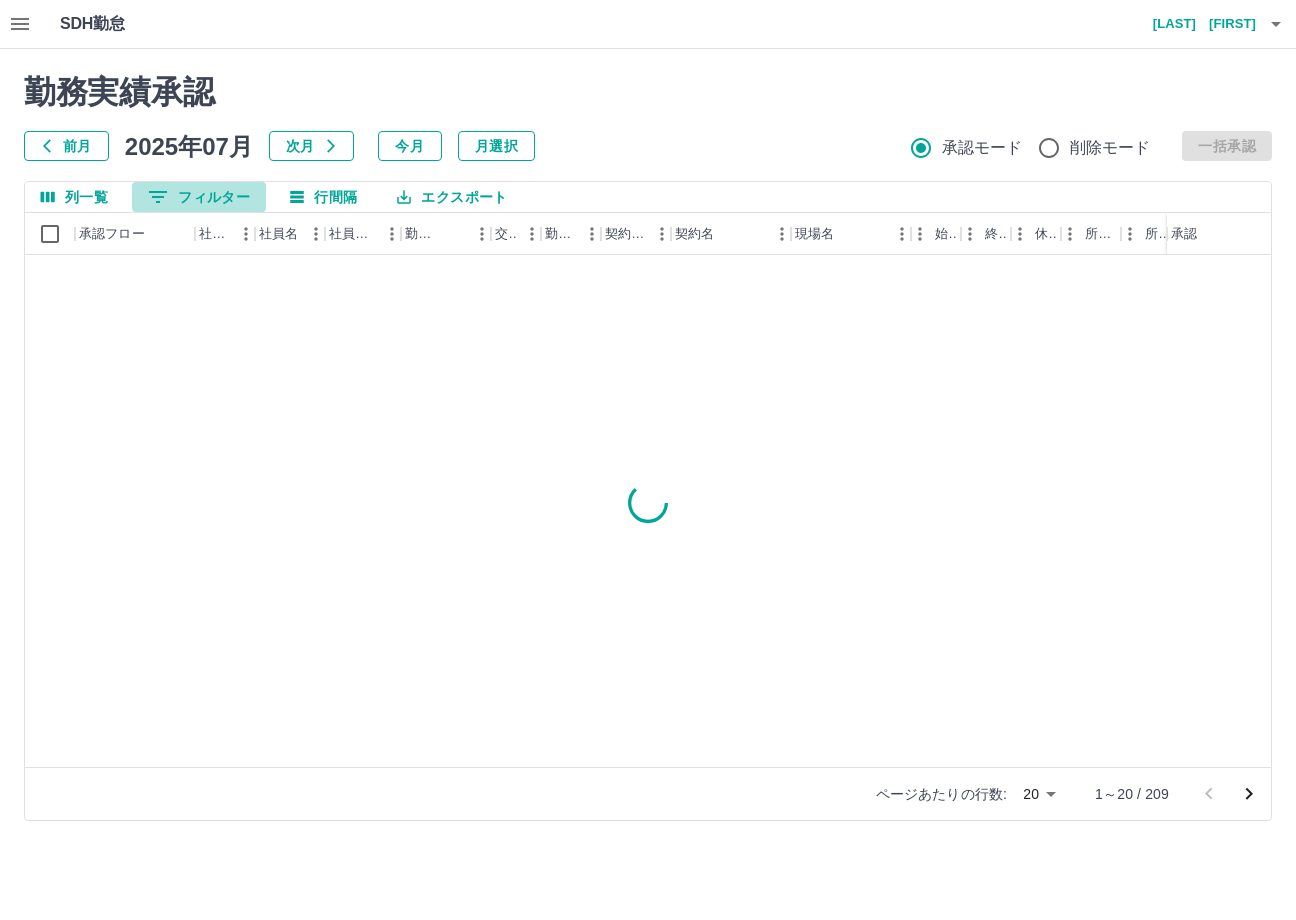 click on "0 フィルター" at bounding box center (199, 197) 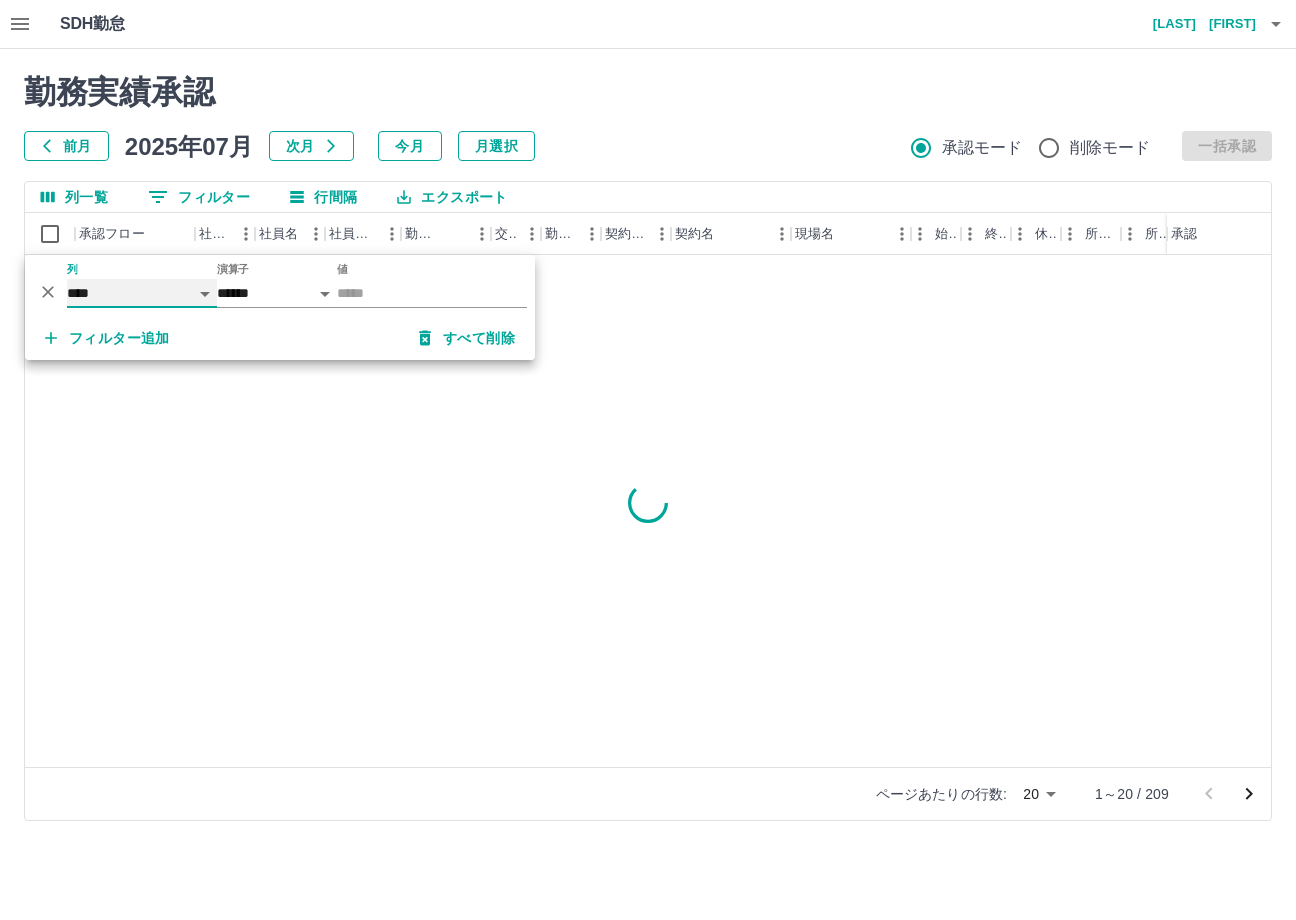 click on "**** *** **** *** *** **** ***** *** *** ** ** ** **** **** **** ** ** *** **** *****" at bounding box center [142, 293] 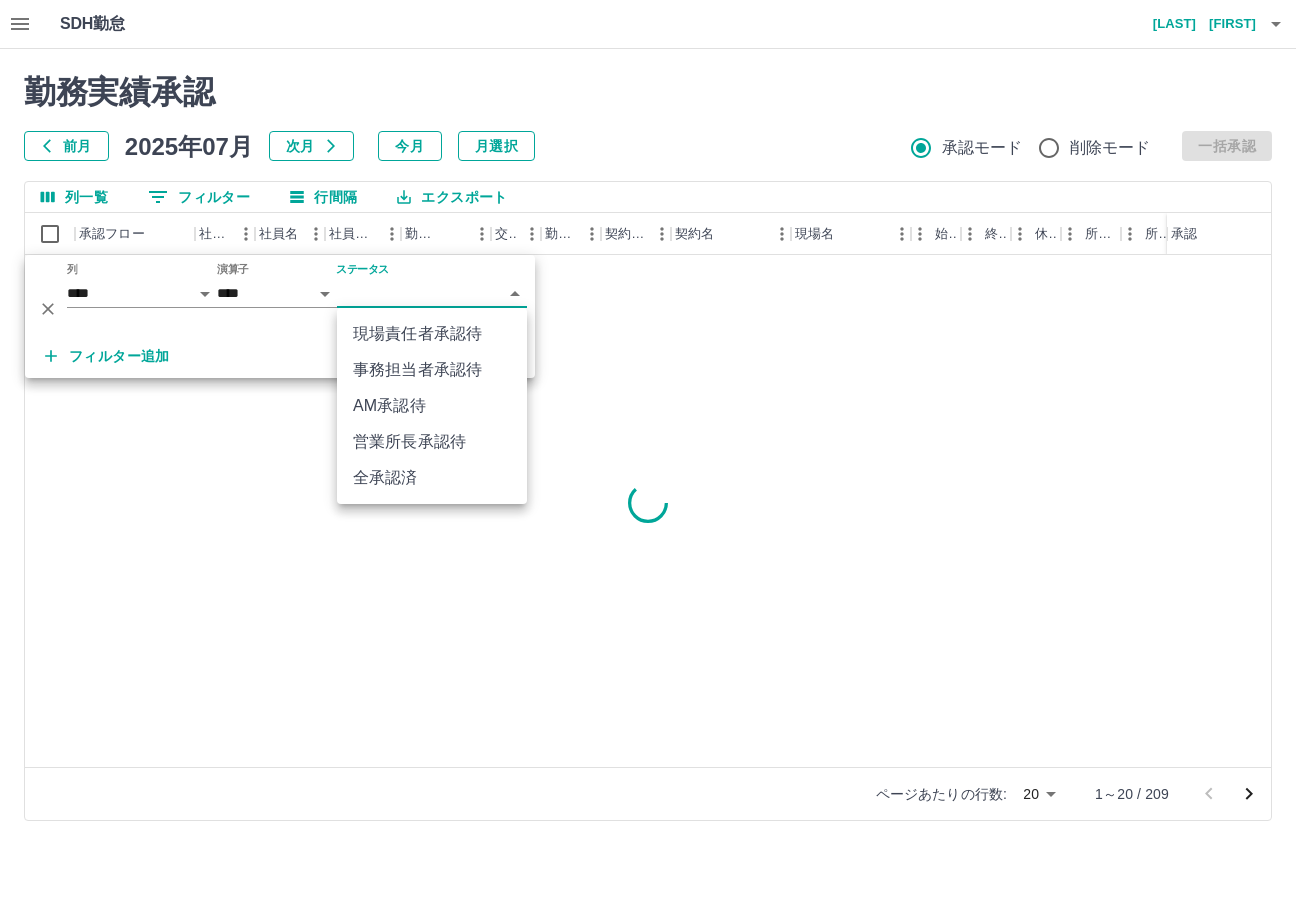 click on "SDH勤怠 [LAST]　[FIRST] 勤務実績承認 前月 2025年07月 次月 今月 月選択 承認モード 削除モード 一括承認 列一覧 0 フィルター 行間隔 エクスポート 承認フロー 社員番号 社員名 社員区分 勤務日 交通費 勤務区分 契約コード 契約名 現場名 始業 終業 休憩 所定開始 所定終業 所定休憩 拘束 勤務 遅刻等 コメント 承認 ページあたりの行数: 20 ** 1～20 / 209 SDH勤怠 *** ** 列 **** *** **** *** *** **** ***** *** *** ** ** ** **** **** **** ** ** *** **** ***** 演算子 **** ****** ステータス ​ ********* フィルター追加 すべて削除 現場責任者承認待 事務担当者承認待 AM承認待 営業所長承認待 全承認済" at bounding box center (648, 422) 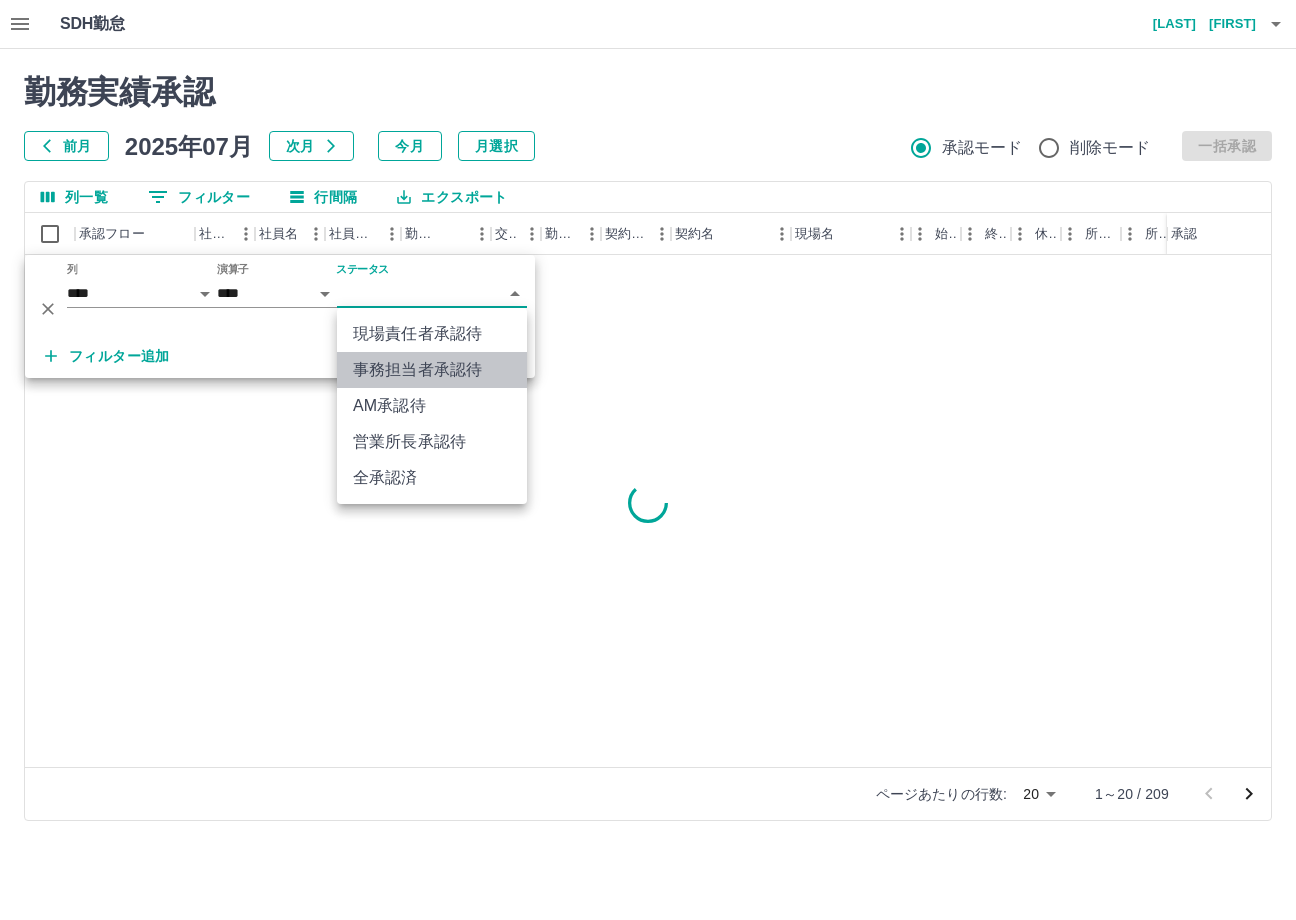 click on "事務担当者承認待" at bounding box center [432, 370] 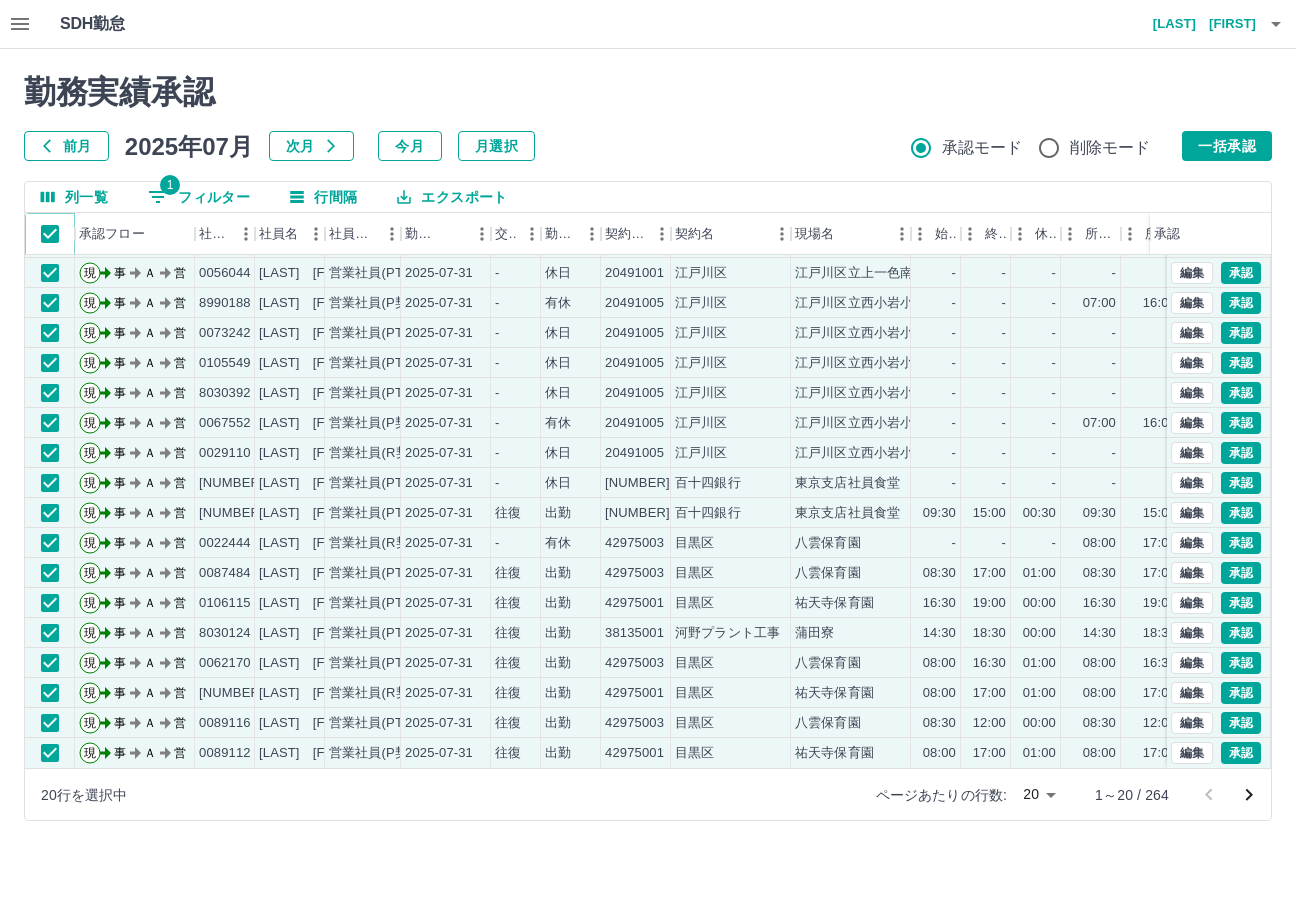 scroll, scrollTop: 104, scrollLeft: 0, axis: vertical 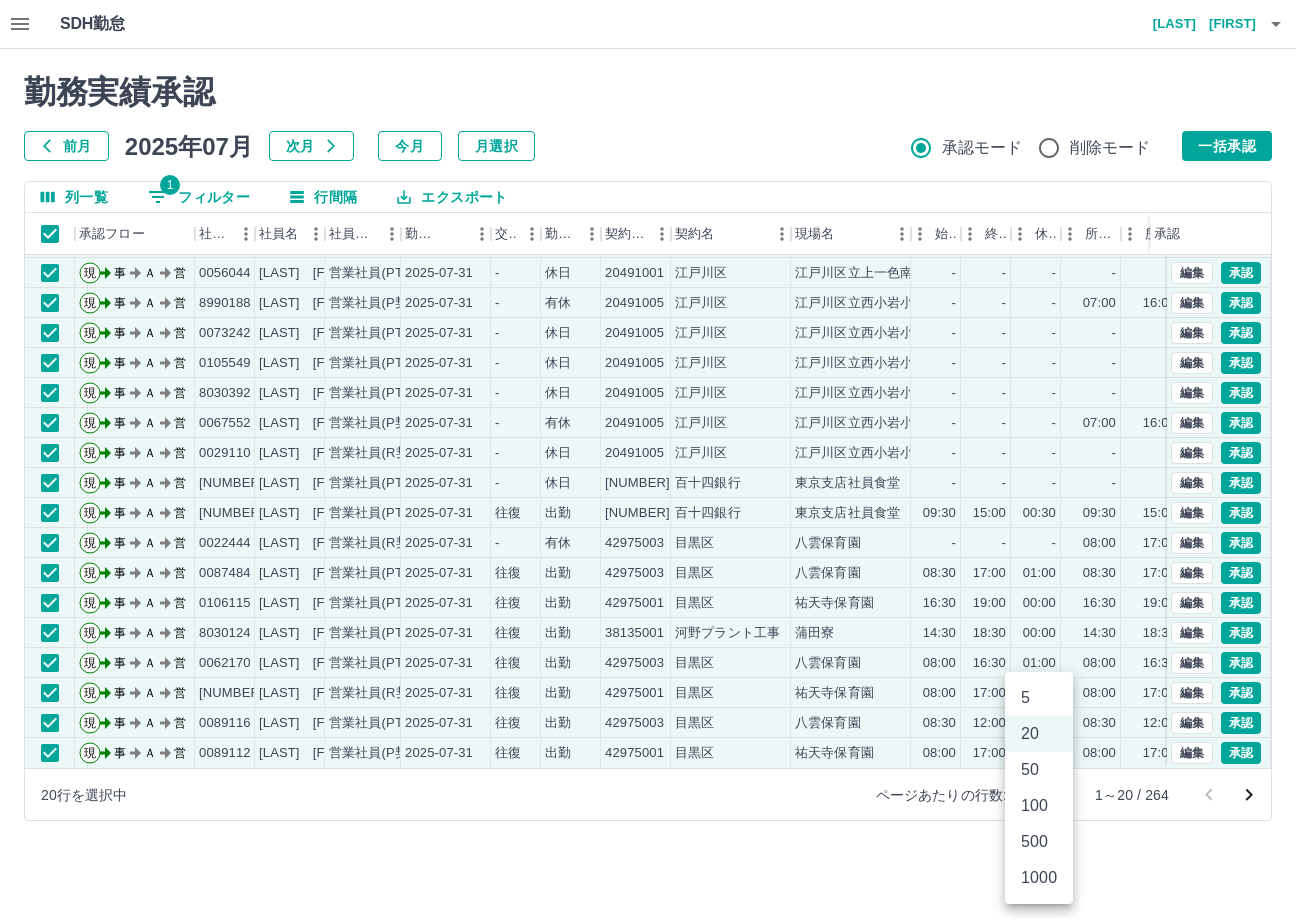 click on "SDH勤怠 [LAST]　[FIRST] 勤務実績承認 前月 2025年07月 次月 今月 月選択 承認モード 削除モード 一括承認 列一覧 1 フィルター 行間隔 エクスポート 承認フロー 社員番号 社員名 社員区分 勤務日 交通費 勤務区分 契約コード 契約名 現場名 始業 終業 休憩 所定開始 所定終業 所定休憩 拘束 勤務 遅刻等 コメント 承認 現 事 Ａ 営 0047264 [LAST]　[FIRST] 営業社員(PT契約) 2025-07-31  -  休日 20491001 [CITY] [CITY]立上一色南小学校 - - - - - - 00:00 00:00 00:00 現 事 Ａ 営 0056482 [LAST]　[FIRST] 営業社員(PT契約) 2025-07-31  -  休日 20491001 [CITY] [CITY]立上一色南小学校 - - - - - - 00:00 00:00 00:00 現 事 Ａ 営 0056044 [LAST]　[FIRST] 営業社員(PT契約) 2025-07-31  -  休日 20491001 [CITY] [CITY]立上一色南小学校 - - - - - - 00:00 00:00 00:00 現 事 Ａ 営 8990188 [LAST]　[FIRST] 営業社員(P契約) 2025-07-31  -  有休 -" at bounding box center (648, 422) 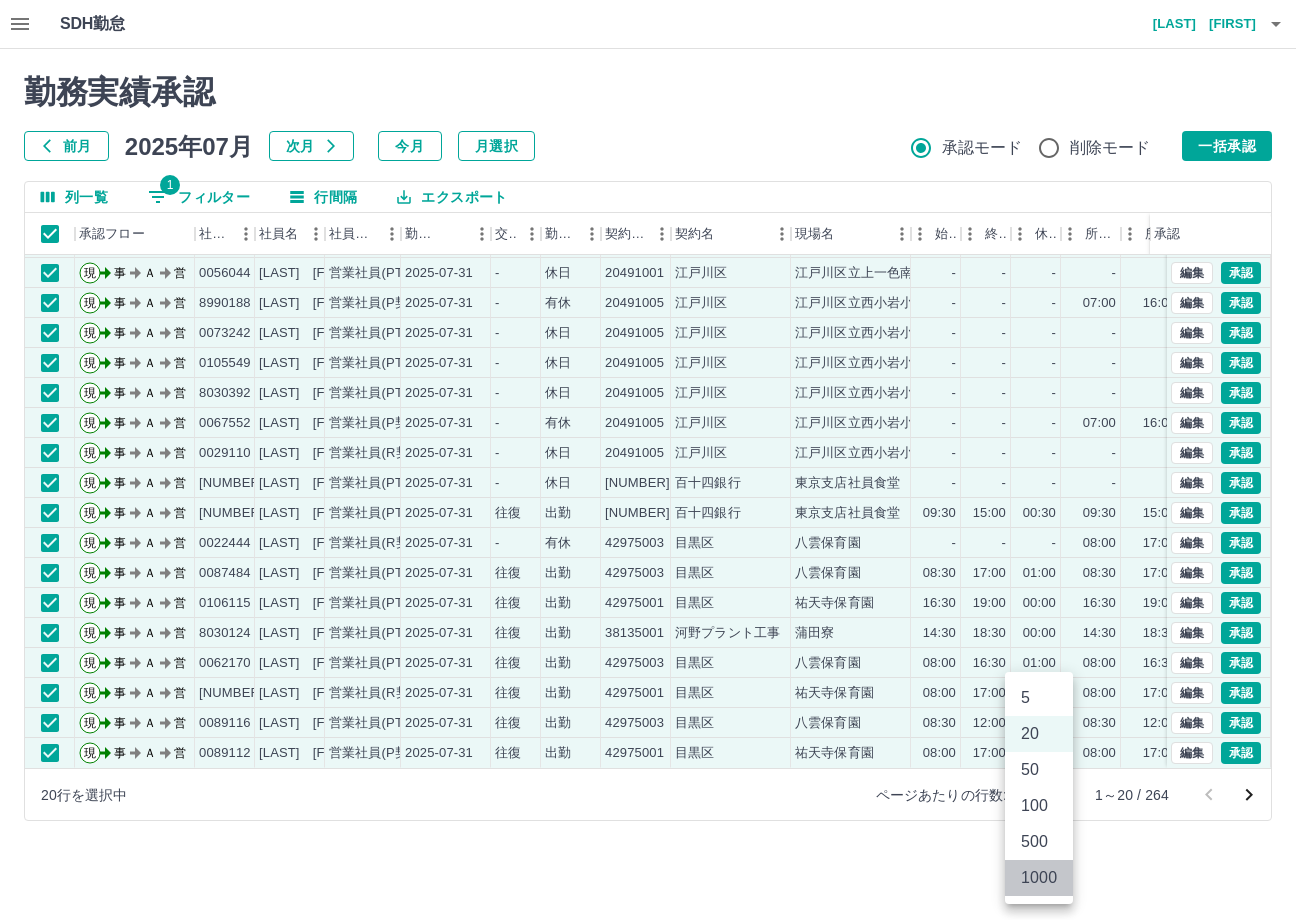 click on "1000" at bounding box center (1039, 878) 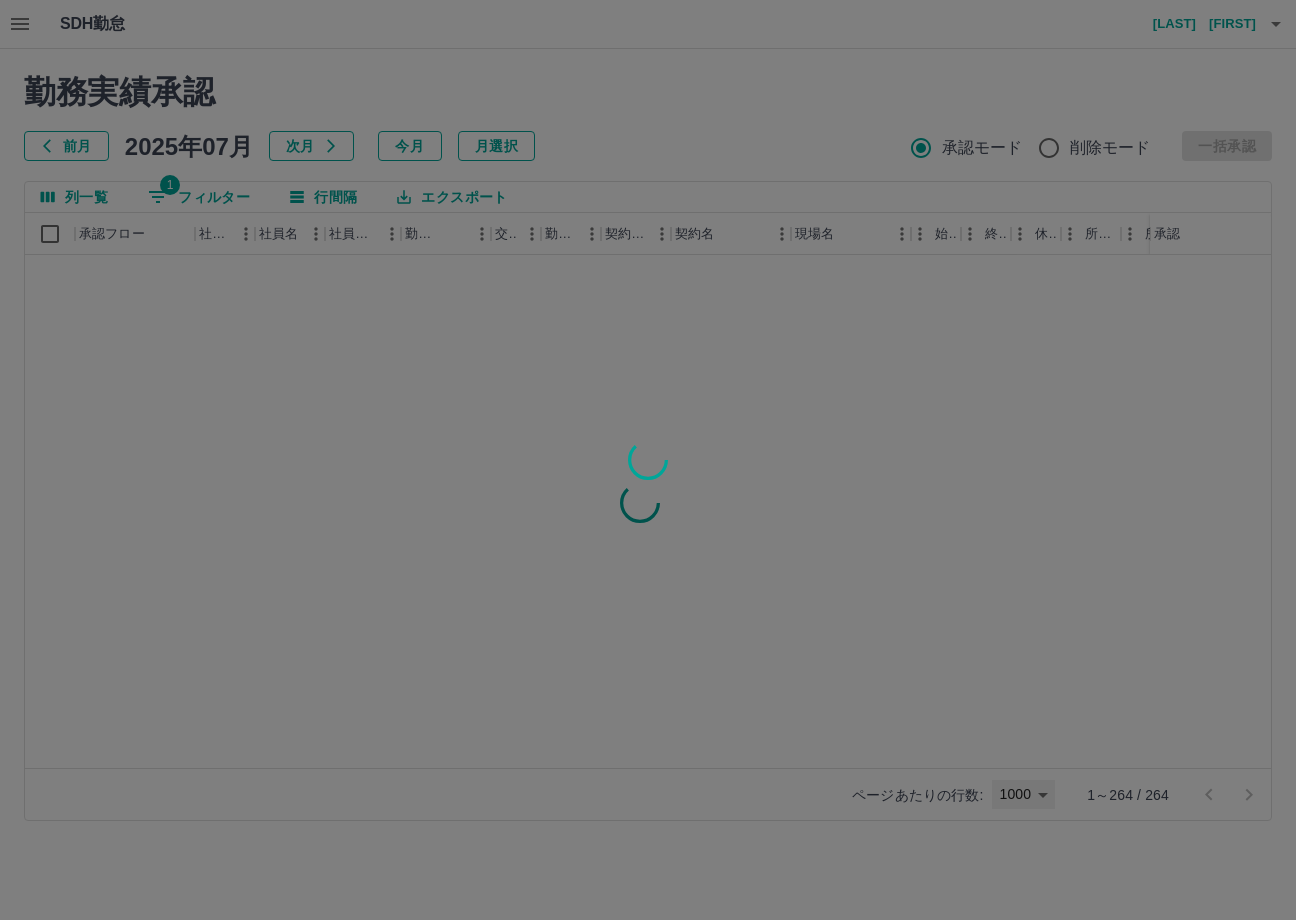 type on "****" 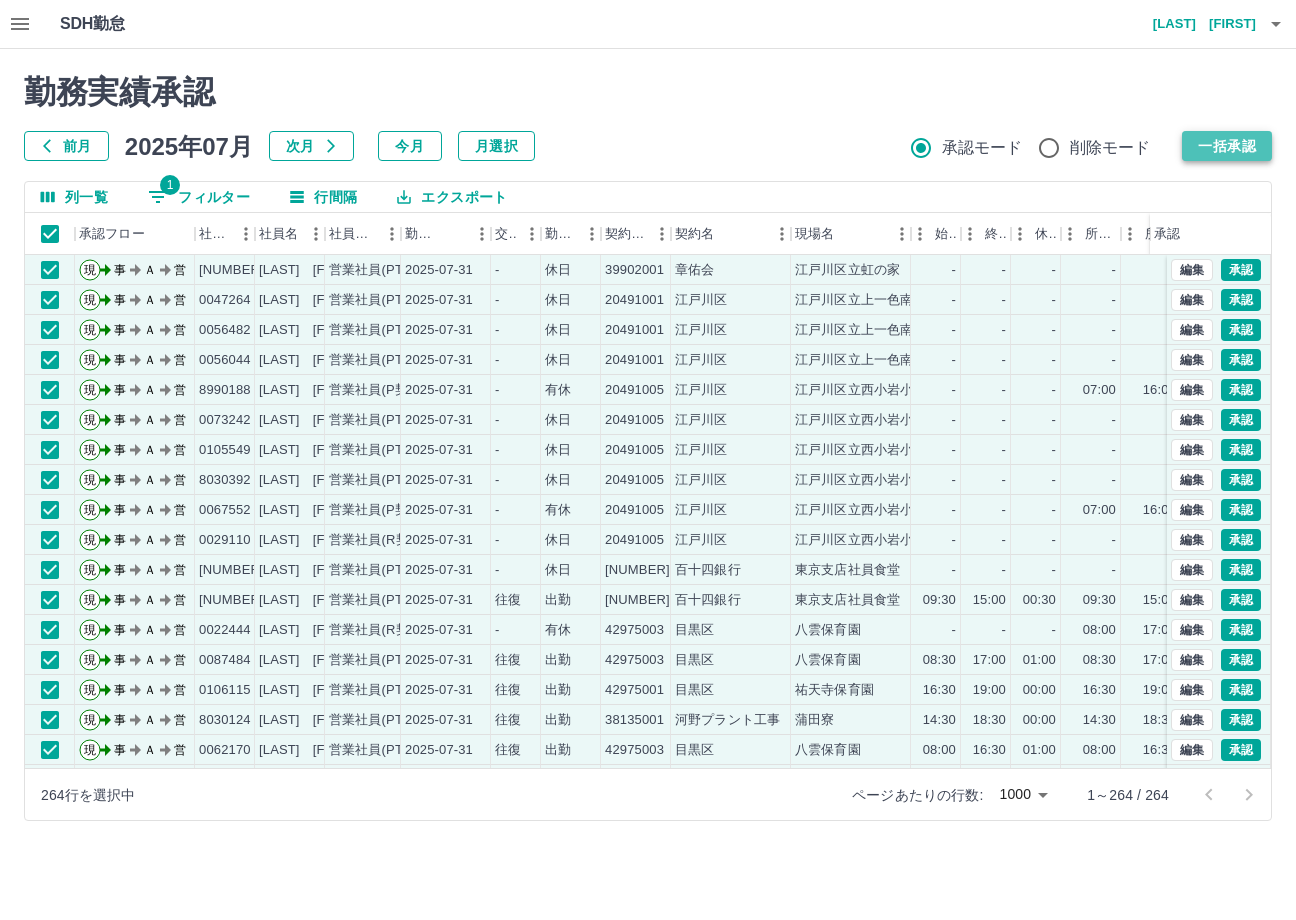 click on "一括承認" at bounding box center [1227, 146] 